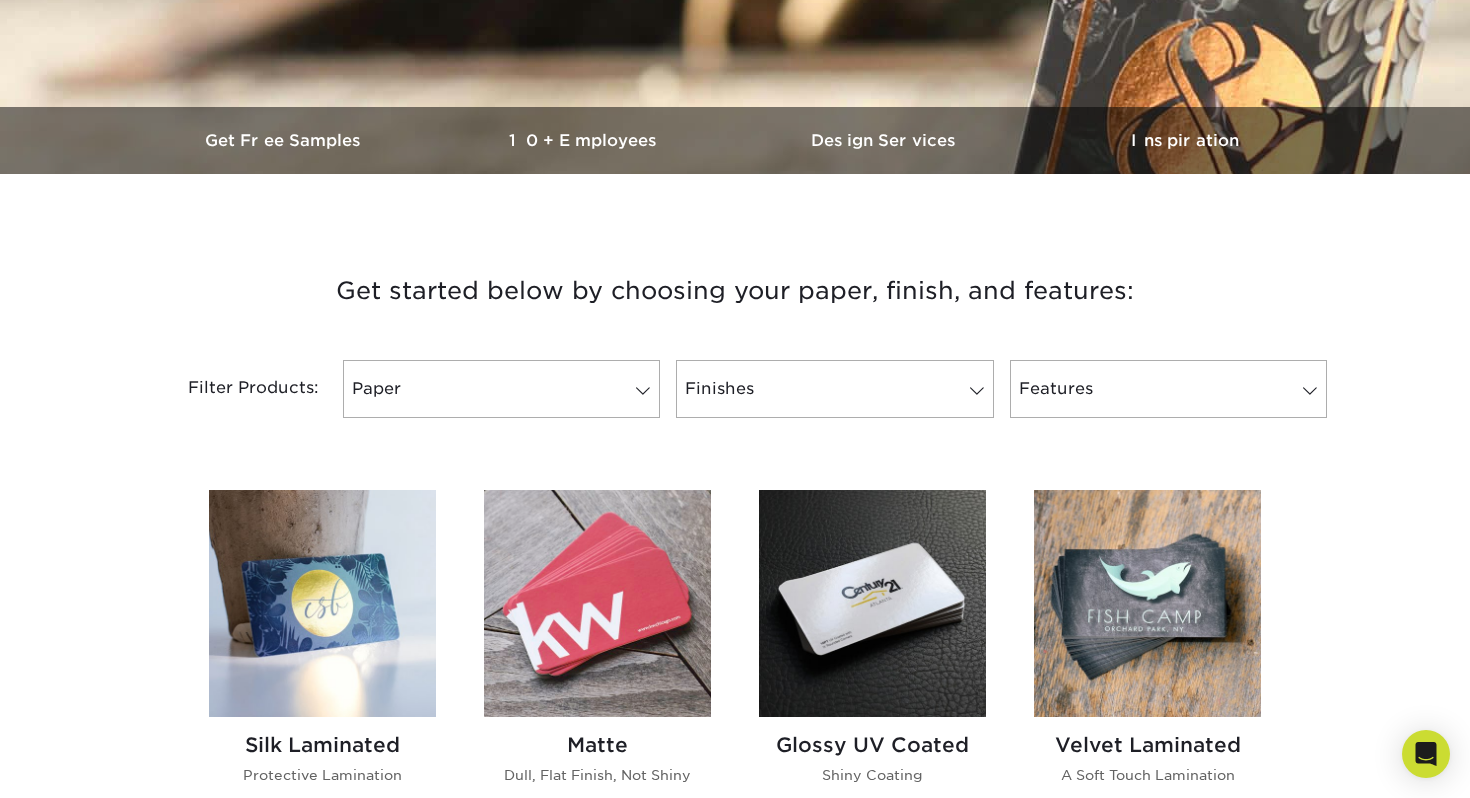 scroll, scrollTop: 526, scrollLeft: 0, axis: vertical 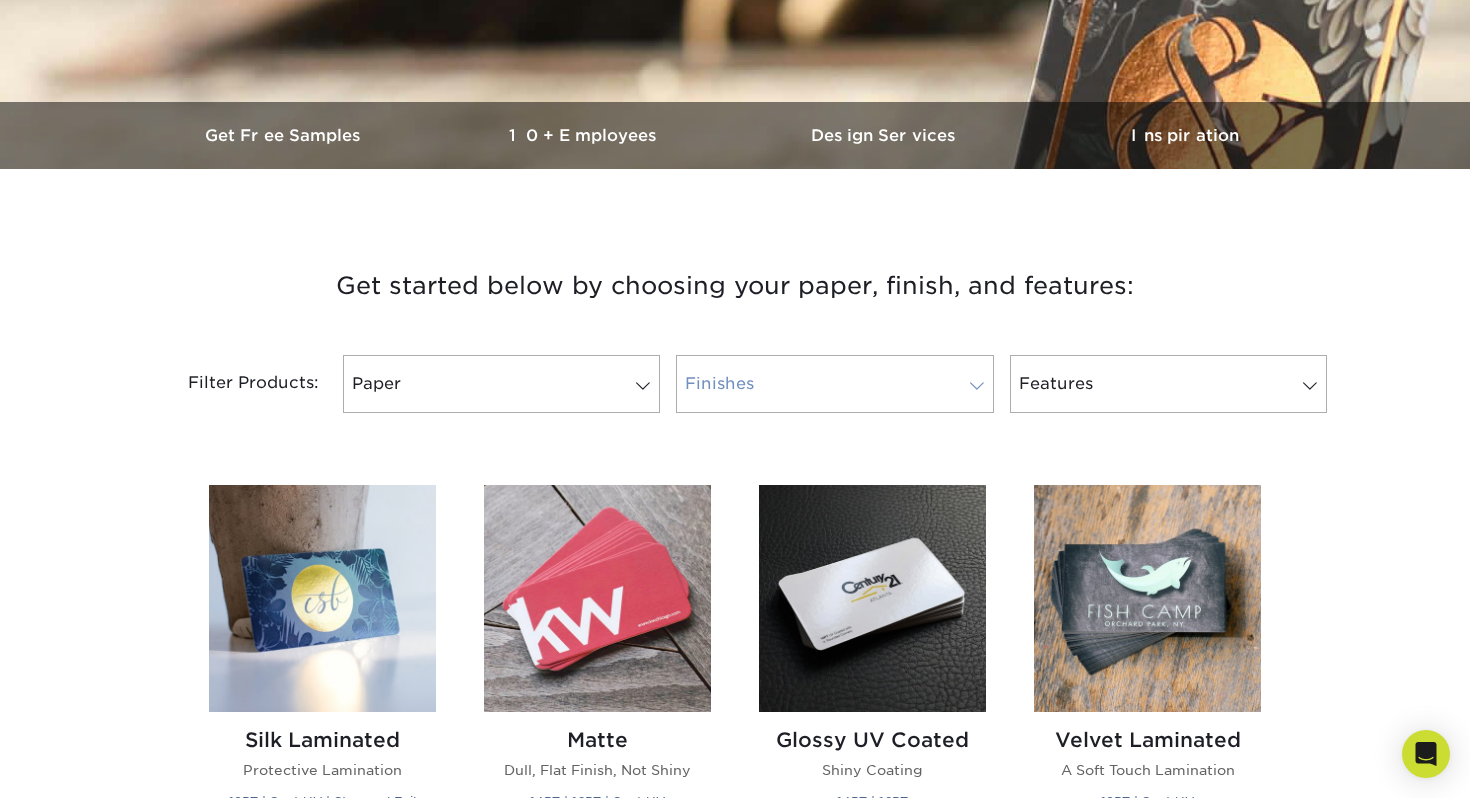 click on "Finishes" at bounding box center [834, 384] 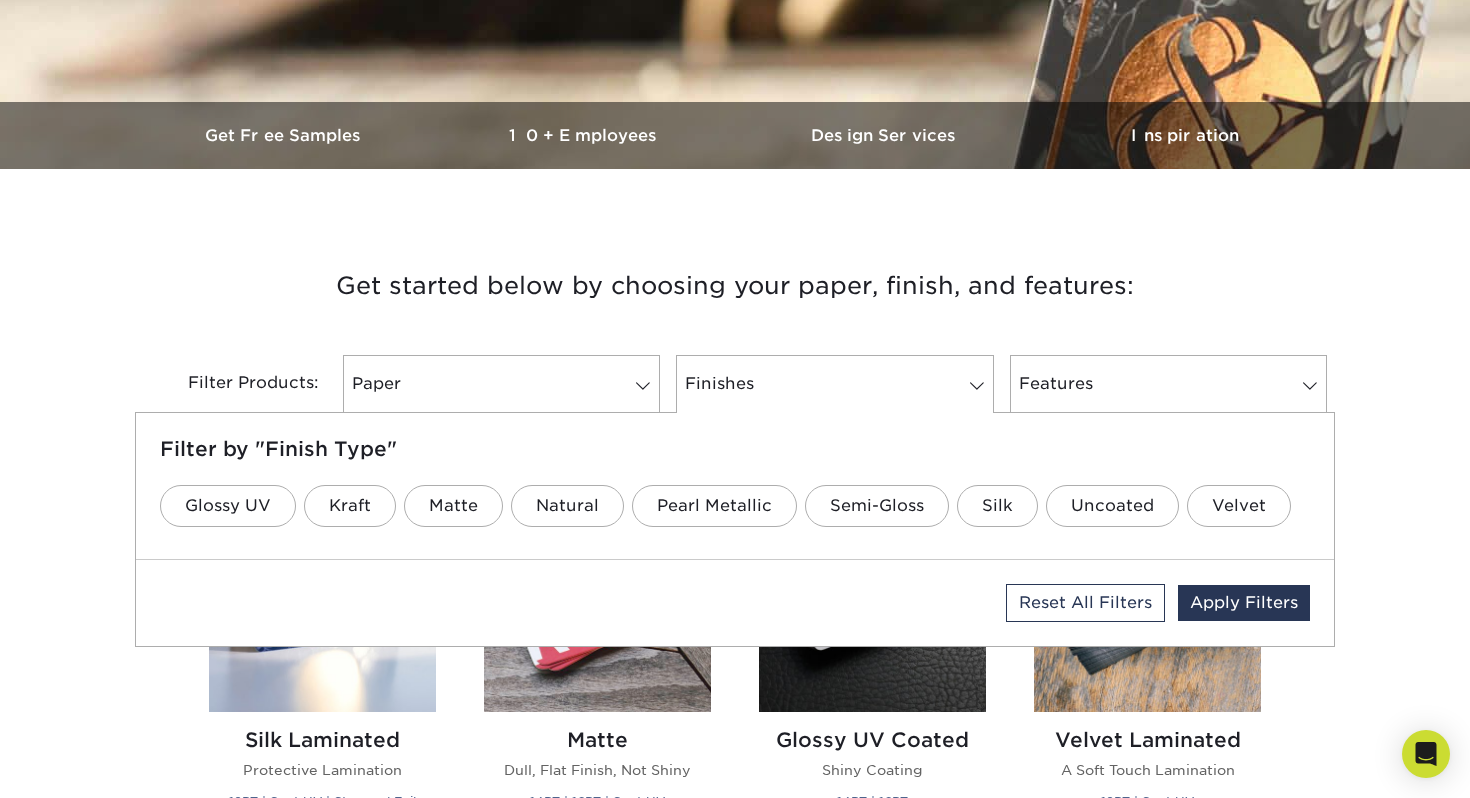 click on "Get started below by choosing your paper, finish, and features:" at bounding box center [735, 286] 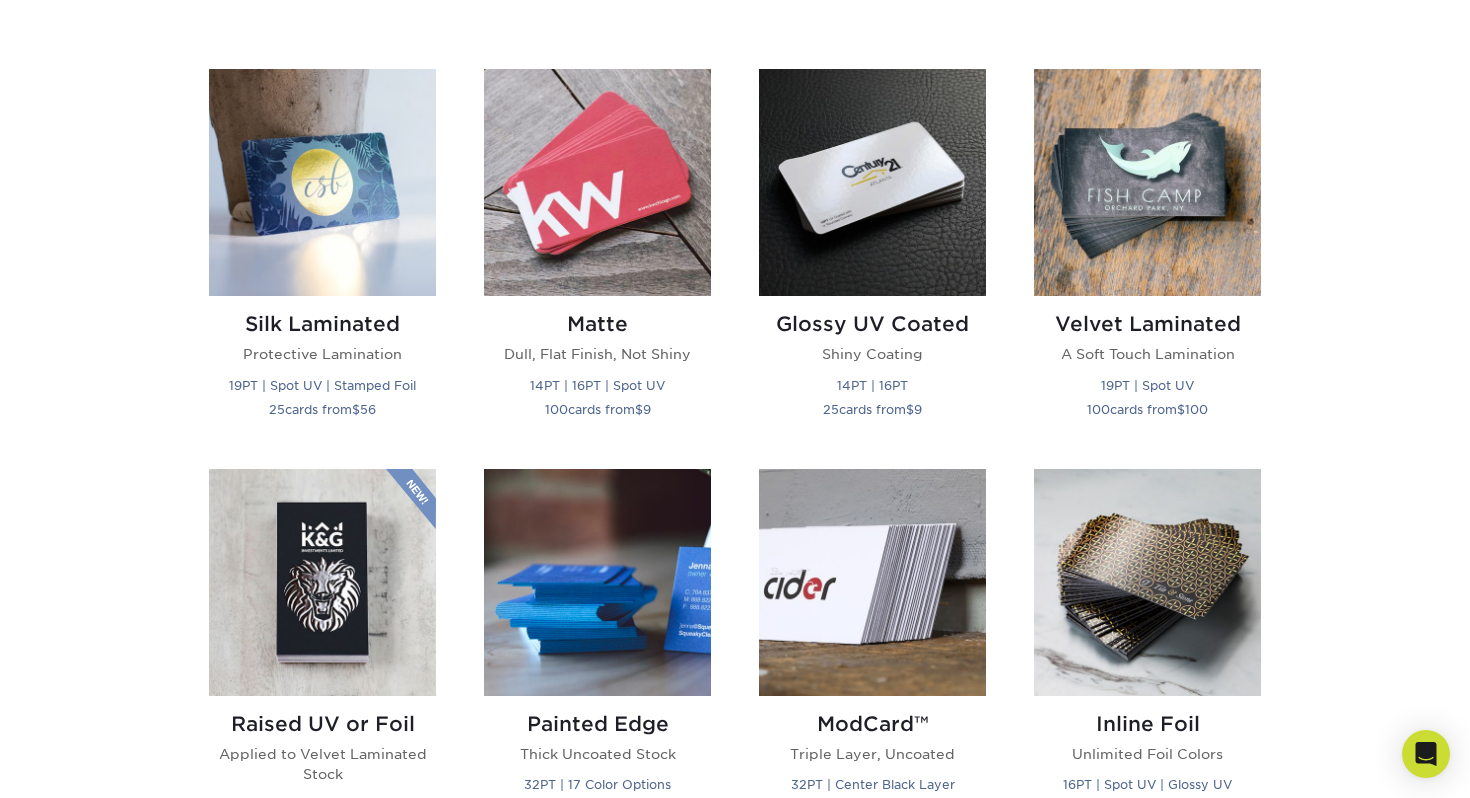 scroll, scrollTop: 944, scrollLeft: 0, axis: vertical 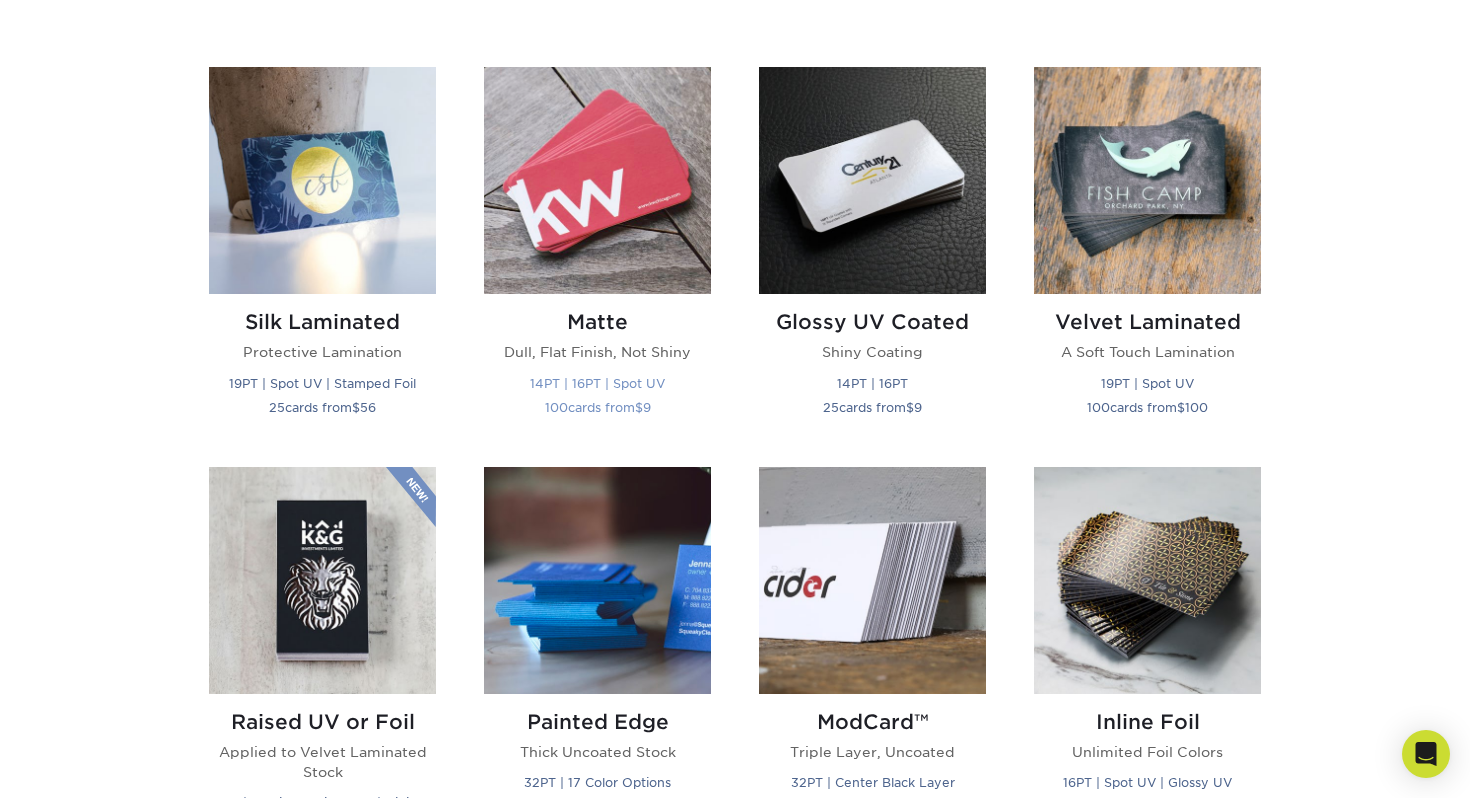 click on "Matte" at bounding box center [597, 322] 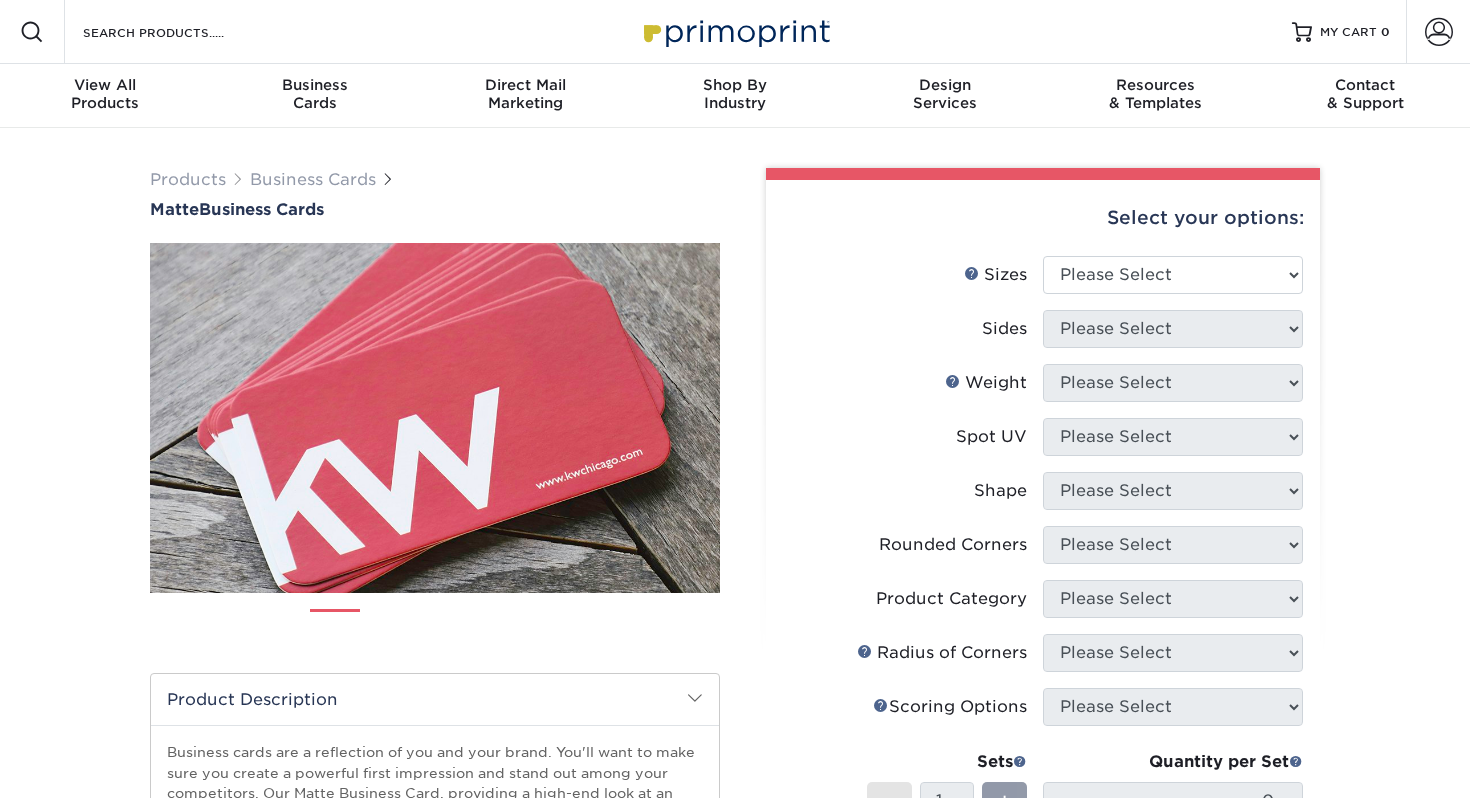 scroll, scrollTop: 0, scrollLeft: 0, axis: both 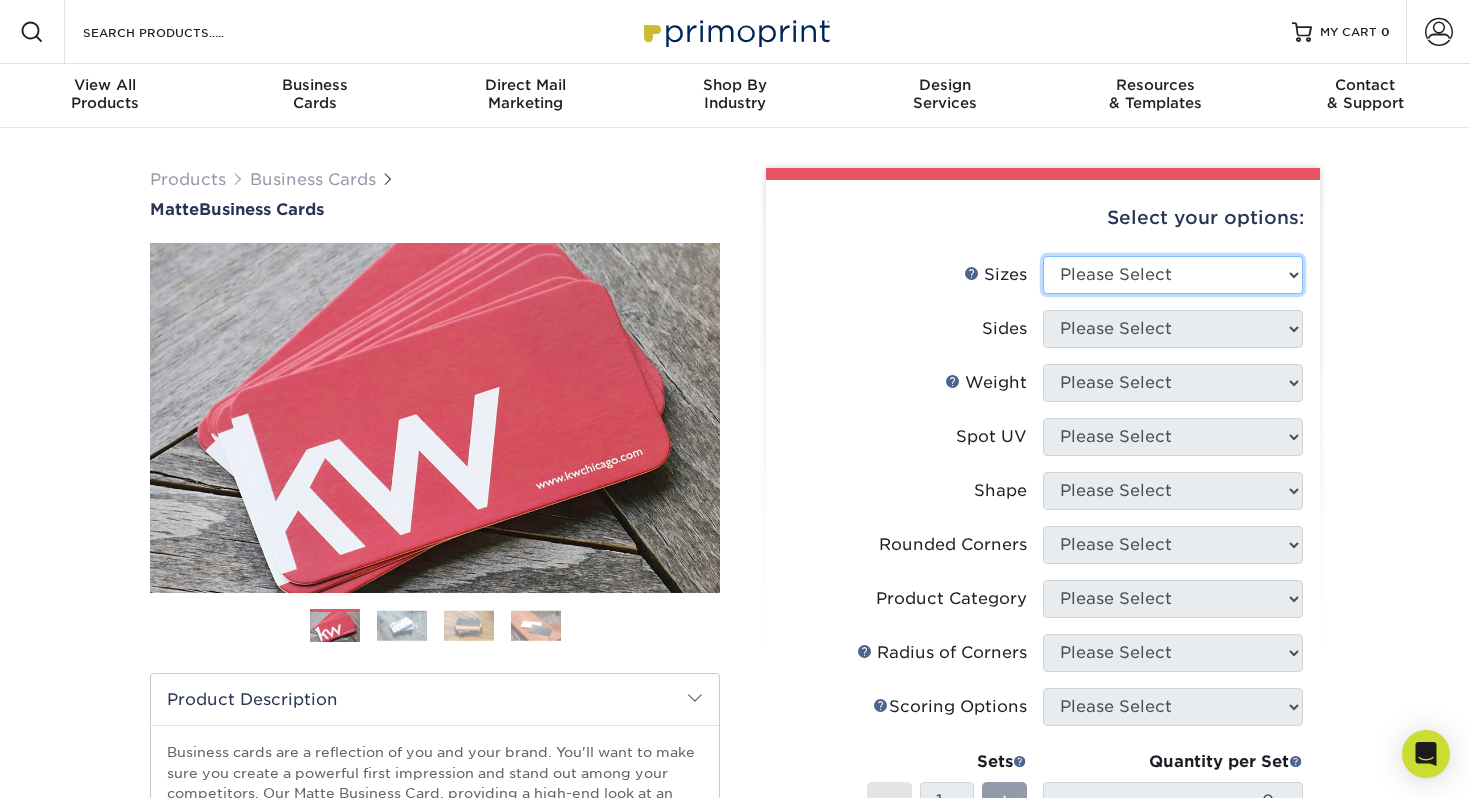 click on "Please Select
1.5" x 3.5"  - Mini
1.75" x 3.5" - Mini
2" x 2" - Square
2" x 3" - Mini
2" x 3.5" - Standard
2" x 7" - Foldover Card
2.125" x 3.375" - European
2.5" x 2.5" - Square 3.5" x 4" - Foldover Card" at bounding box center (1173, 275) 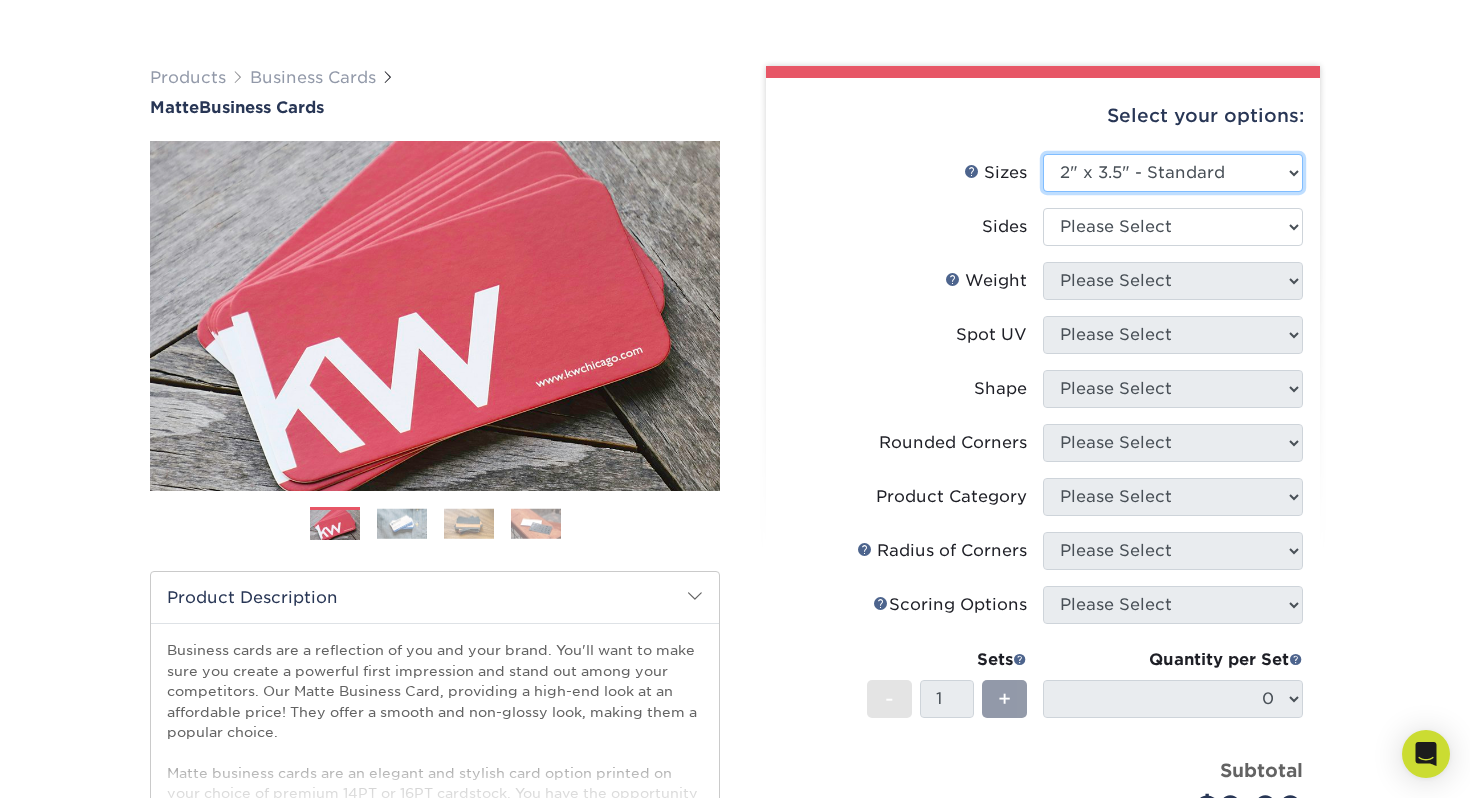 scroll, scrollTop: 103, scrollLeft: 0, axis: vertical 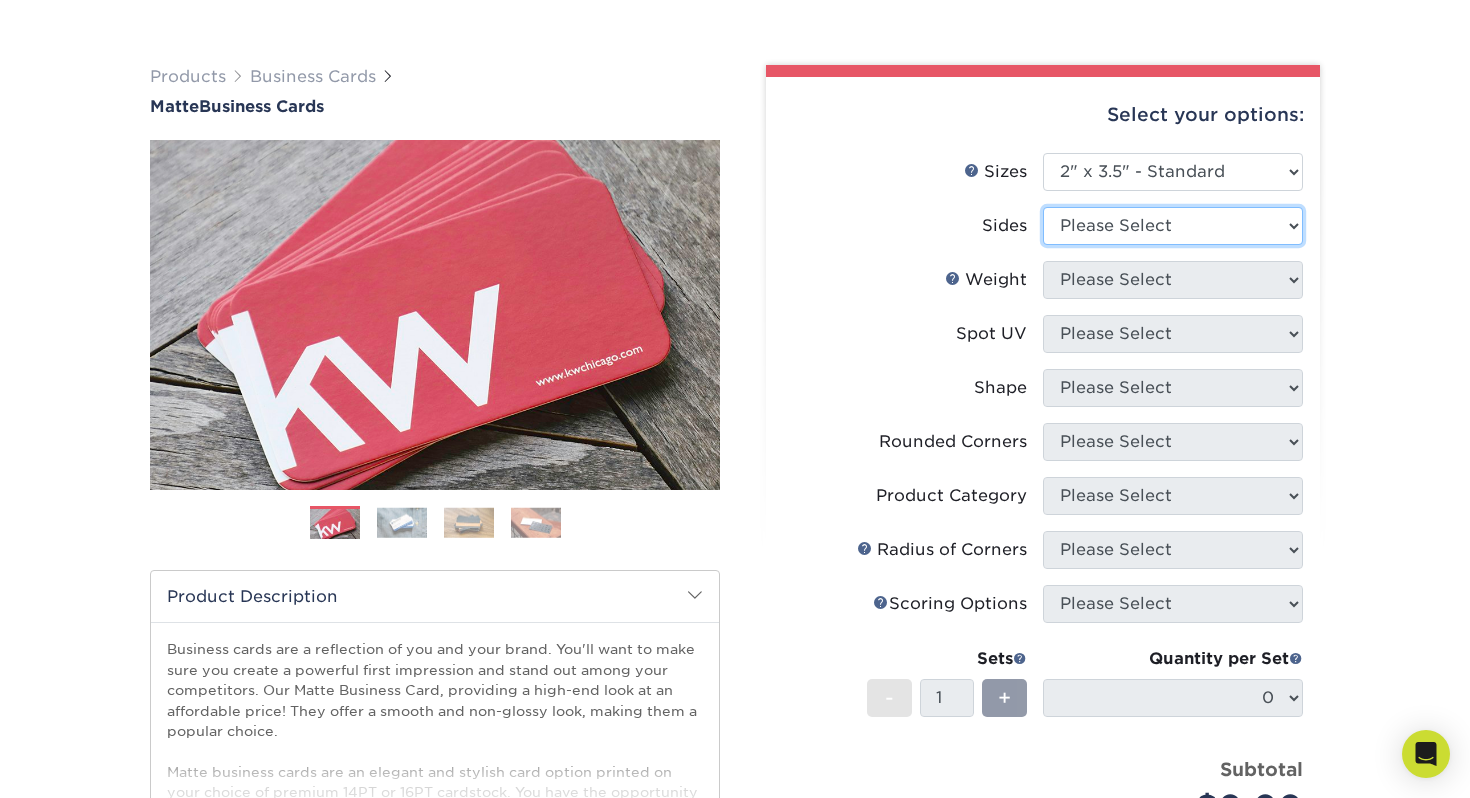 click on "Please Select Print Both Sides Print Front Only" at bounding box center (1173, 226) 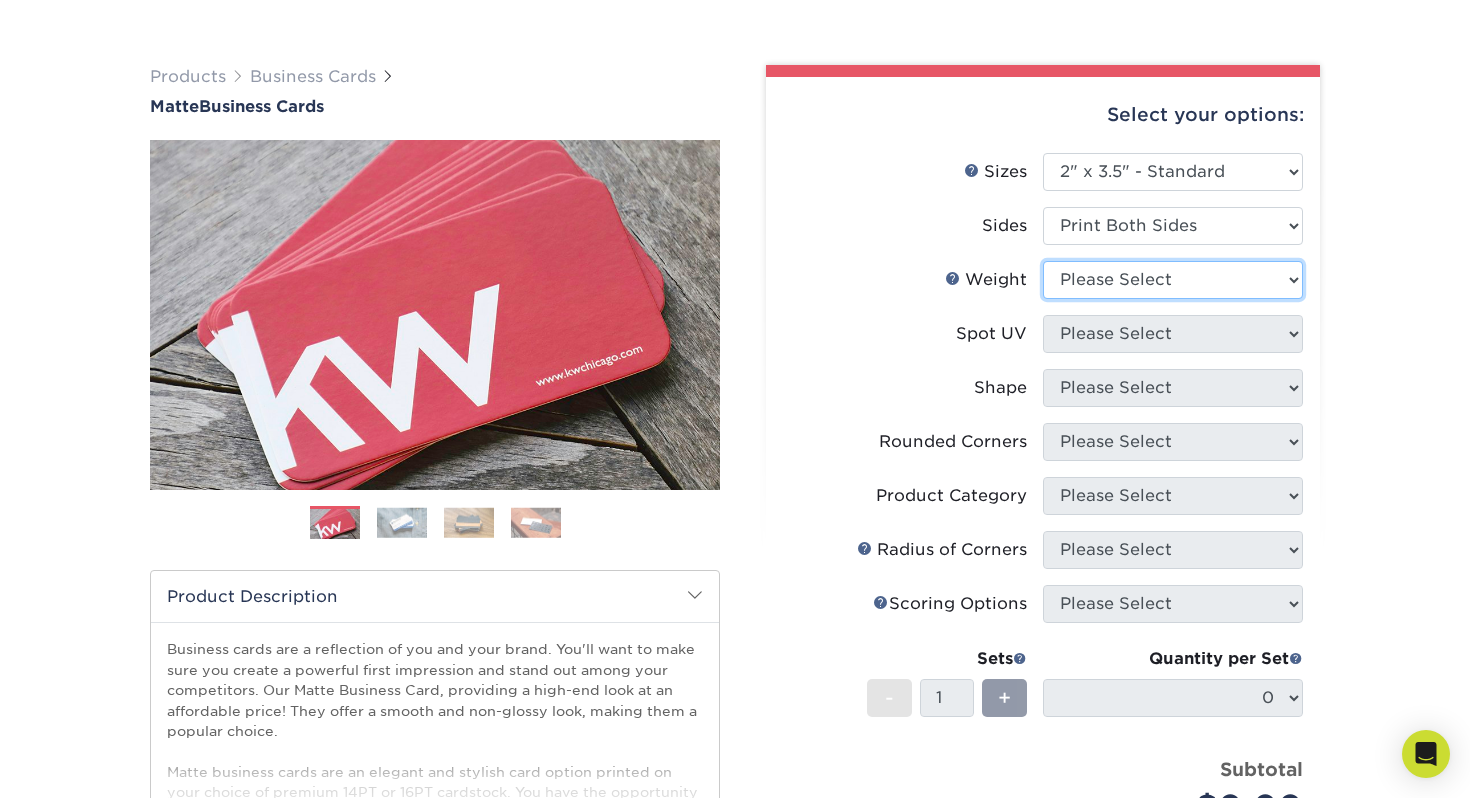 click on "Please Select 16PT 14PT" at bounding box center (1173, 280) 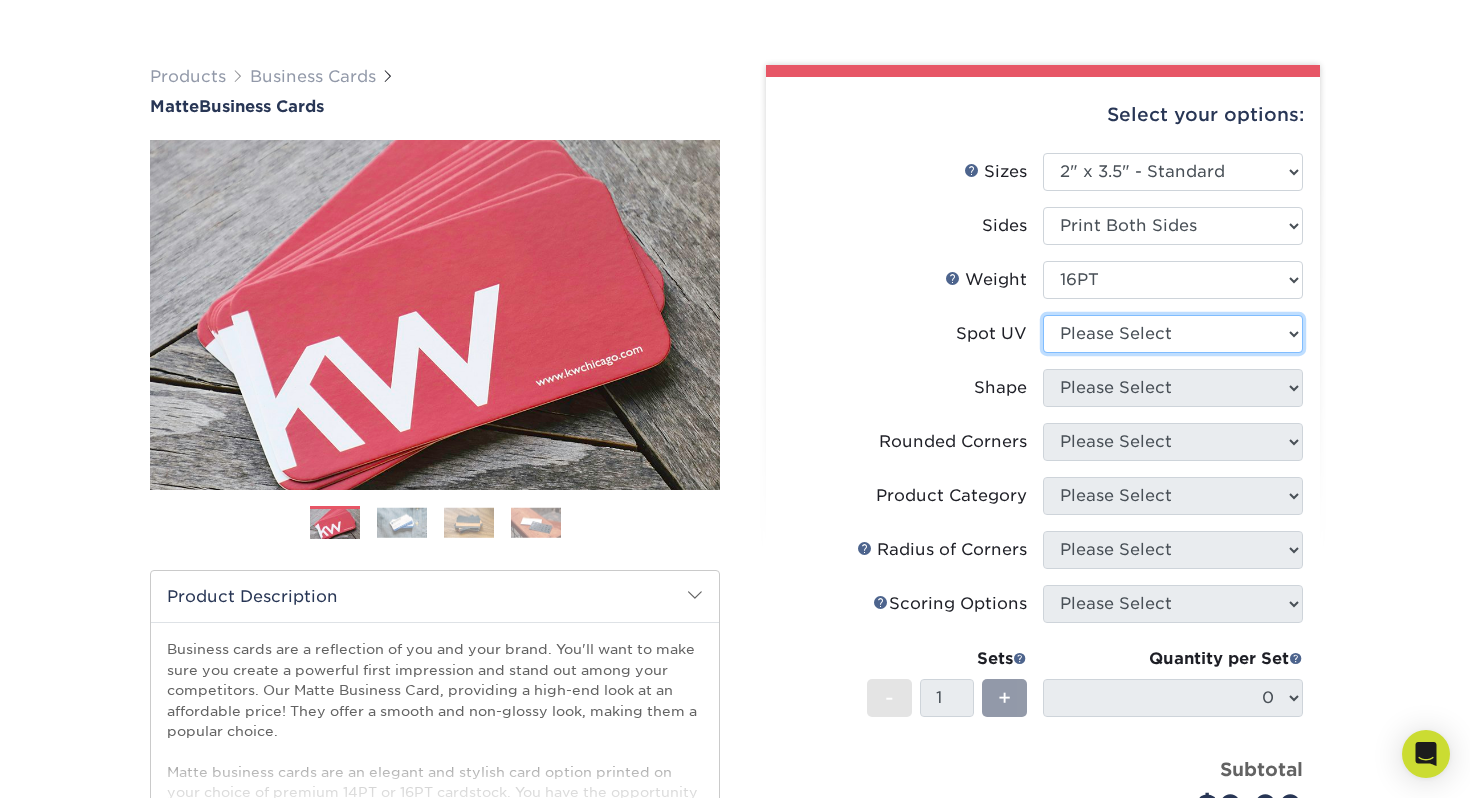 click on "Please Select No Spot UV Front and Back (Both Sides) Front Only Back Only" at bounding box center (1173, 334) 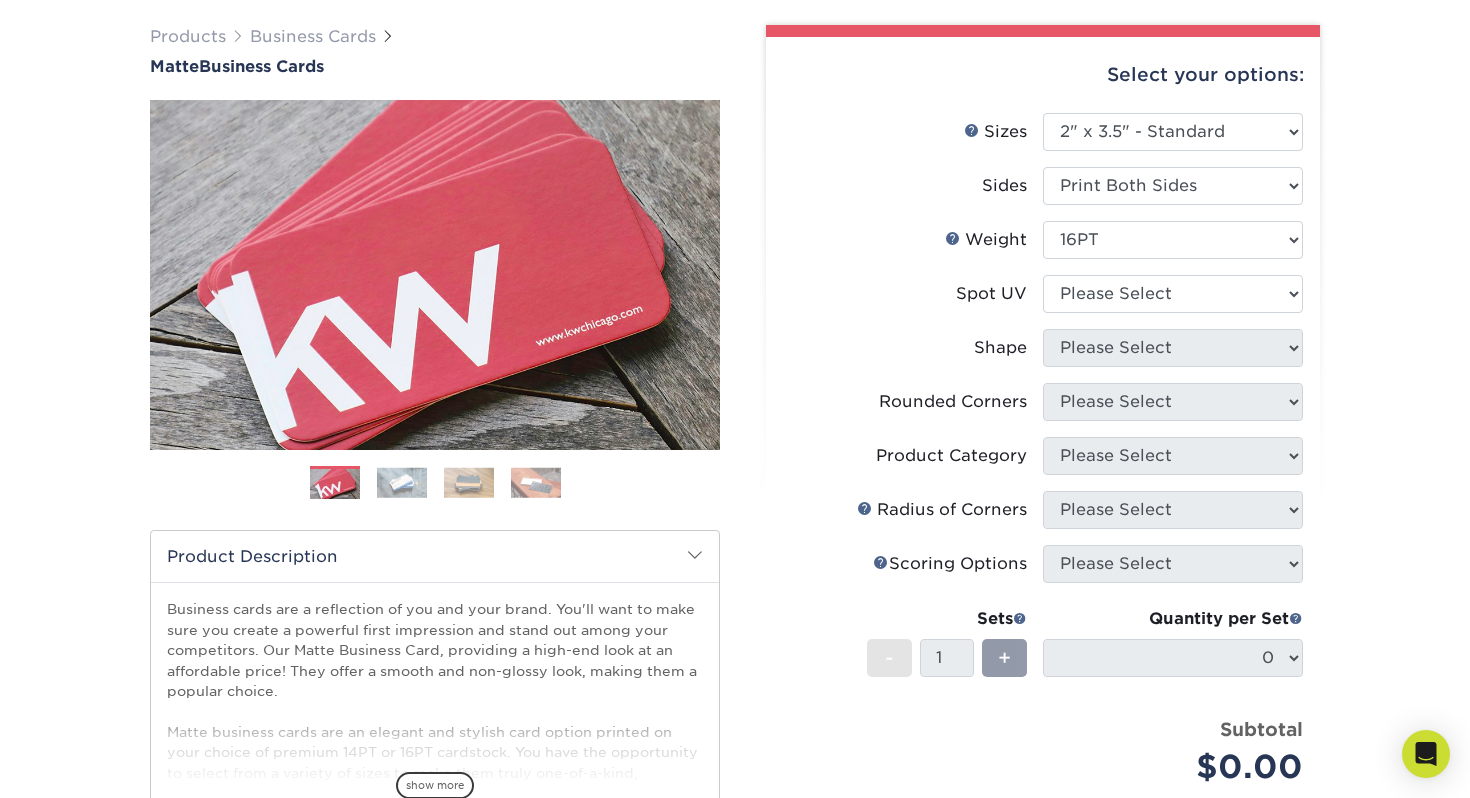 click on "Spot UV
Please Select No Spot UV Front and Back (Both Sides) Front Only Back Only" at bounding box center [1043, 302] 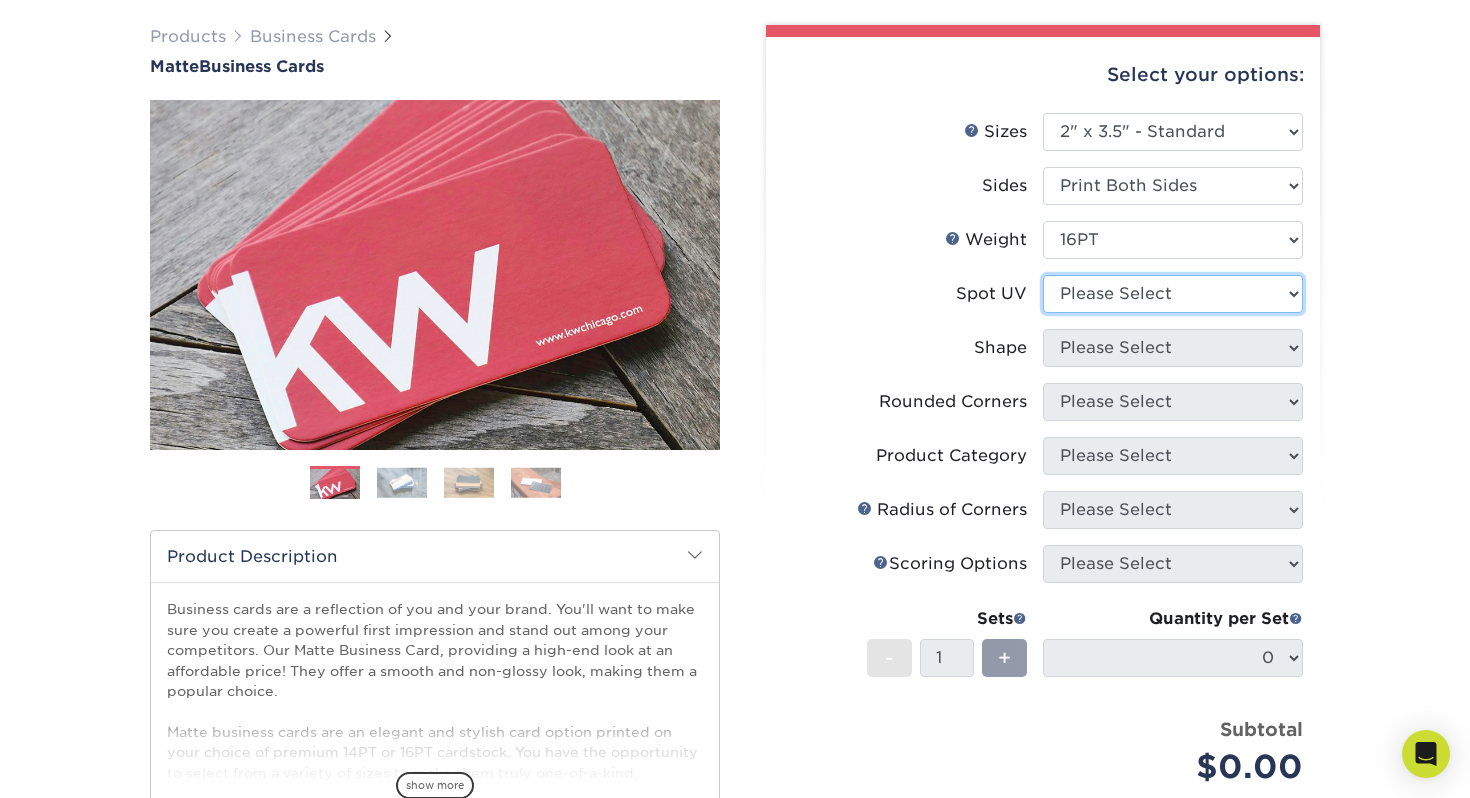 click on "Please Select No Spot UV Front and Back (Both Sides) Front Only Back Only" at bounding box center (1173, 294) 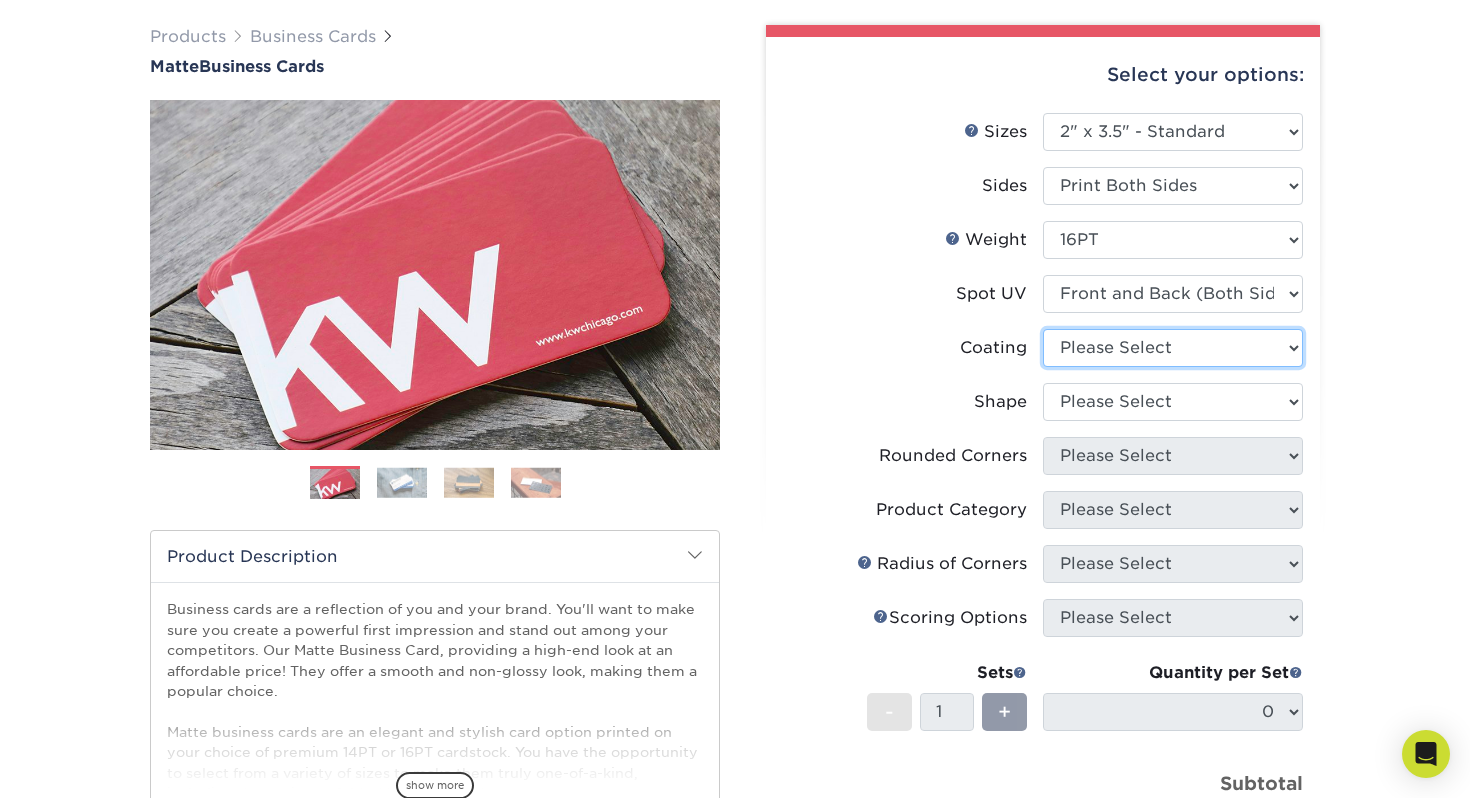 click at bounding box center (1173, 348) 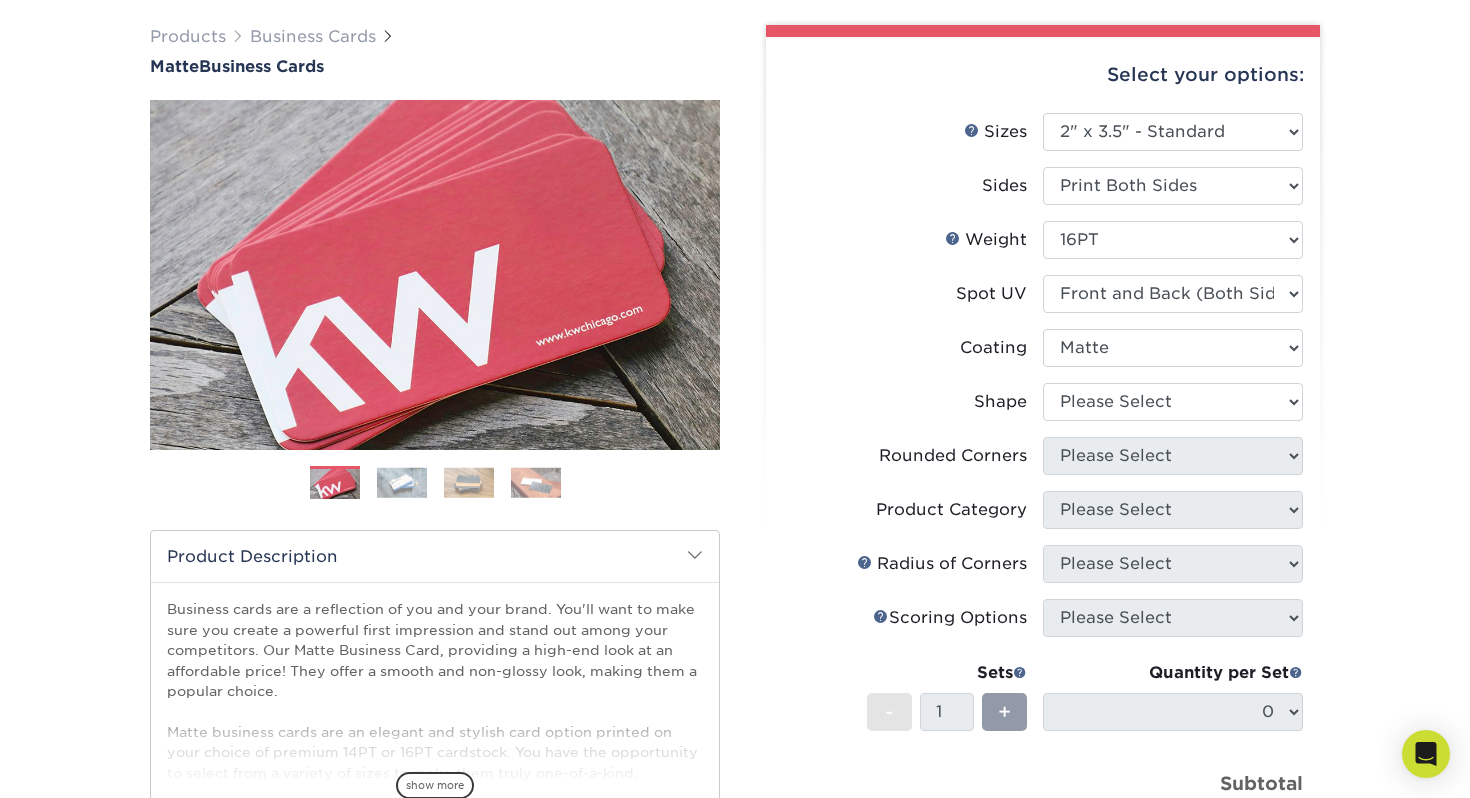 click at bounding box center [0, 0] 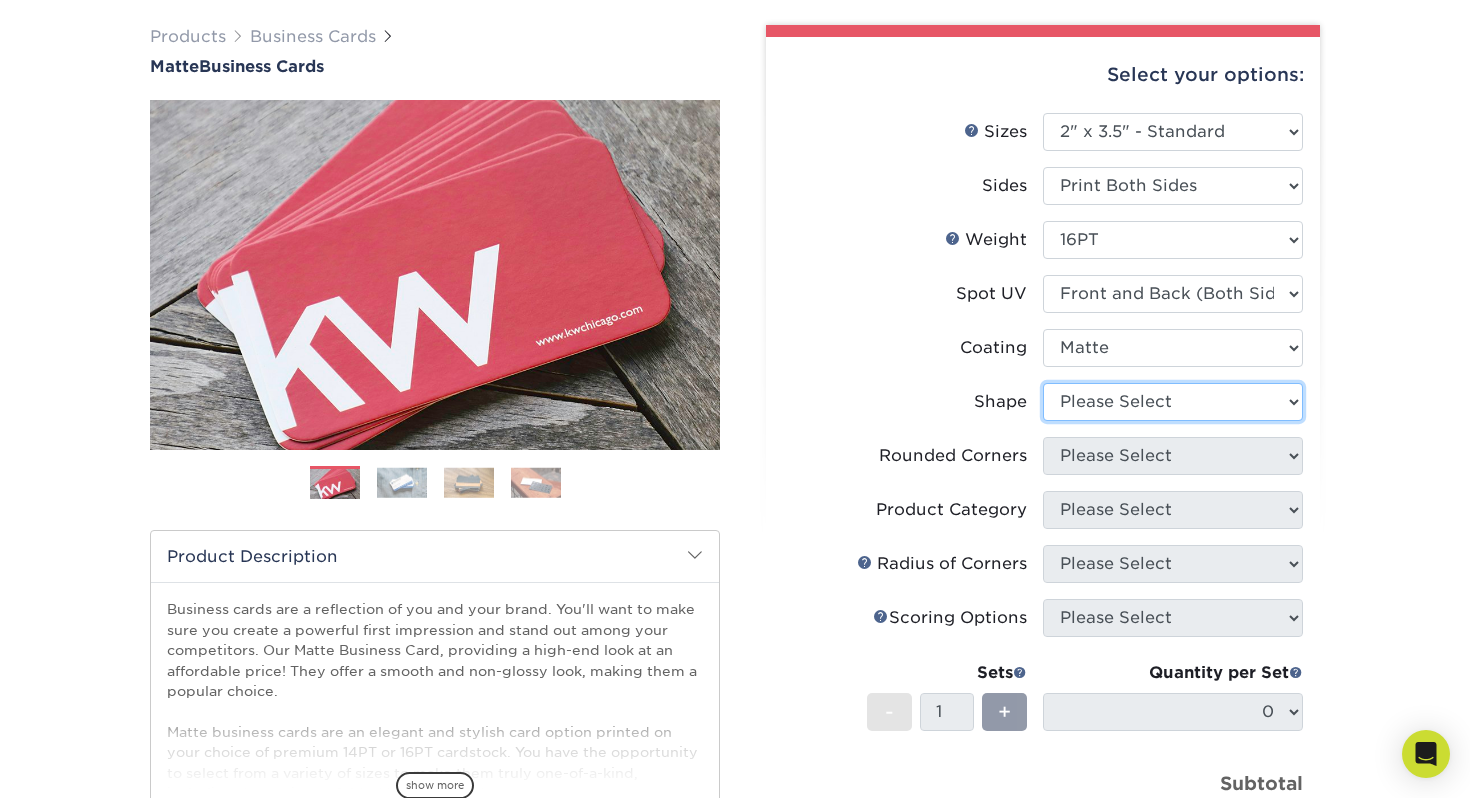 click on "Please Select Standard" at bounding box center [1173, 402] 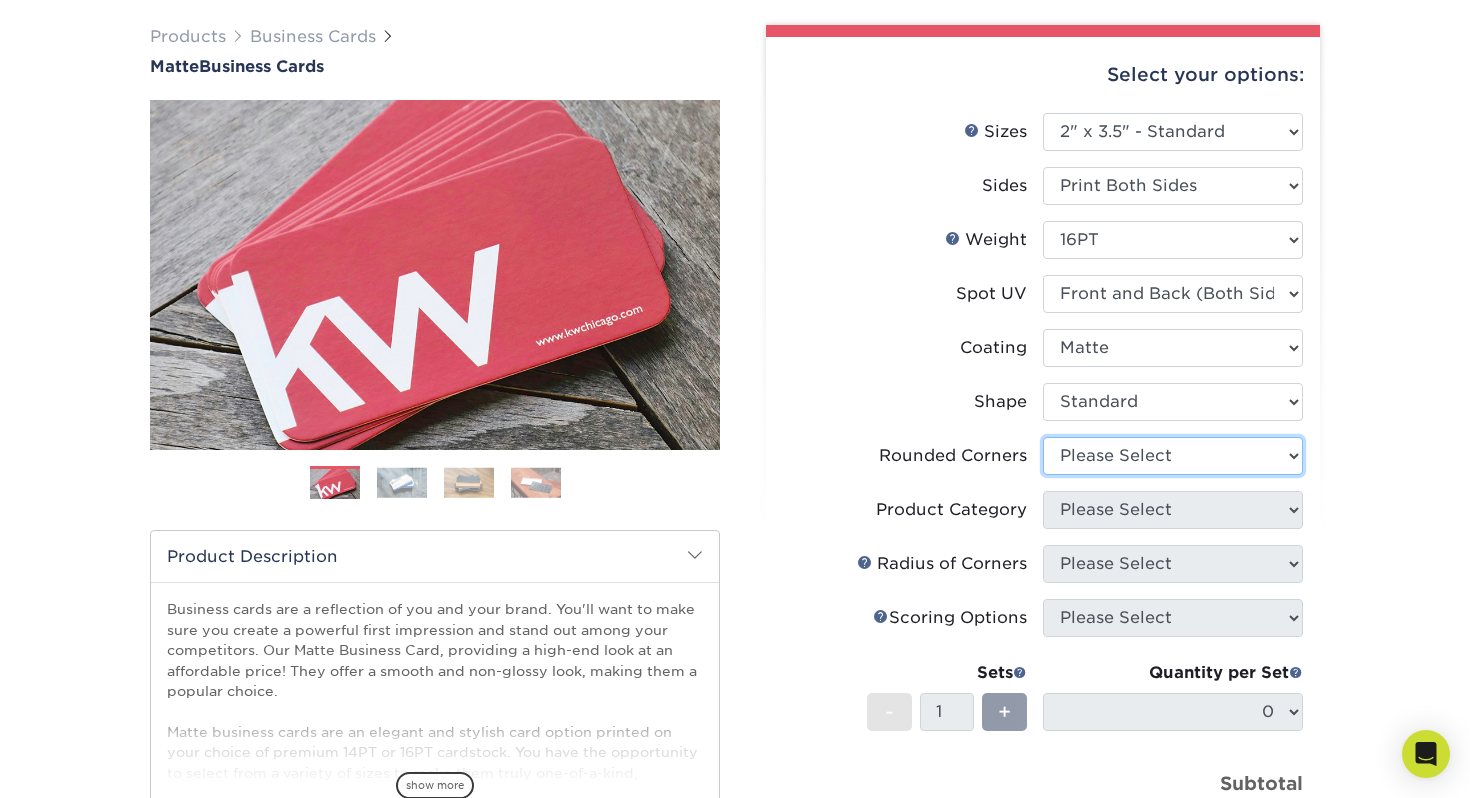 click on "Please Select
Yes - Round 2 Corners                                                    Yes - Round 4 Corners                                                    No" at bounding box center (1173, 456) 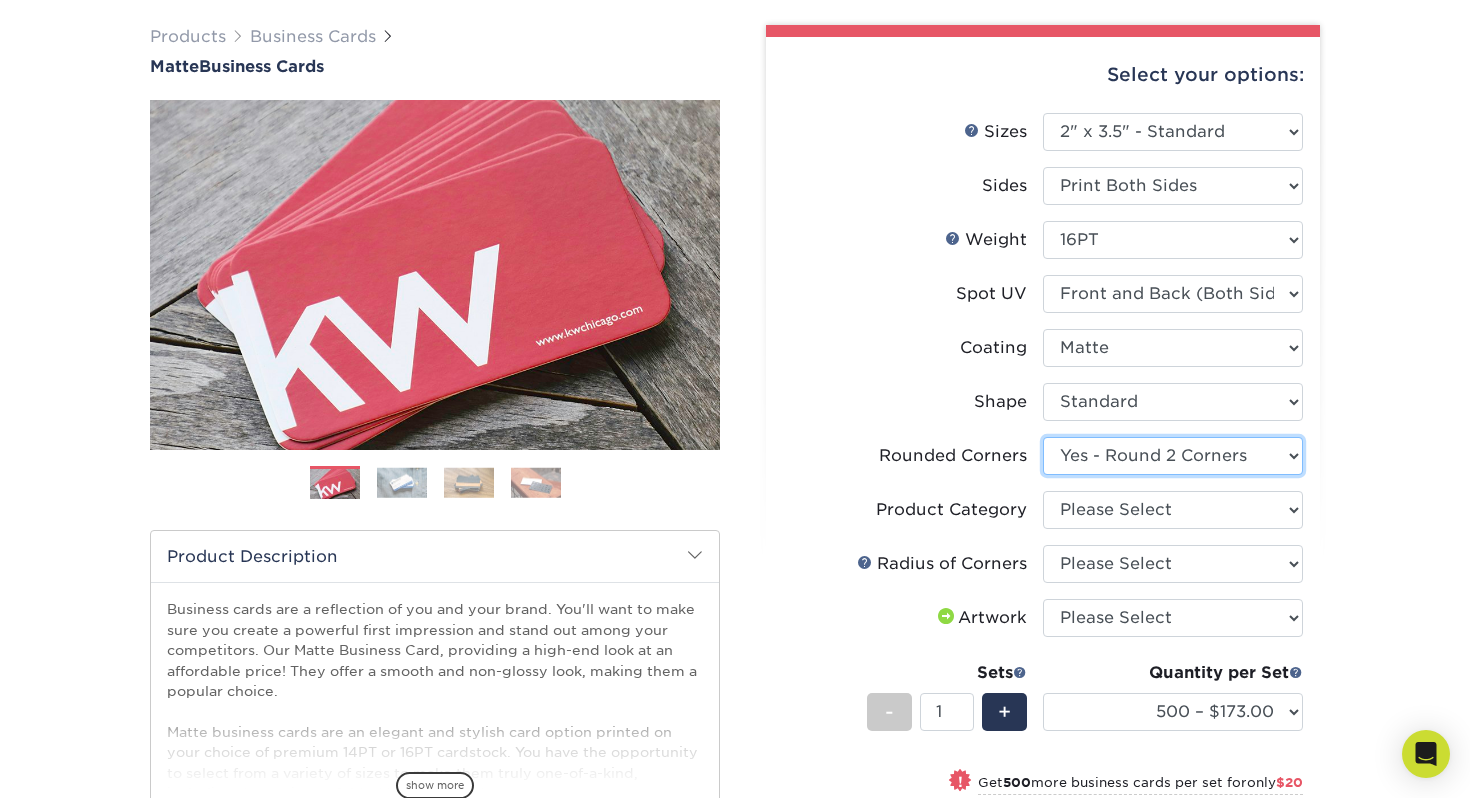 click on "Please Select
Yes - Round 2 Corners                                                    Yes - Round 4 Corners                                                    No" at bounding box center (1173, 456) 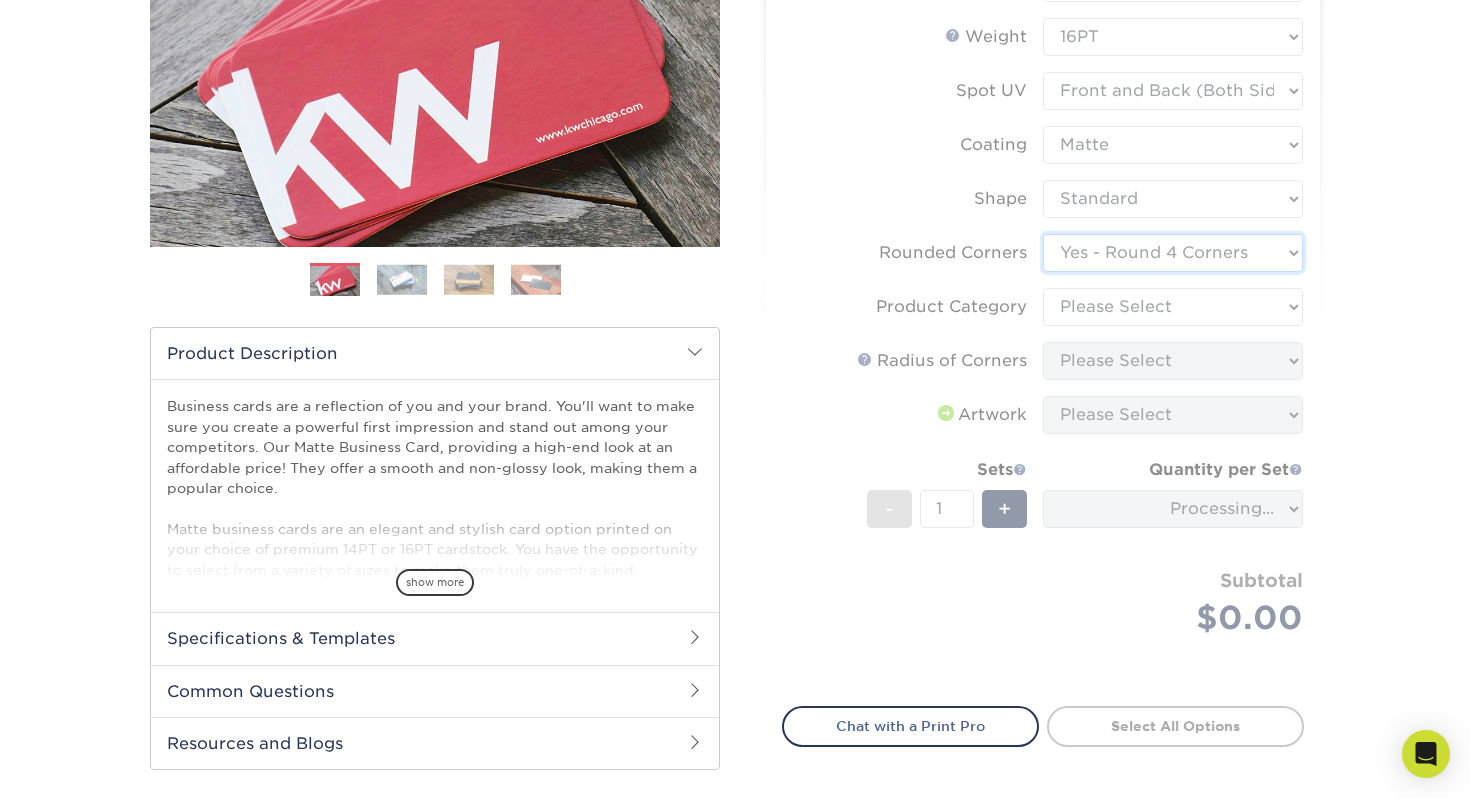 scroll, scrollTop: 350, scrollLeft: 0, axis: vertical 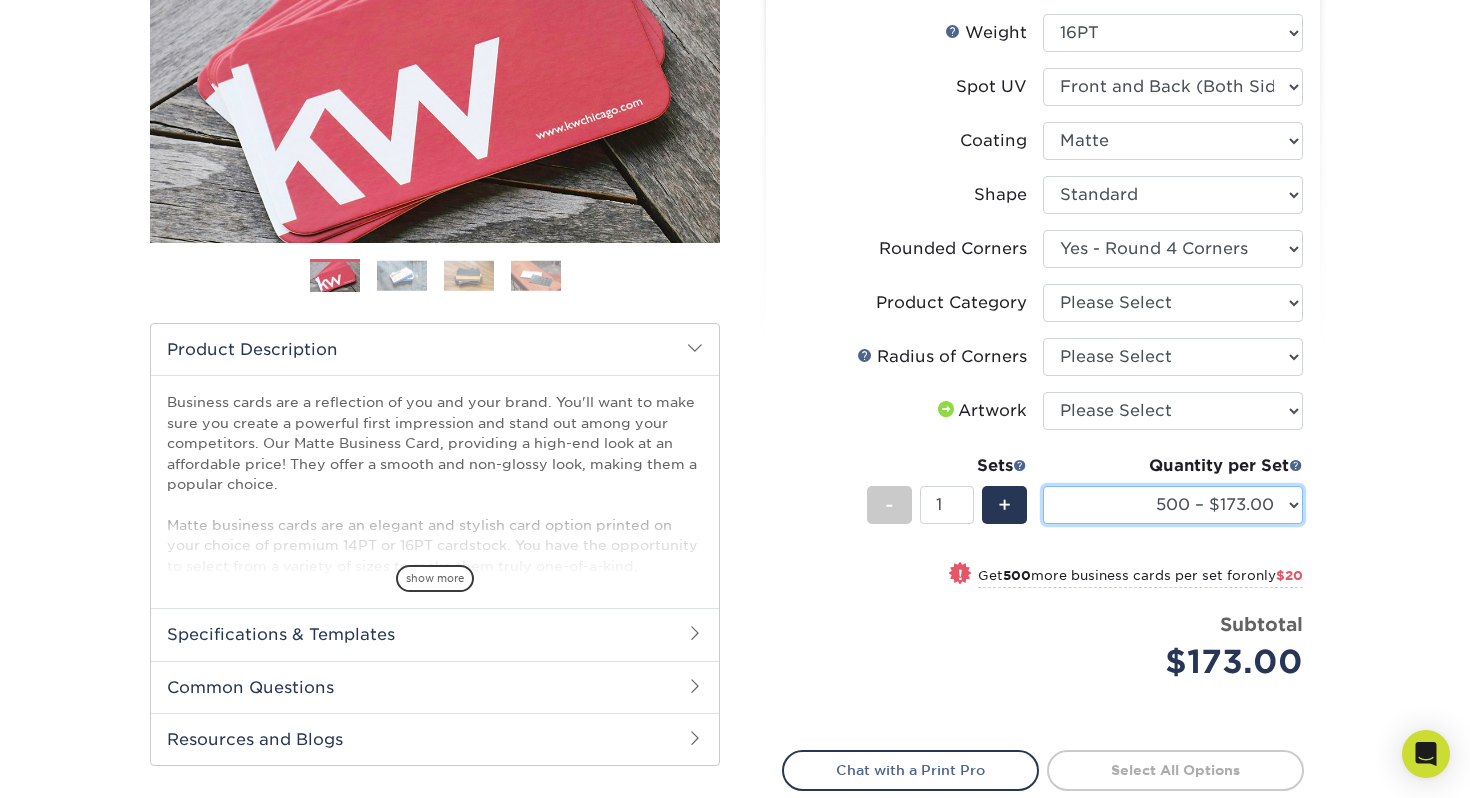 click on "500 – $173.00 1000 – $193.00 2500 – $356.00 5000 – $534.00 10000 – $1048.00 15000 – $1562.00 20000 – $2075.00 25000 – $2559.00" at bounding box center (1173, 505) 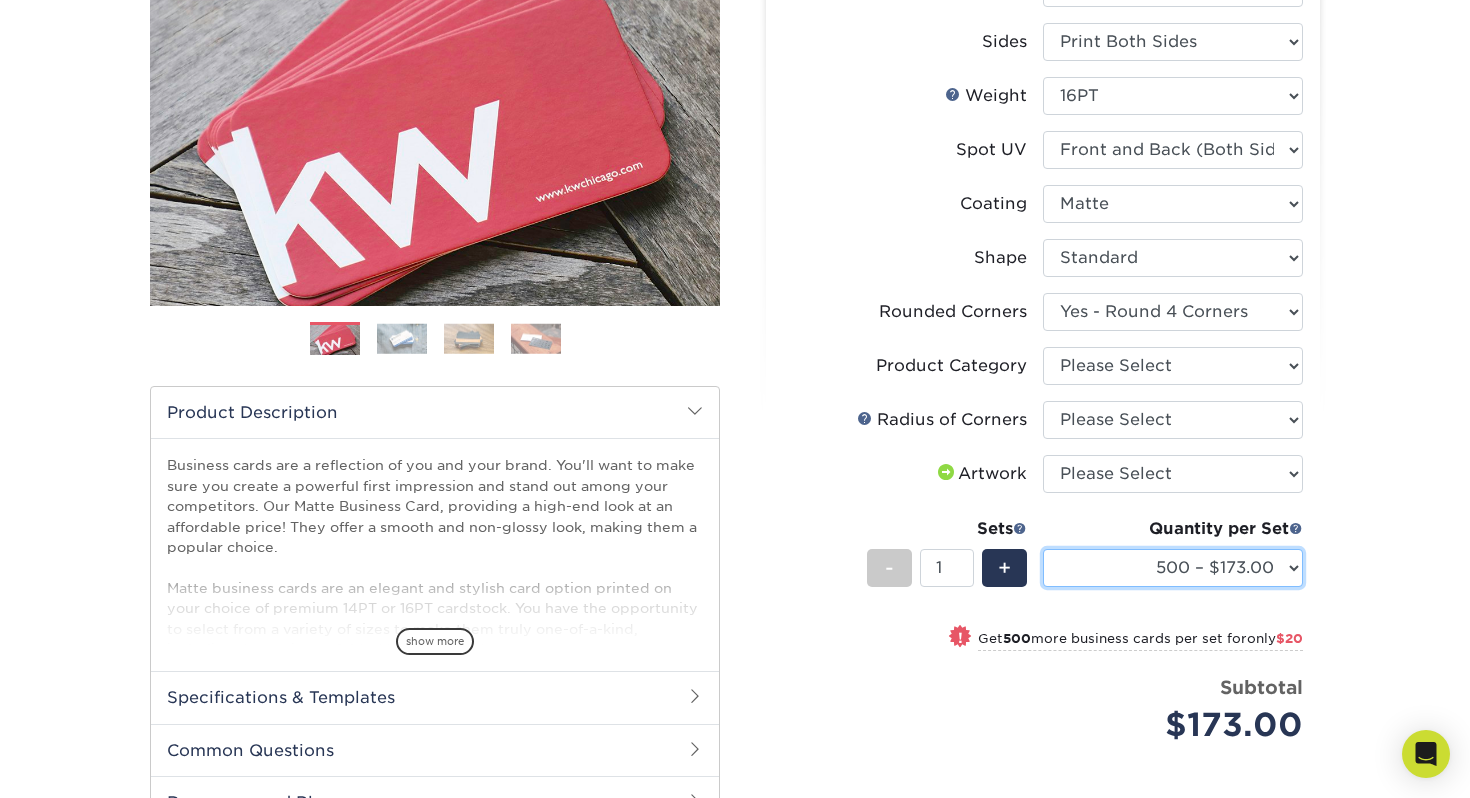 scroll, scrollTop: 268, scrollLeft: 0, axis: vertical 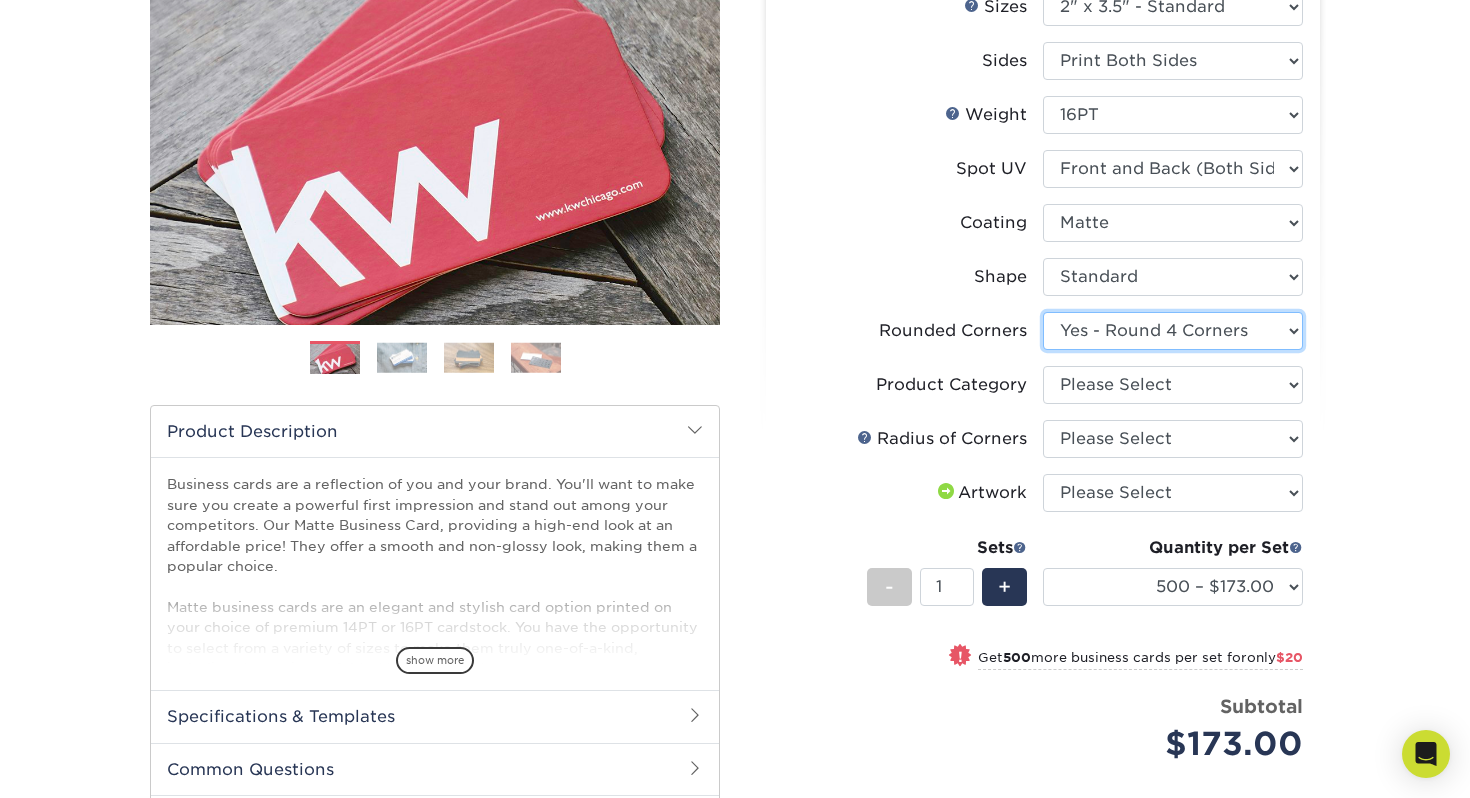 click on "Please Select
Yes - Round 2 Corners                                                    Yes - Round 4 Corners                                                    No" at bounding box center (1173, 331) 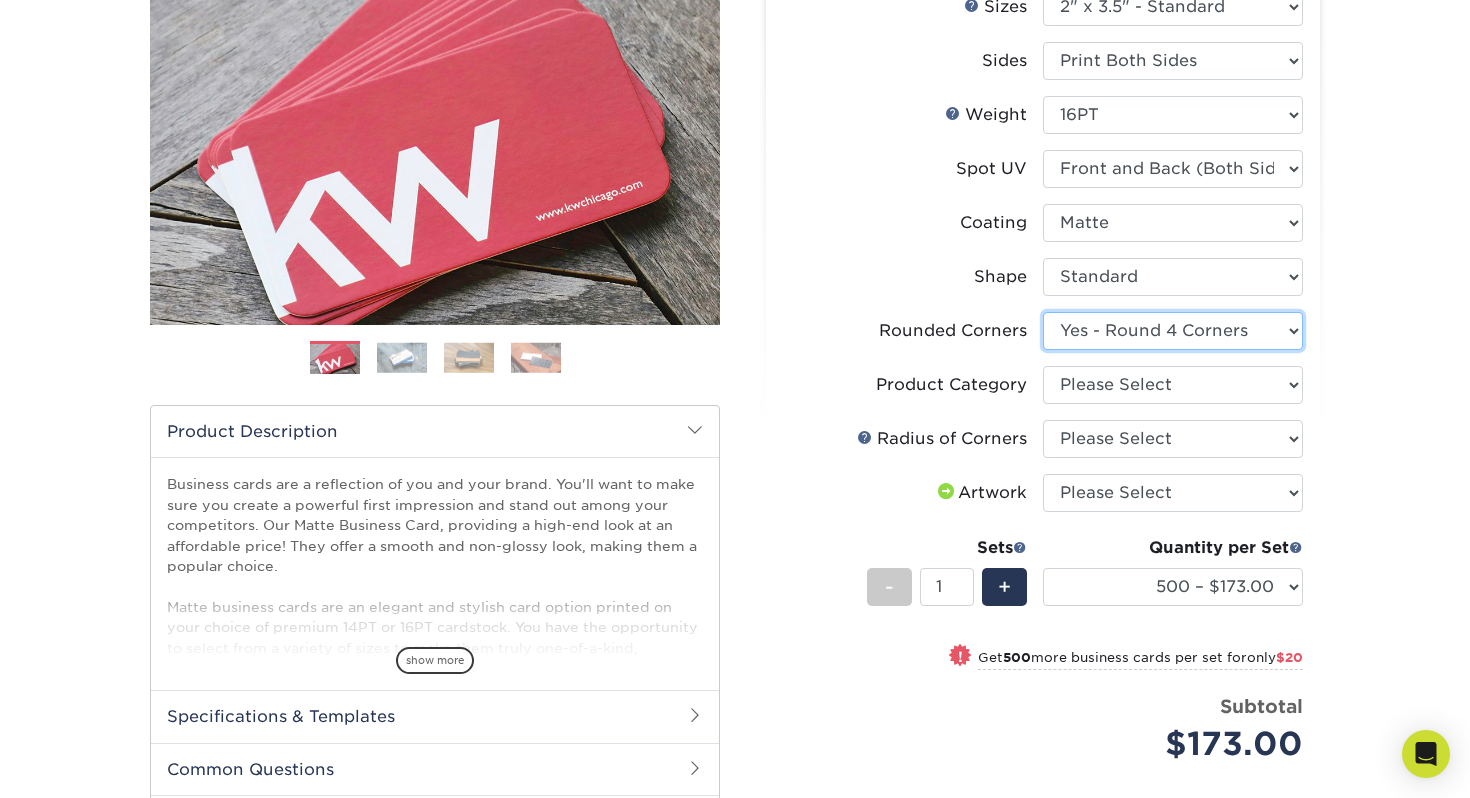 select on "0" 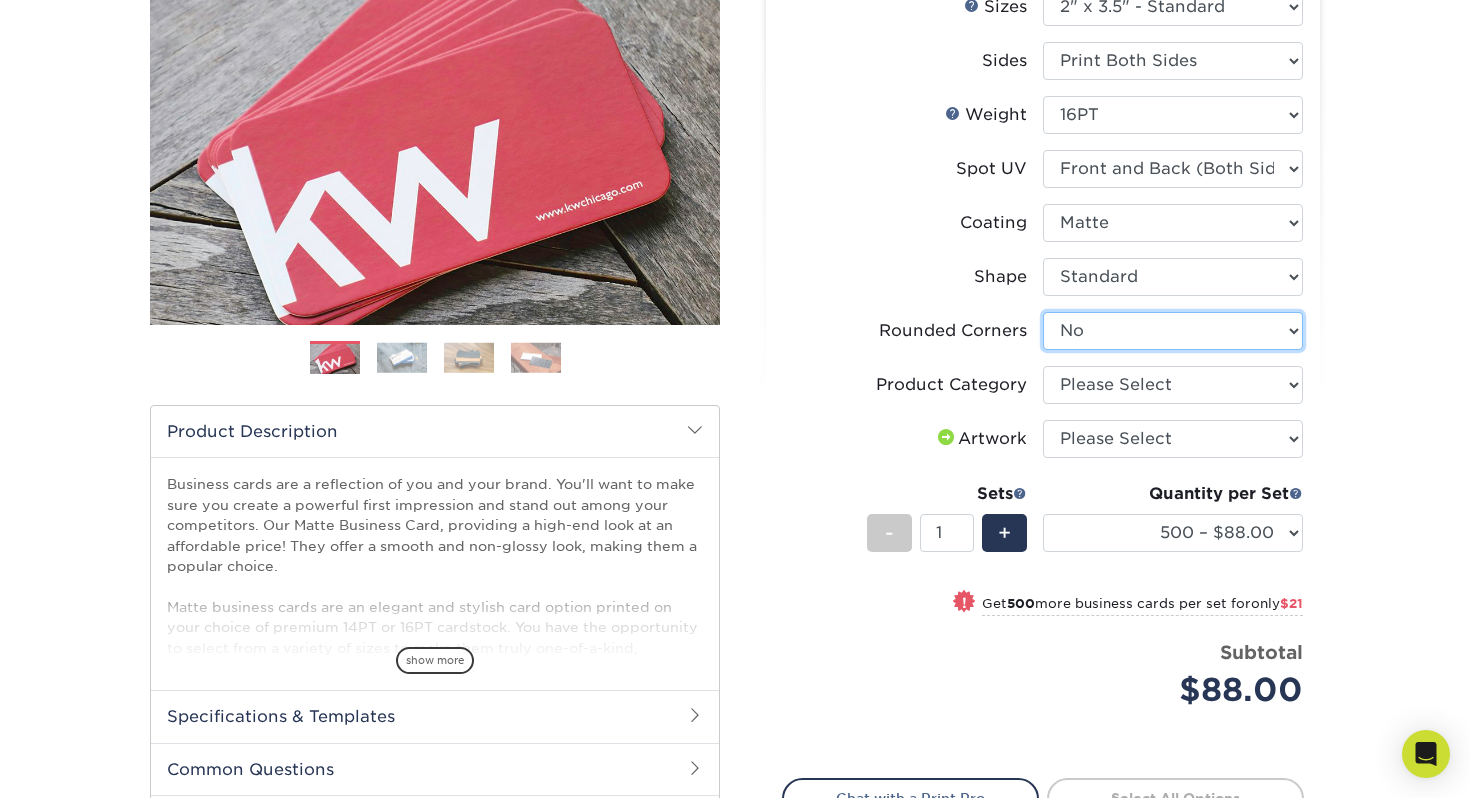 scroll, scrollTop: 259, scrollLeft: 0, axis: vertical 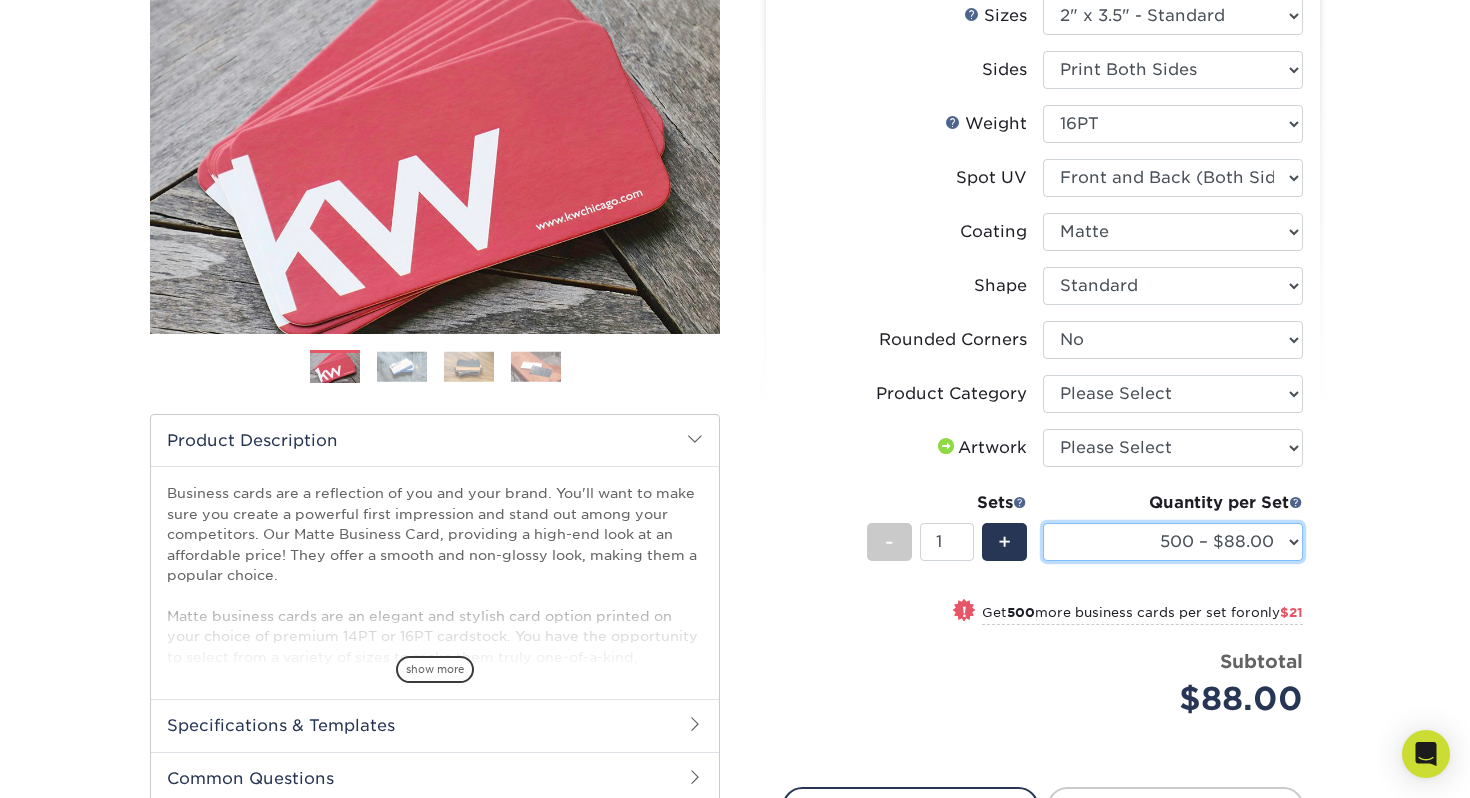 click on "500 – $88.00 1000 – $109.00 2500 – $205.00 5000 – $279.00 10000 – $612.00 15000 – $908.00 20000 – $1205.00 25000 – $1501.00" at bounding box center [1173, 542] 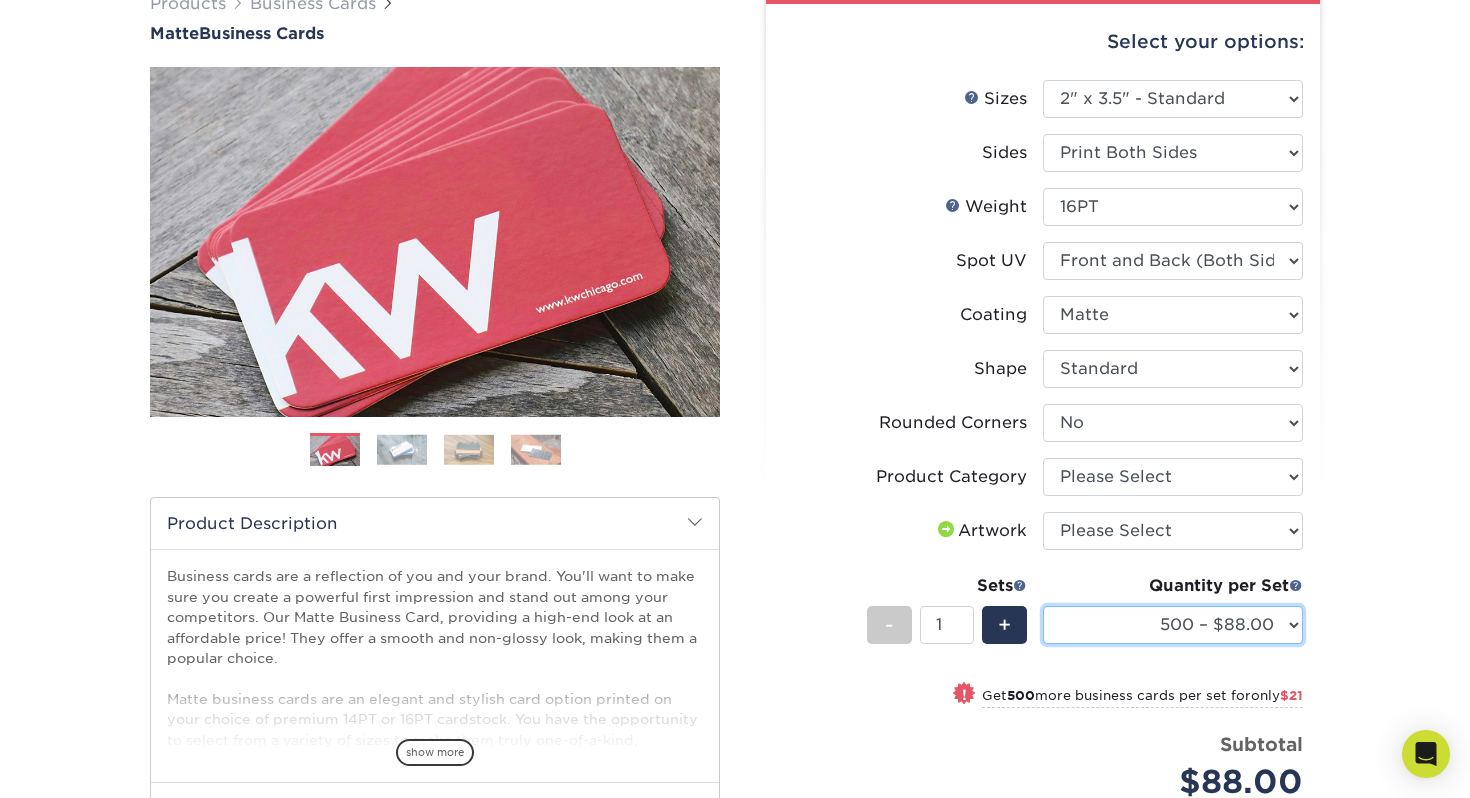 scroll, scrollTop: 153, scrollLeft: 0, axis: vertical 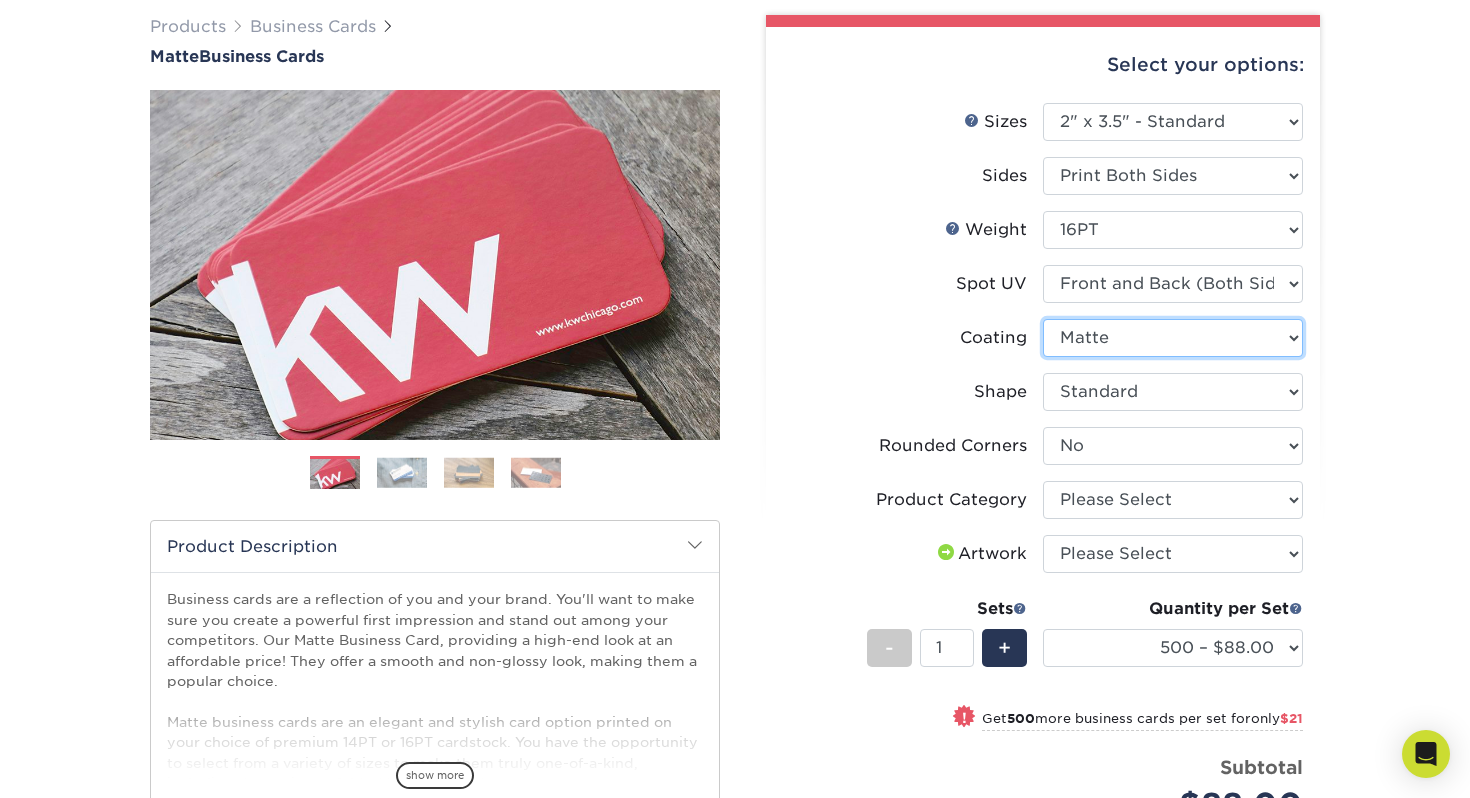 click at bounding box center (1173, 338) 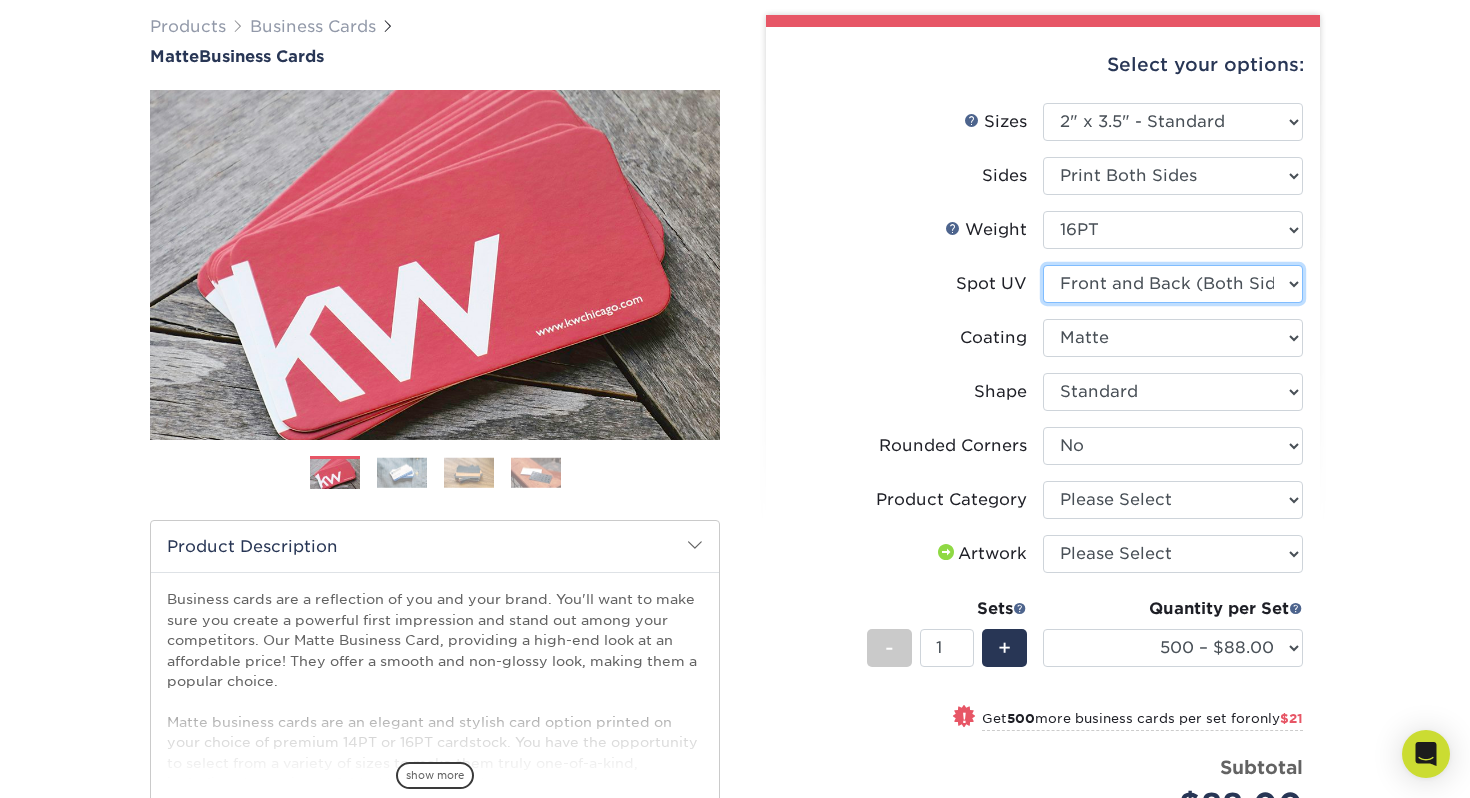 click on "Please Select No Spot UV Front and Back (Both Sides) Front Only Back Only" at bounding box center (1173, 284) 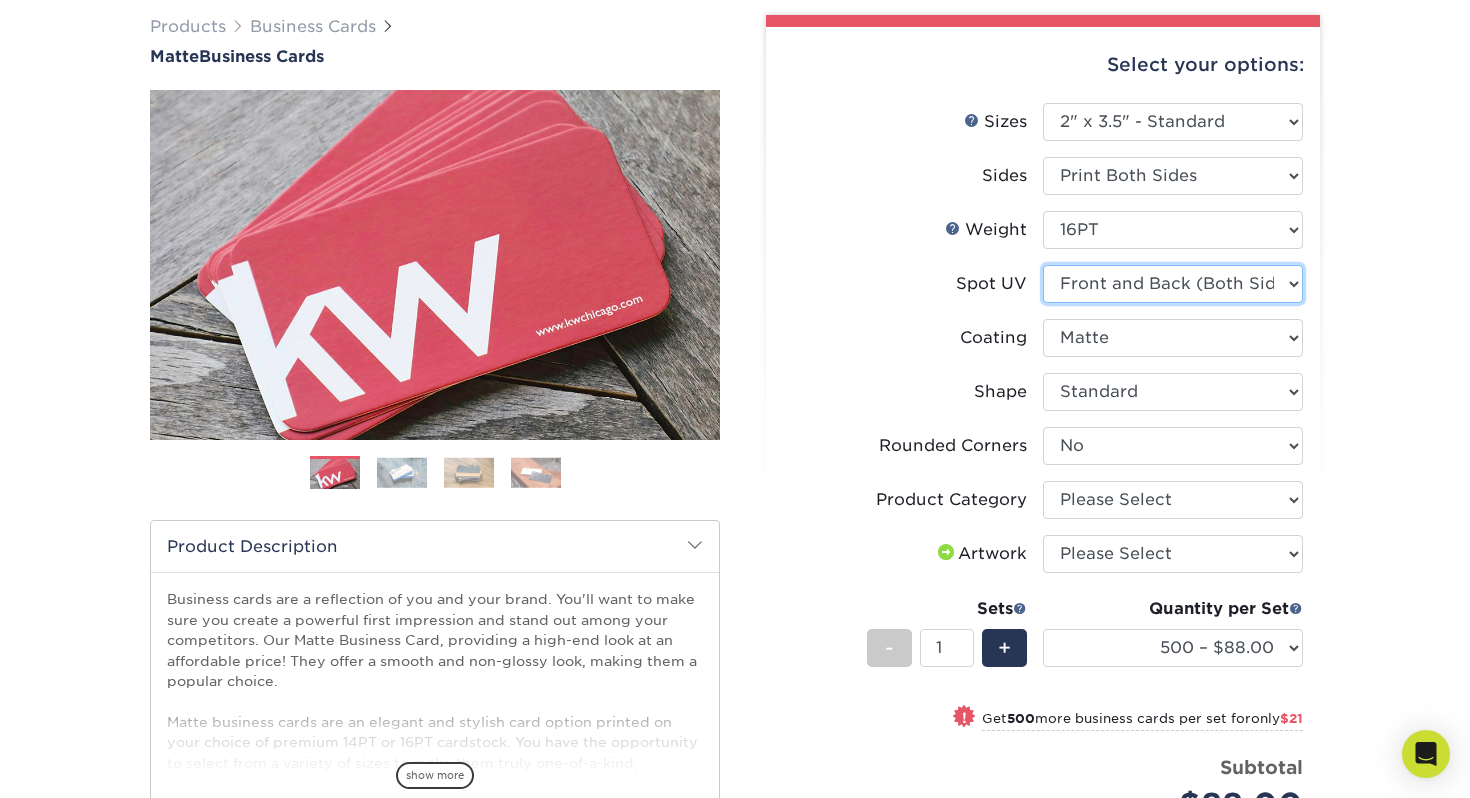 select on "3" 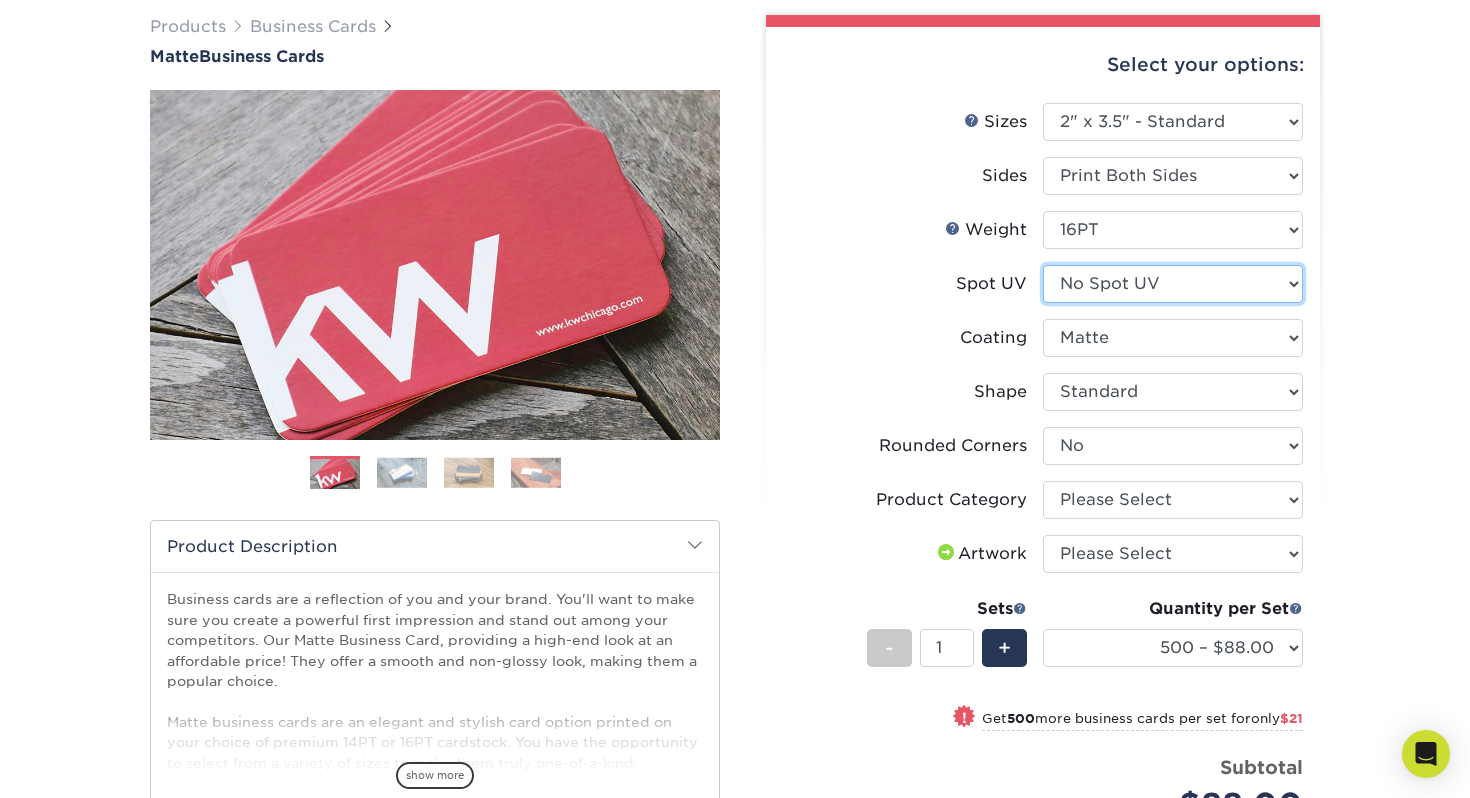 select on "-1" 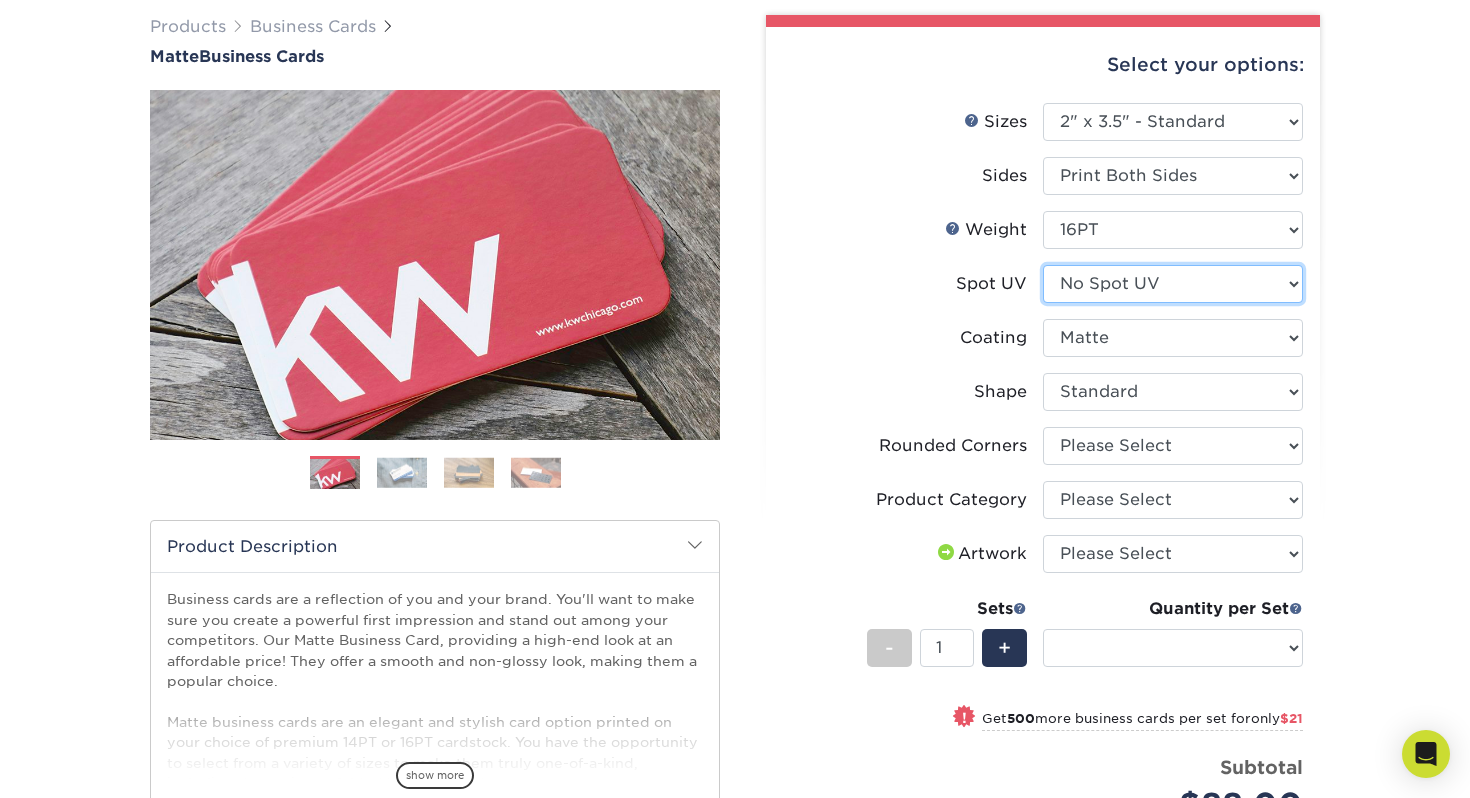 select on "-1" 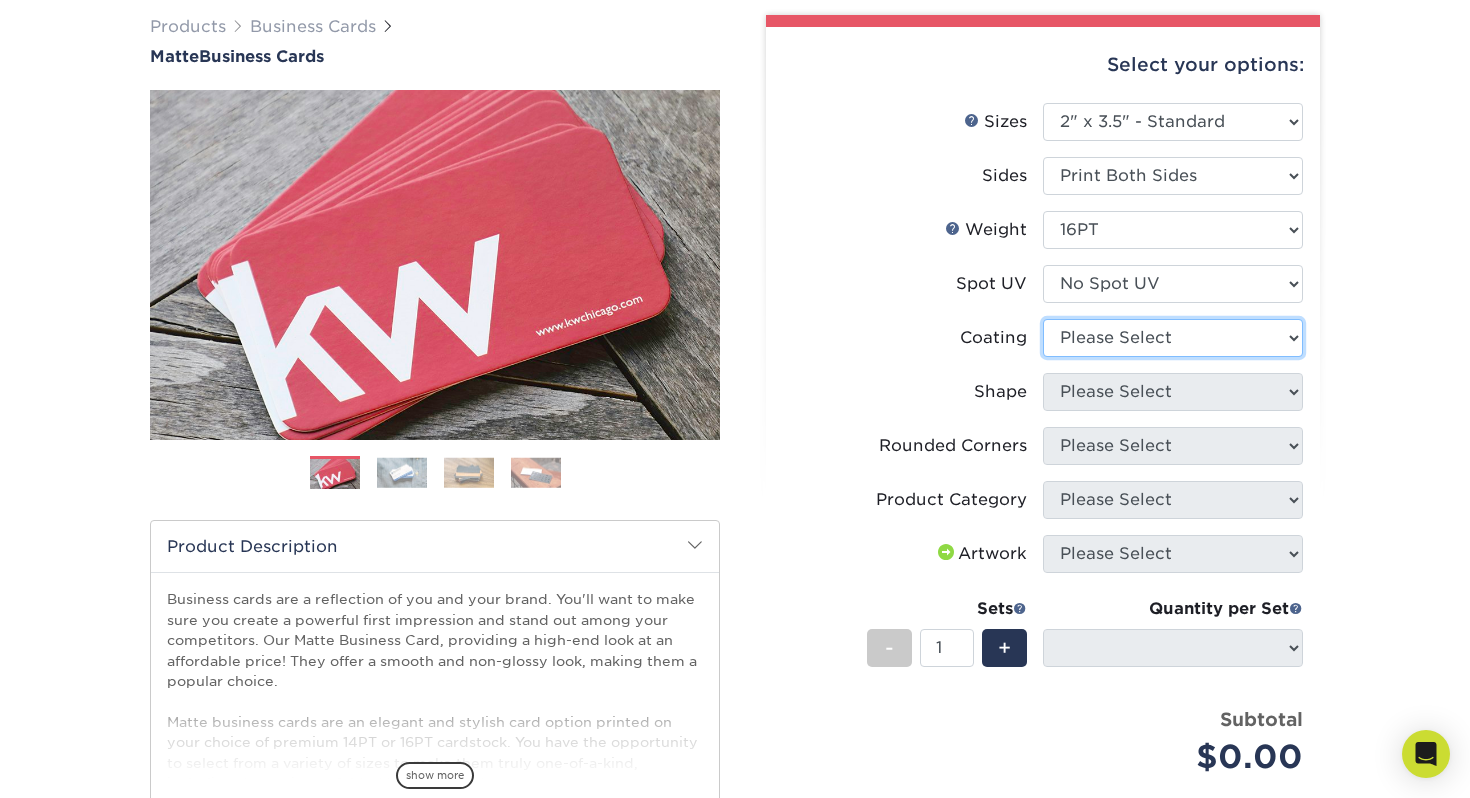 click at bounding box center [1173, 338] 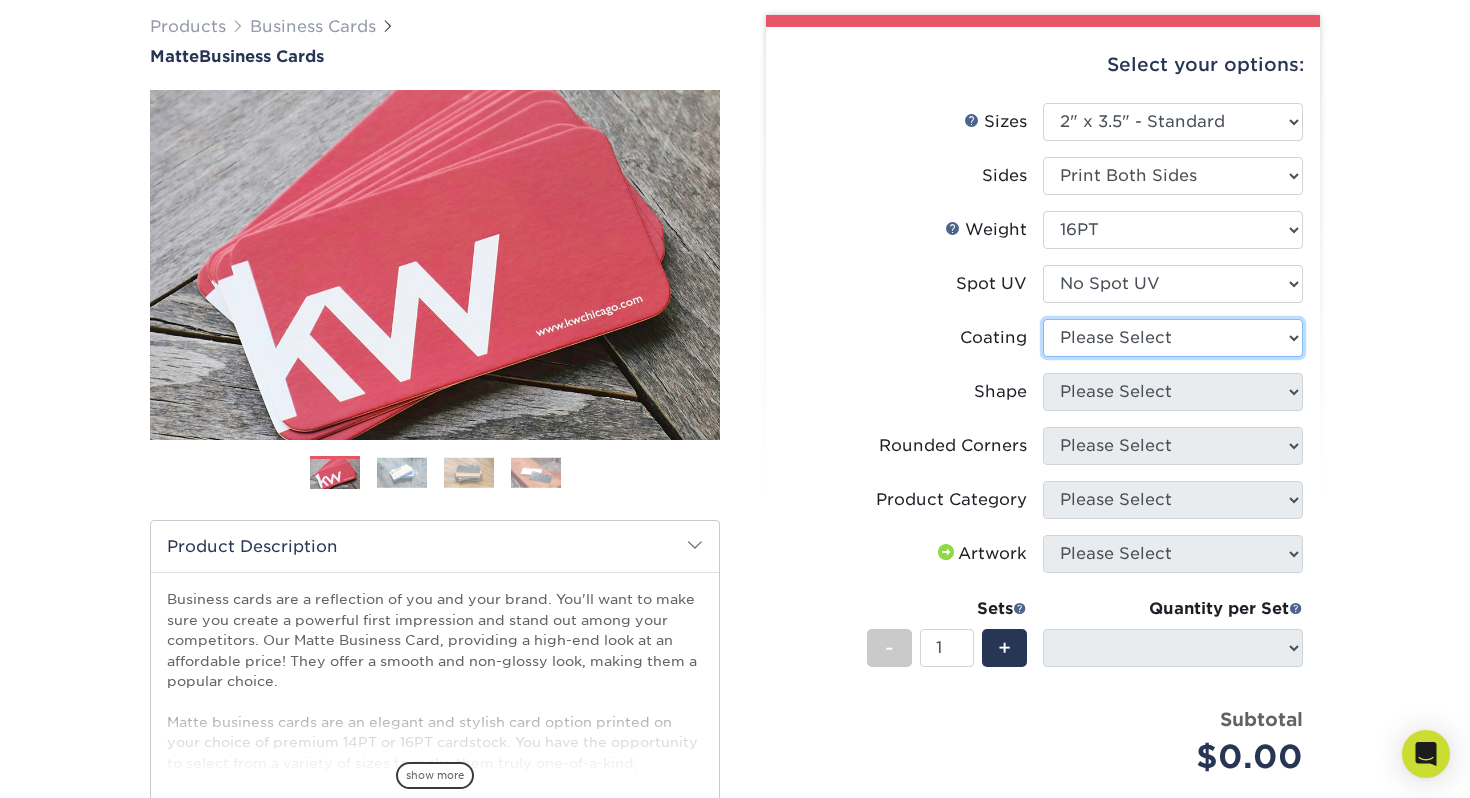 select on "121bb7b5-3b4d-429f-bd8d-bbf80e953313" 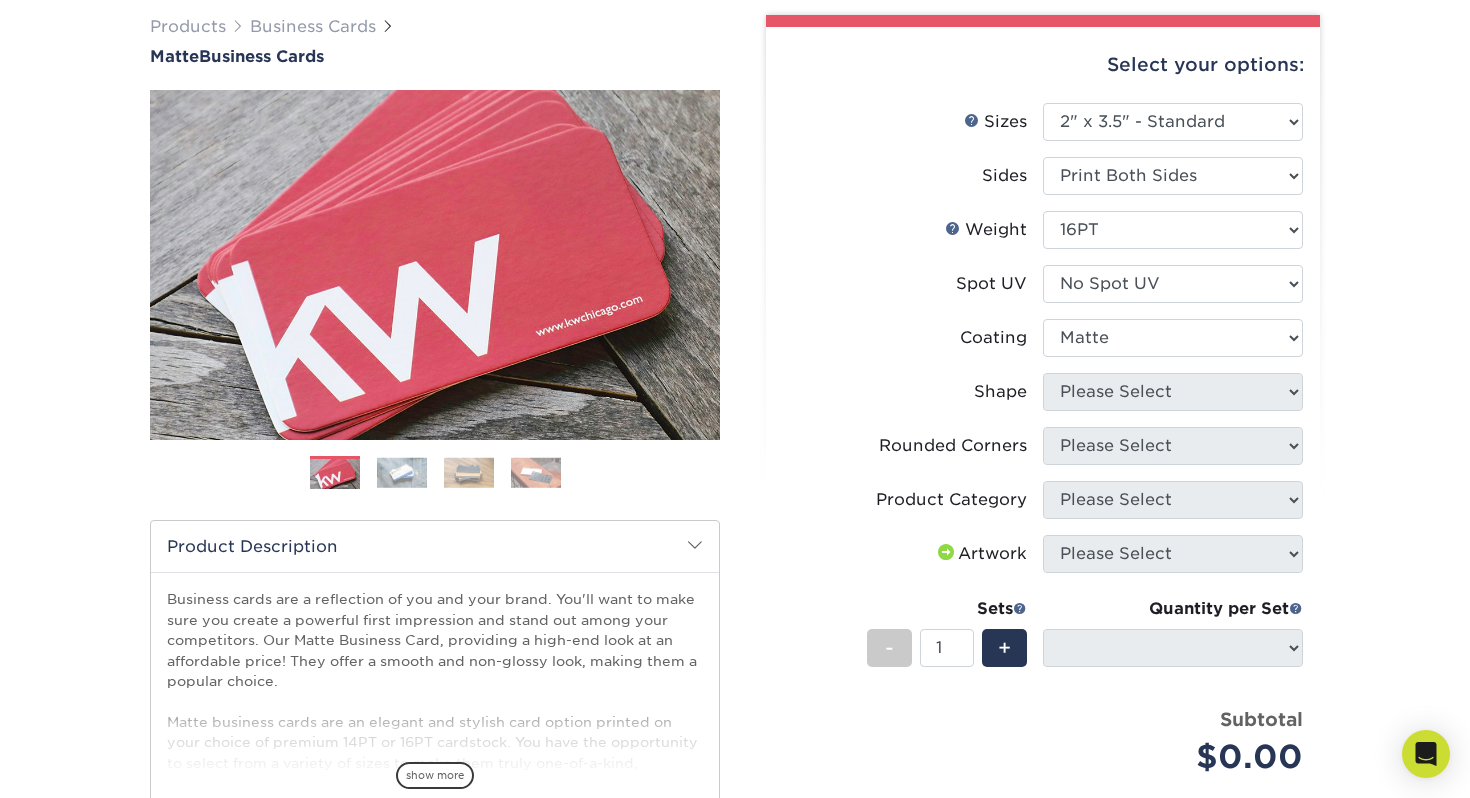select 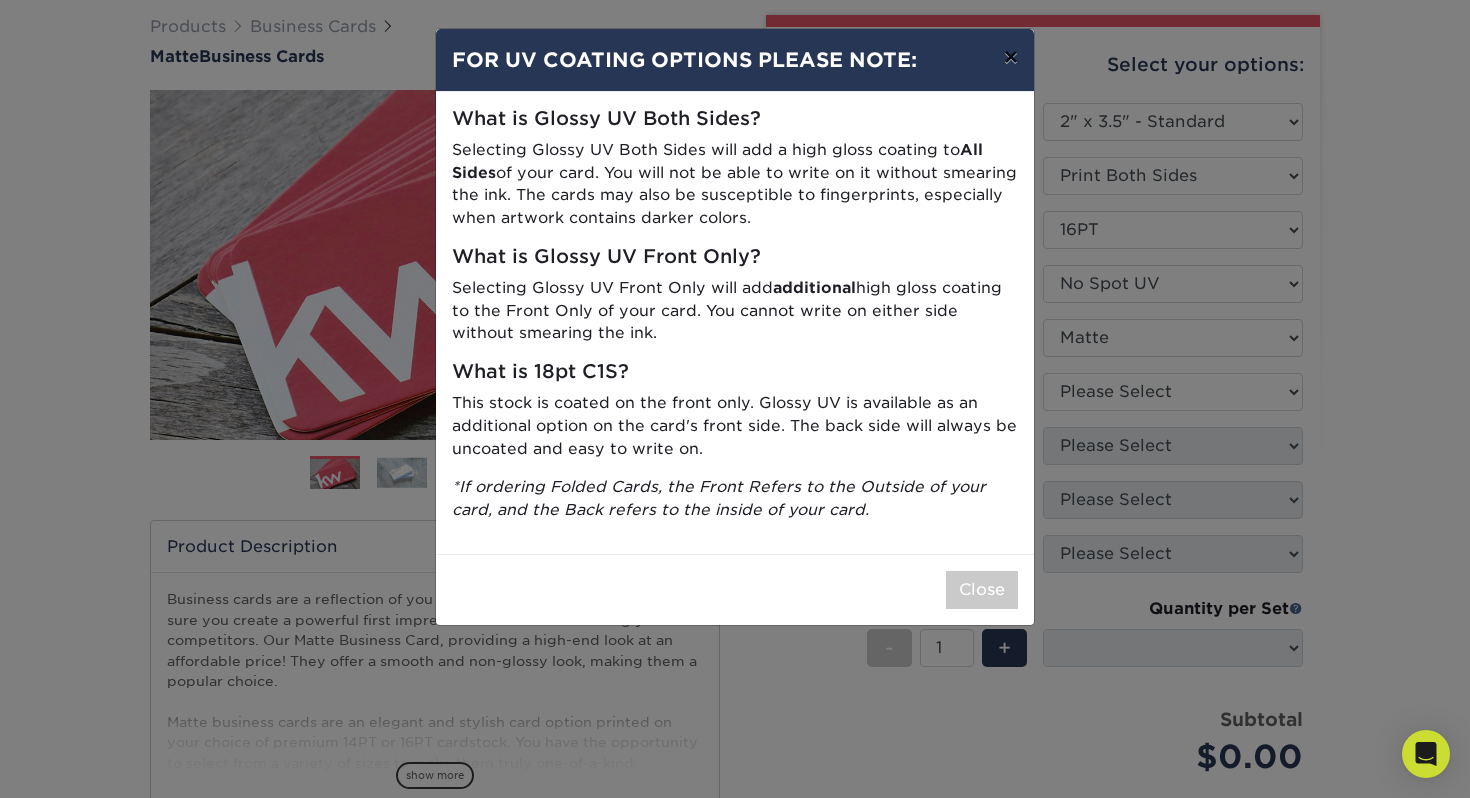 click on "×" at bounding box center (1011, 57) 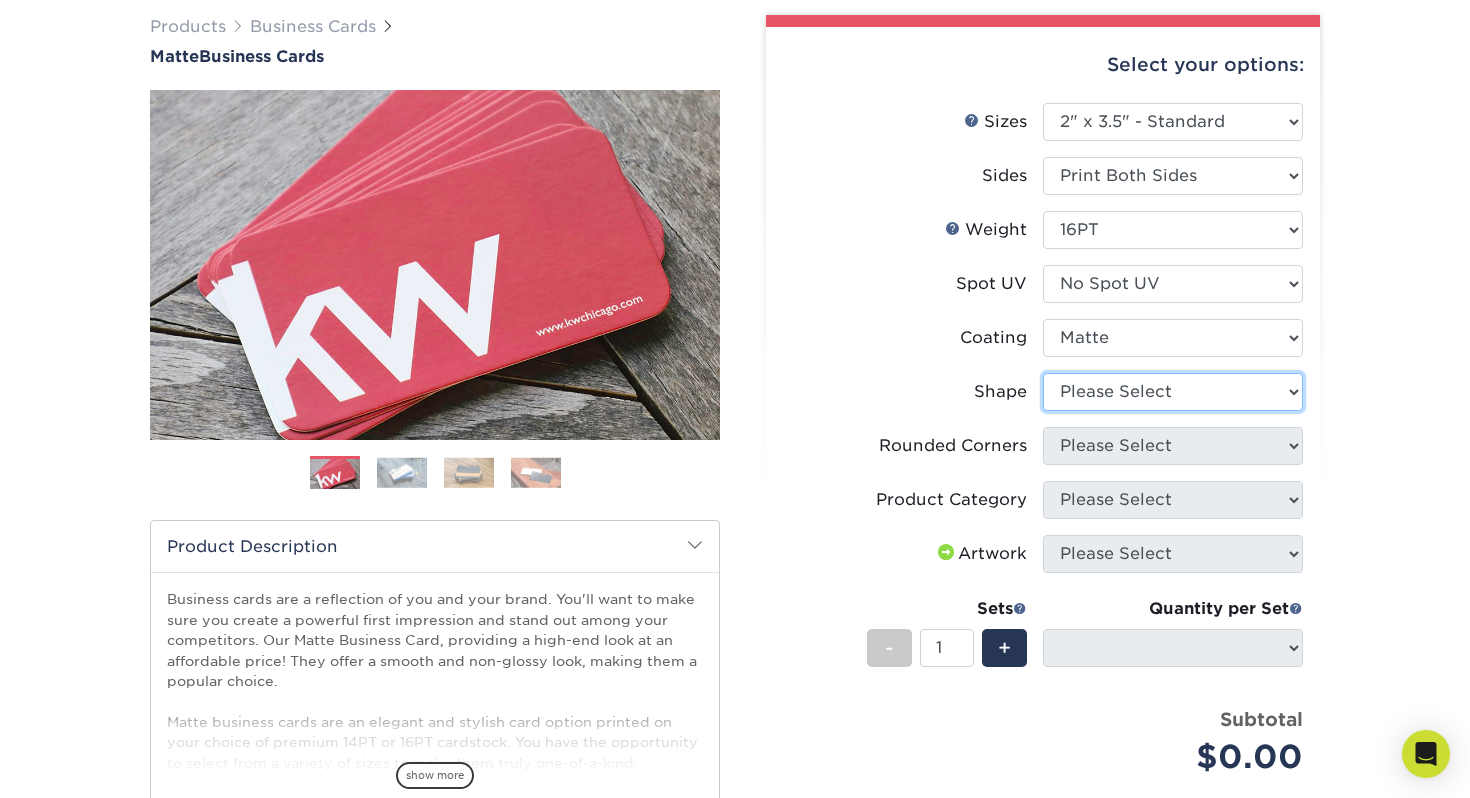 click on "Please Select Standard Oval" at bounding box center (1173, 392) 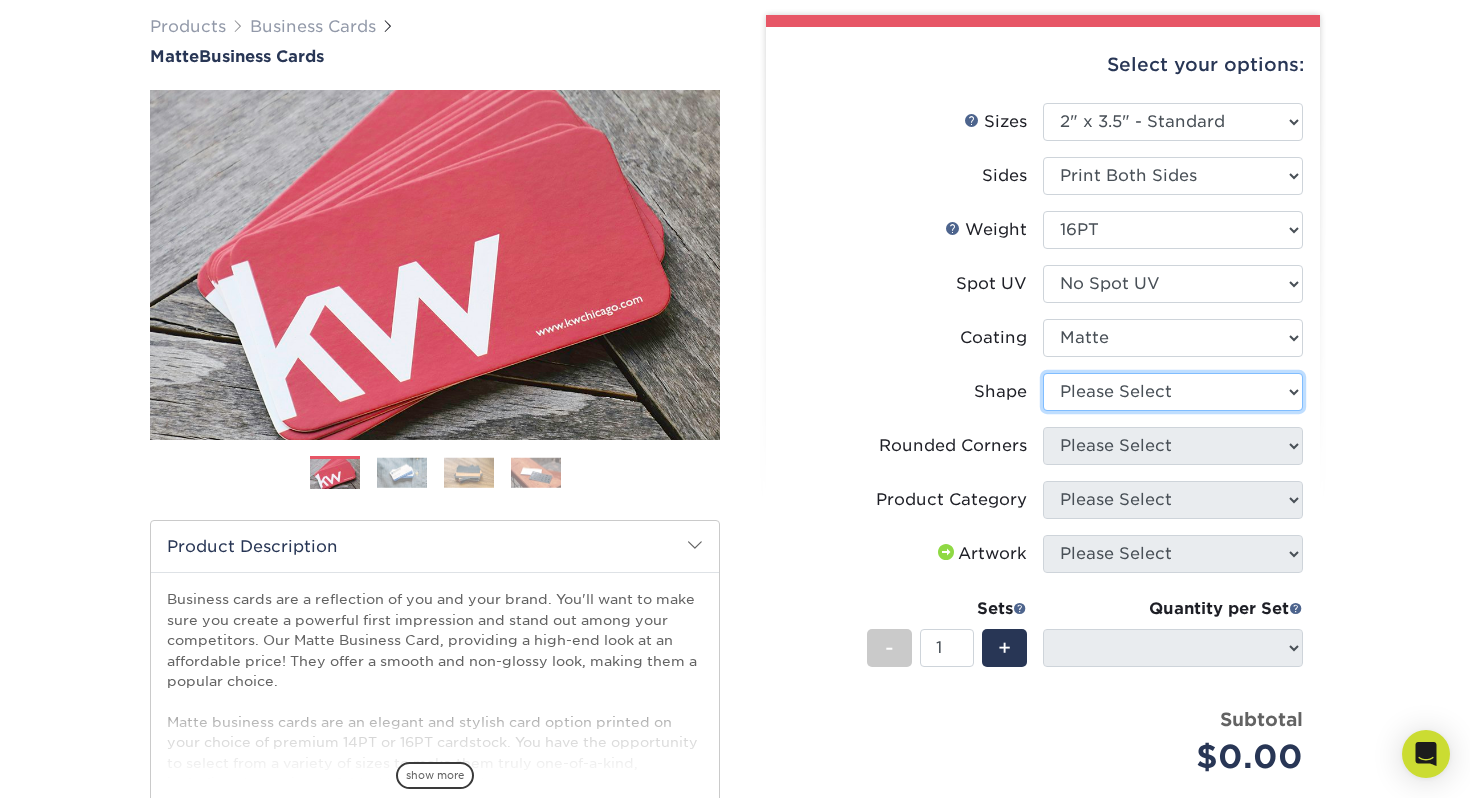 select on "standard" 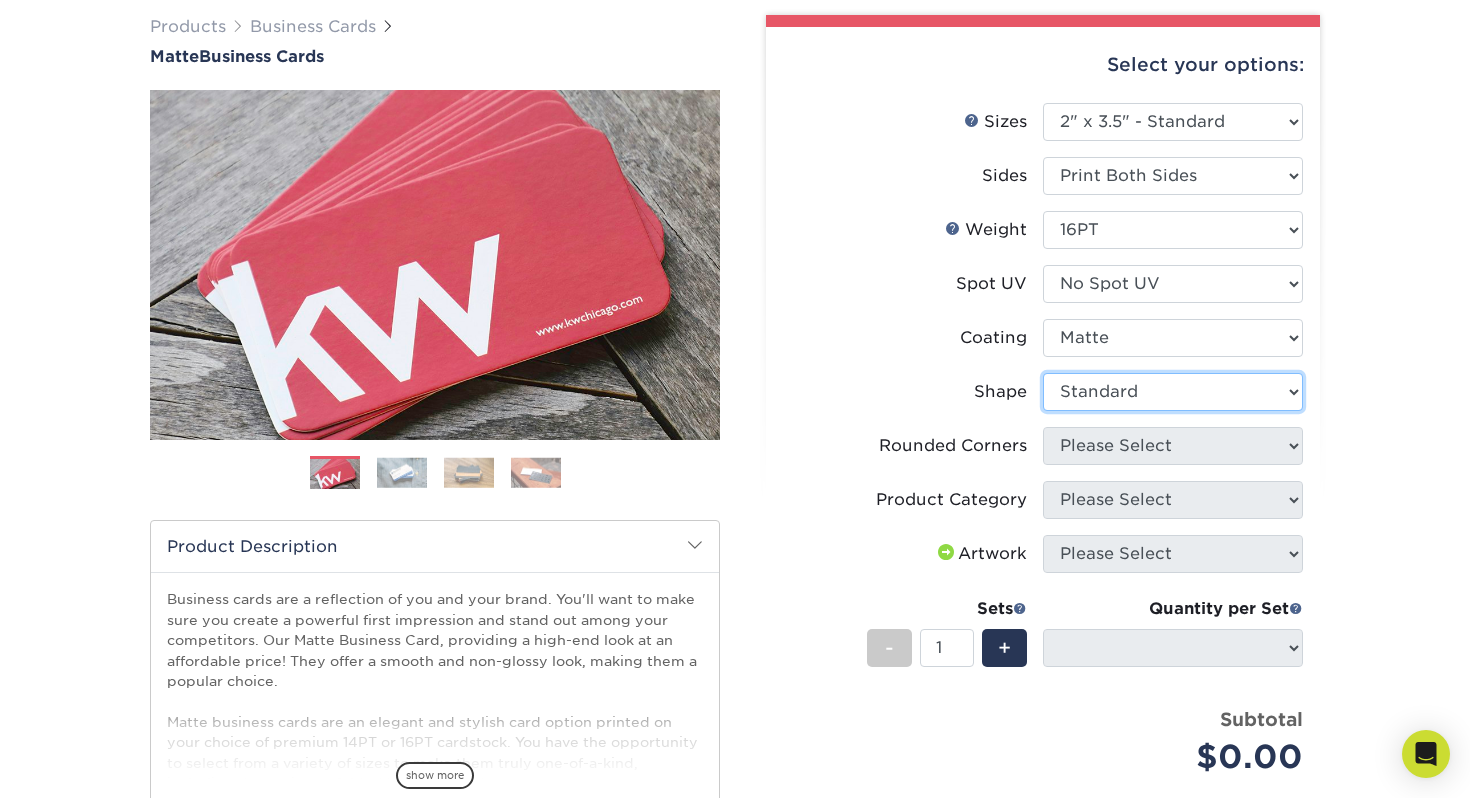 select 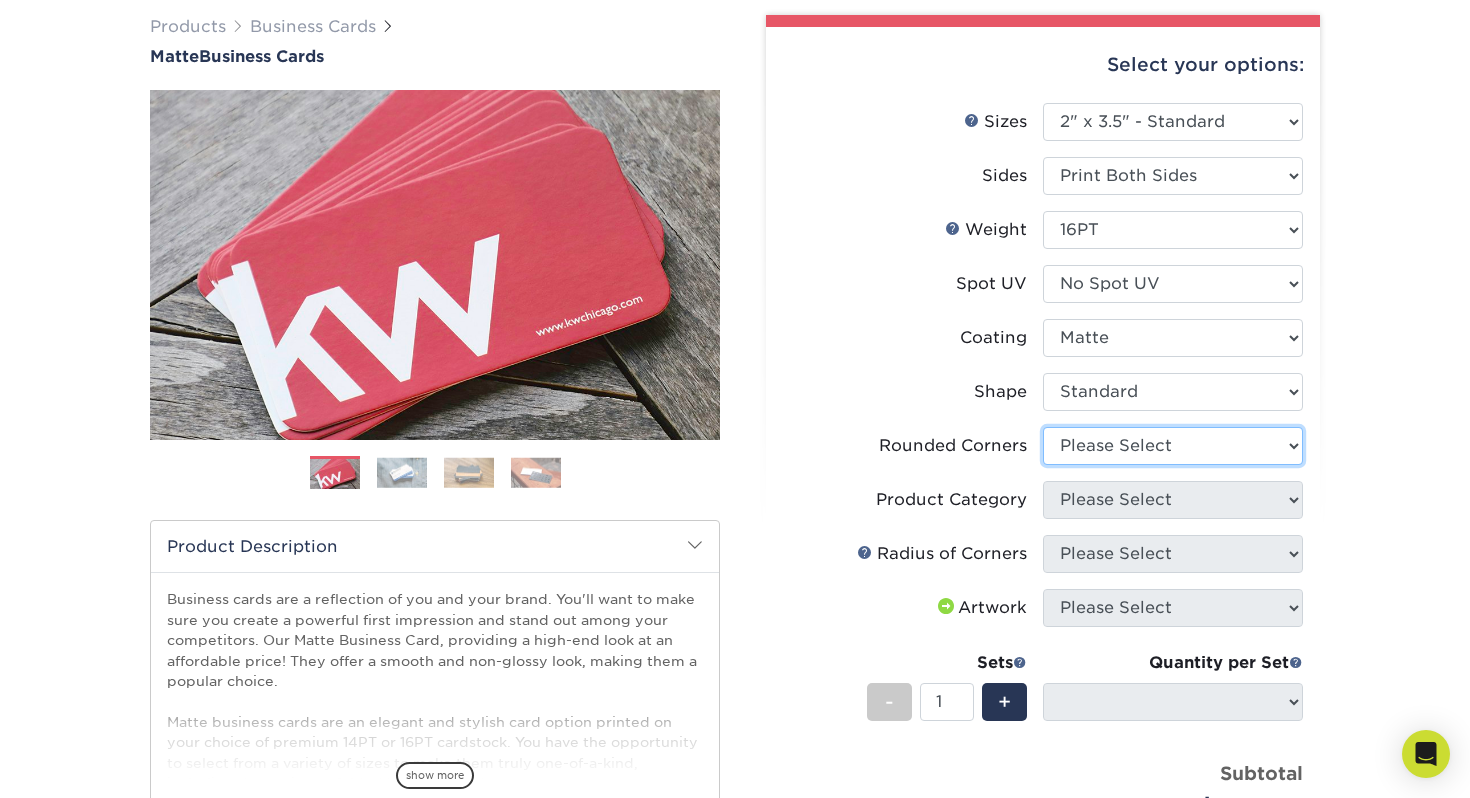 click on "Please Select
Yes - Round 2 Corners                                                    Yes - Round 4 Corners                                                    No" at bounding box center (1173, 446) 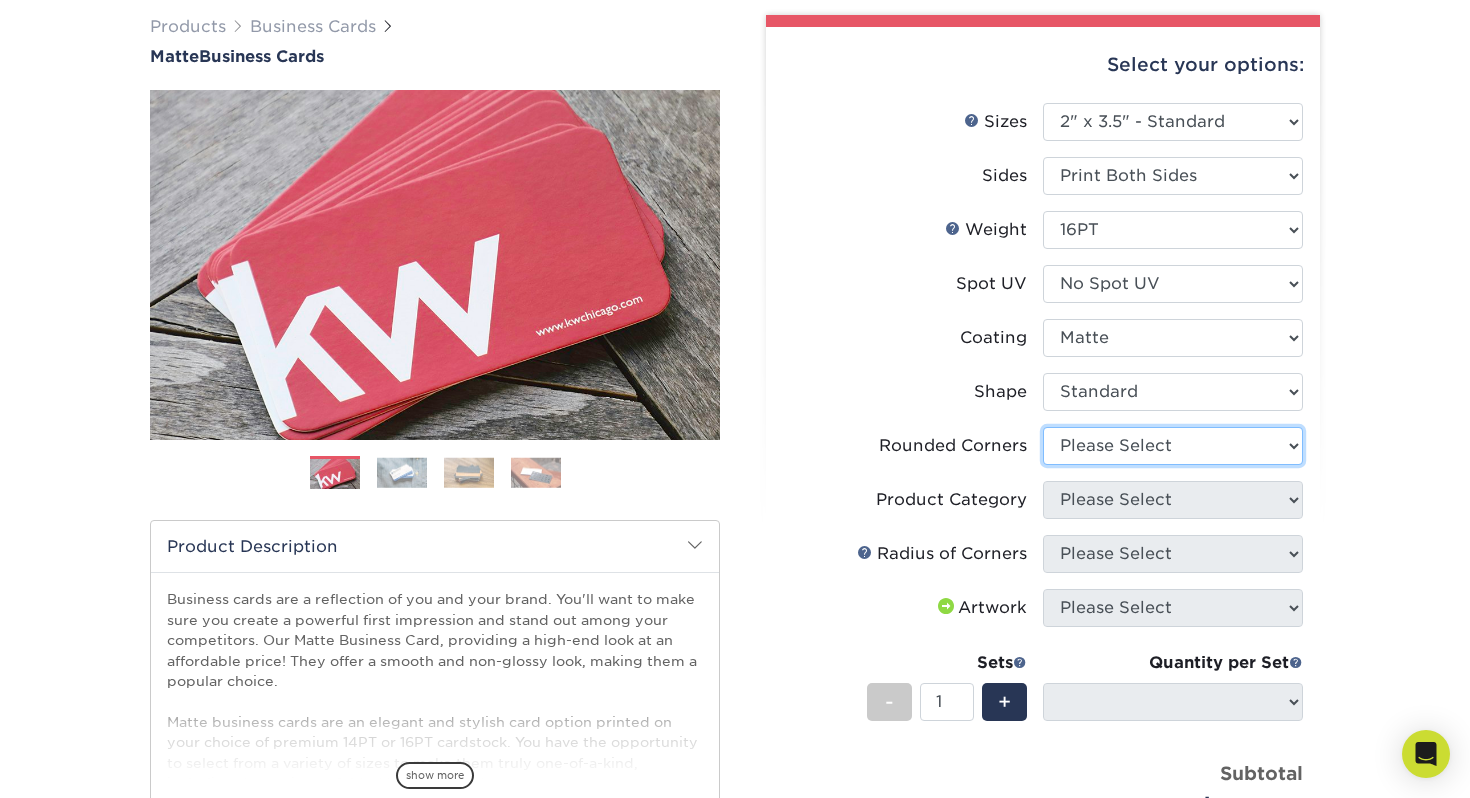 select on "0" 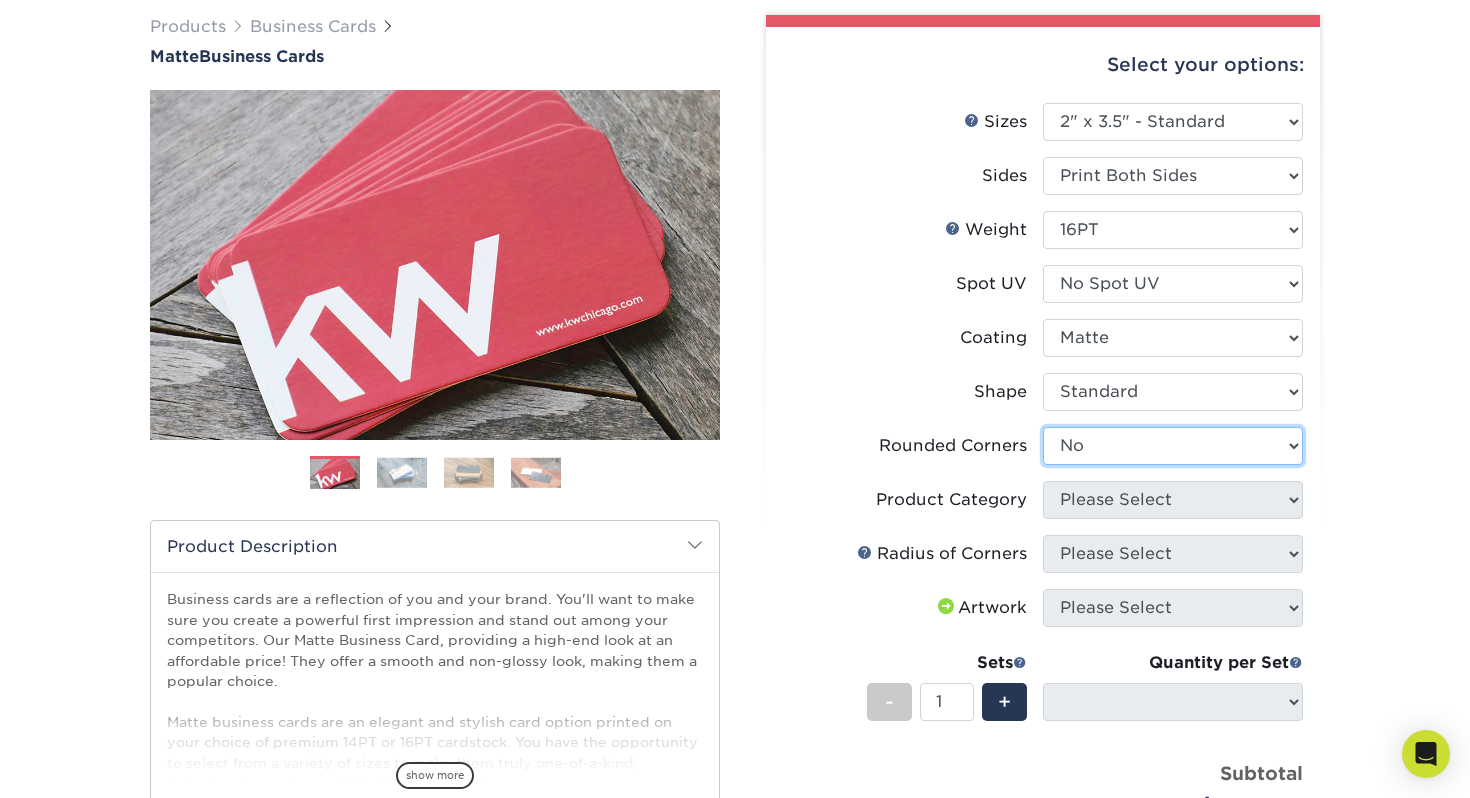 select on "-1" 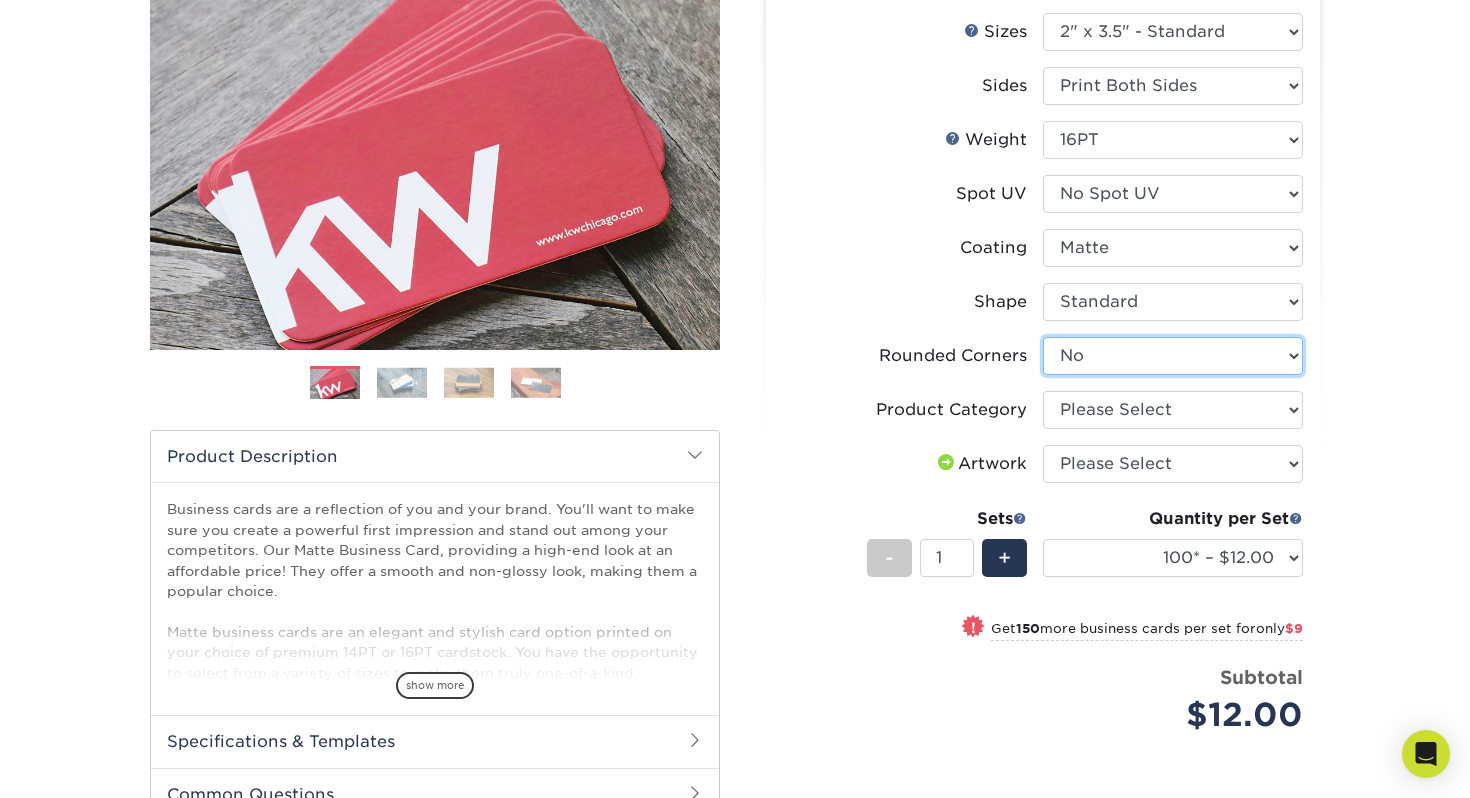 scroll, scrollTop: 262, scrollLeft: 0, axis: vertical 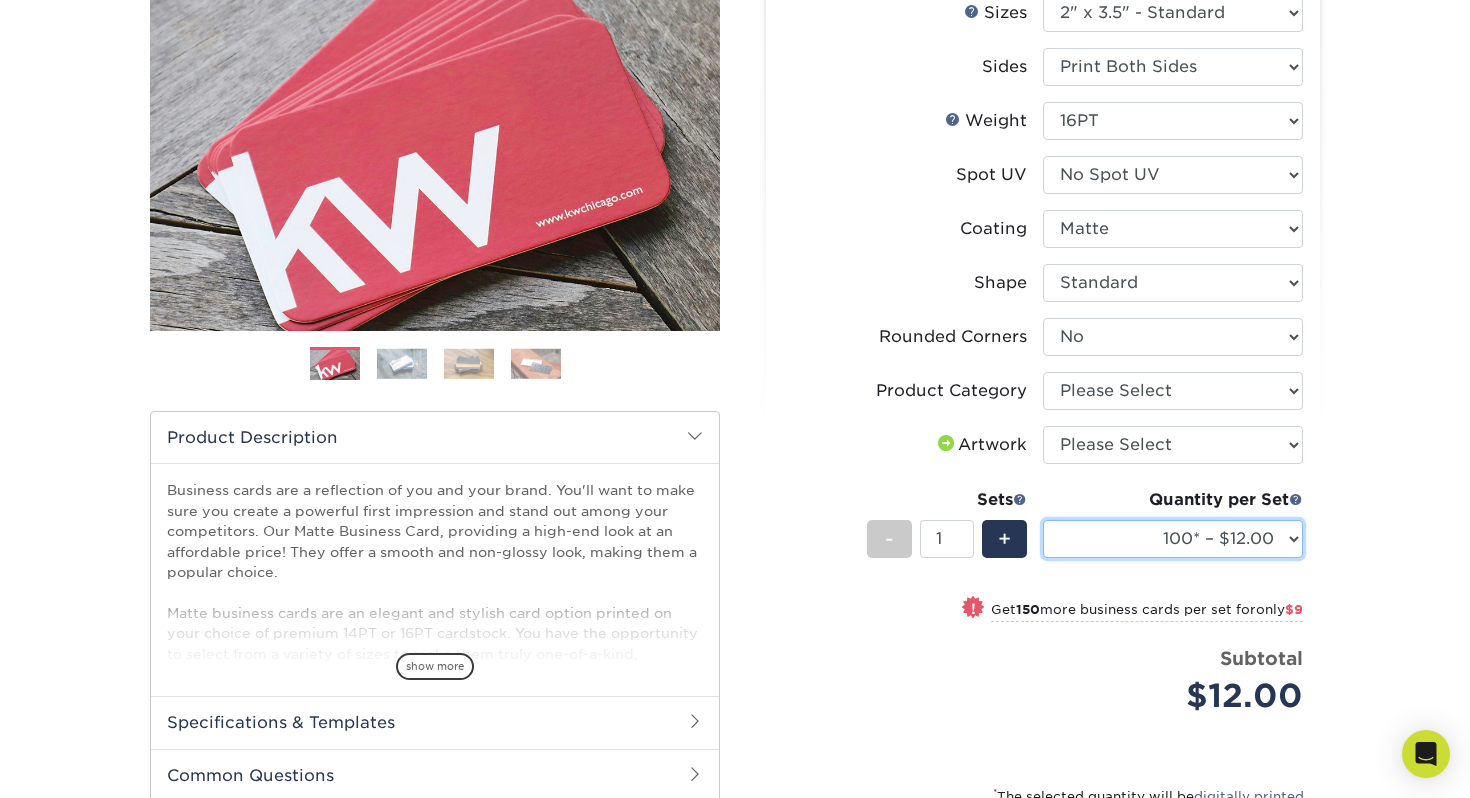 click on "100* – $12.00 250* – $21.00 500 – $42.00 1000 – $53.00 (free shipping*) 2500 – $95.00 (free shipping*) 5000 – $183.00 (free shipping*) 7500 – $269.00 10000 – $321.00 15000 – $474.00 20000 – $623.00 25000 – $771.00 30000 – $919.00 35000 – $1067.00 40000 – $1215.00 45000 – $1358.00 50000 – $1501.00 55000 – $1640.00 60000 – $1783.00 65000 – $1926.00 70000 – $2064.00 75000 – $2202.00 80000 – $2341.00 85000 – $2439.00 90000 – $2612.00 95000 – $2750.00 100000 – $2879.00" at bounding box center [1173, 539] 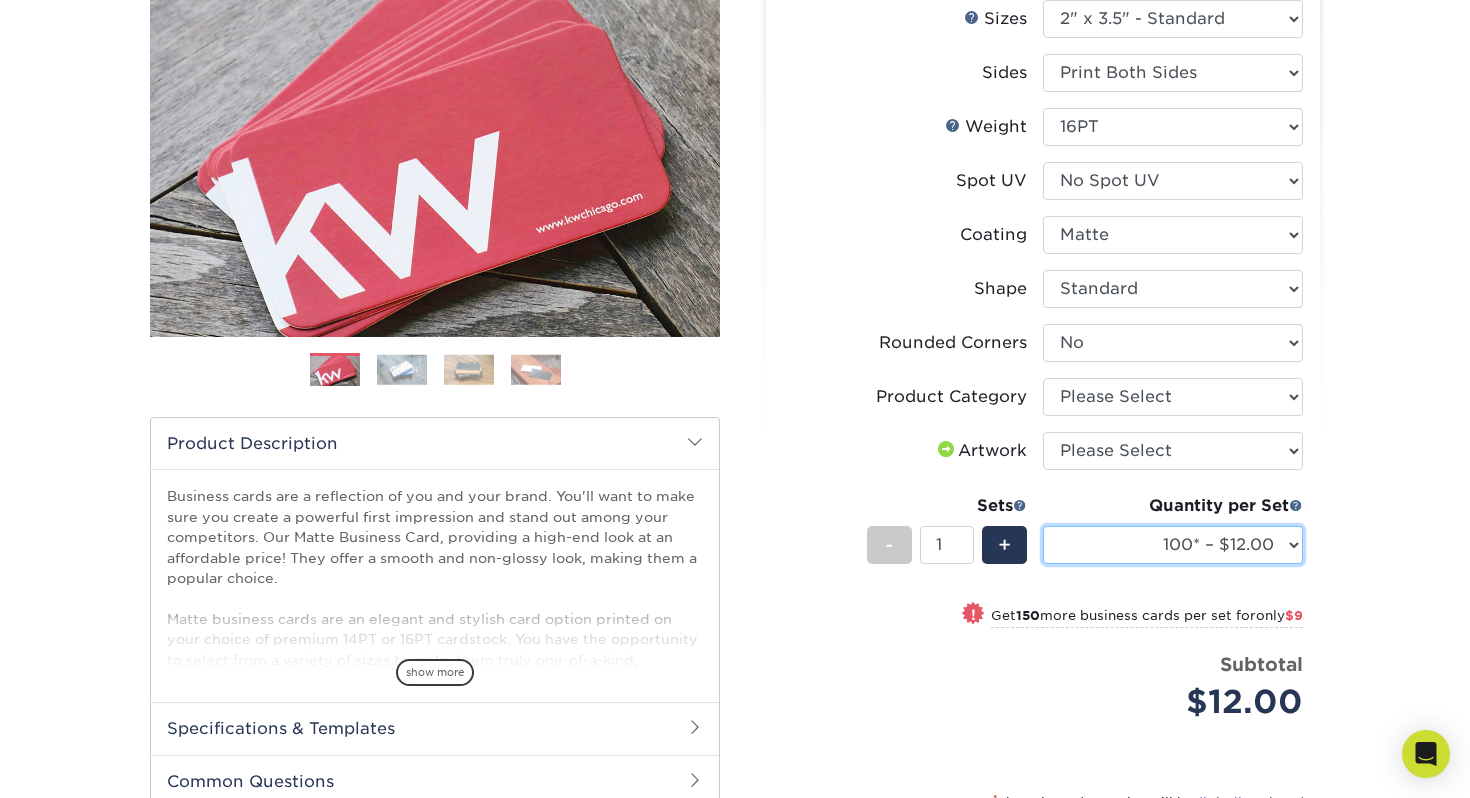 scroll, scrollTop: 168, scrollLeft: 0, axis: vertical 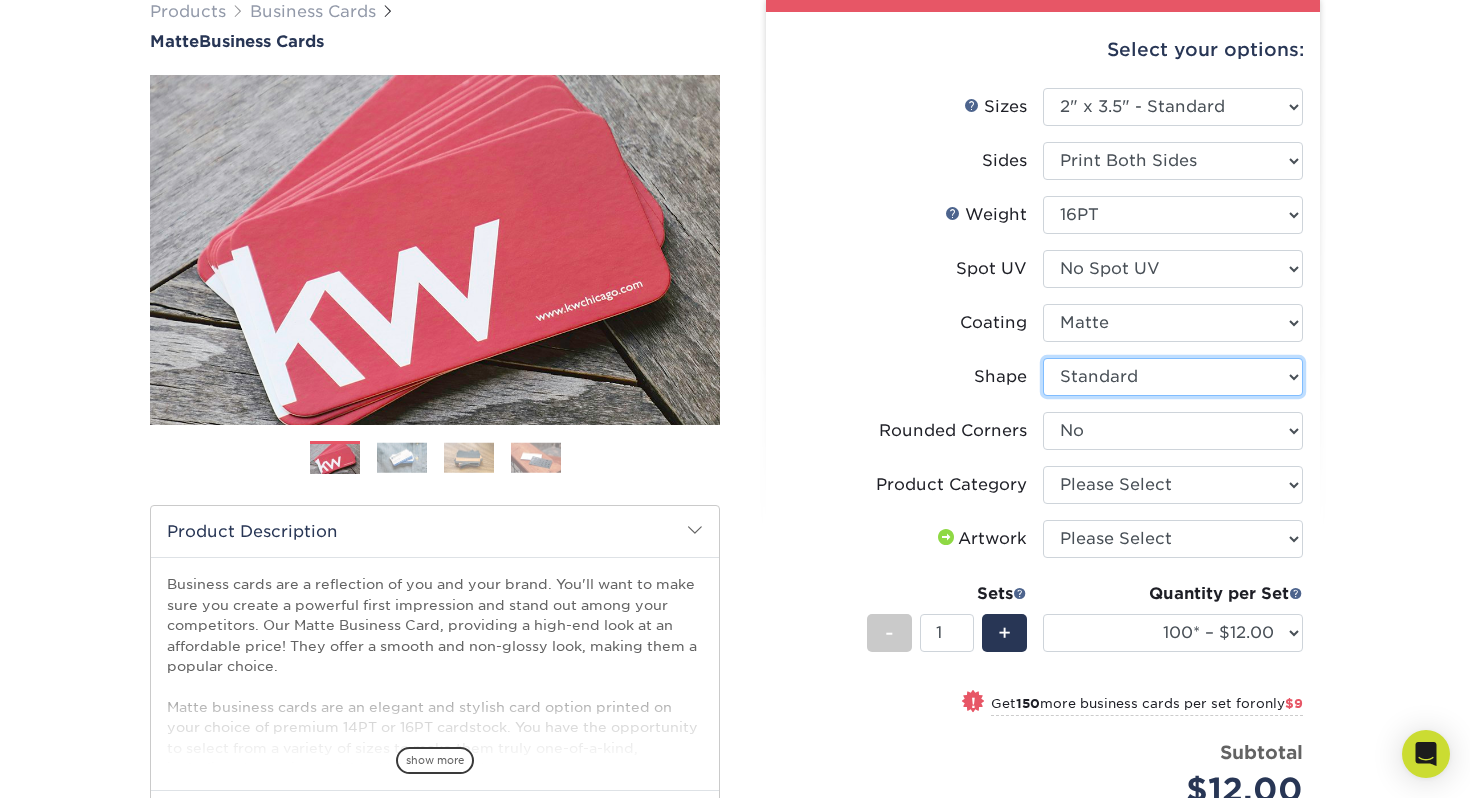 click on "Please Select Standard Oval" at bounding box center (1173, 377) 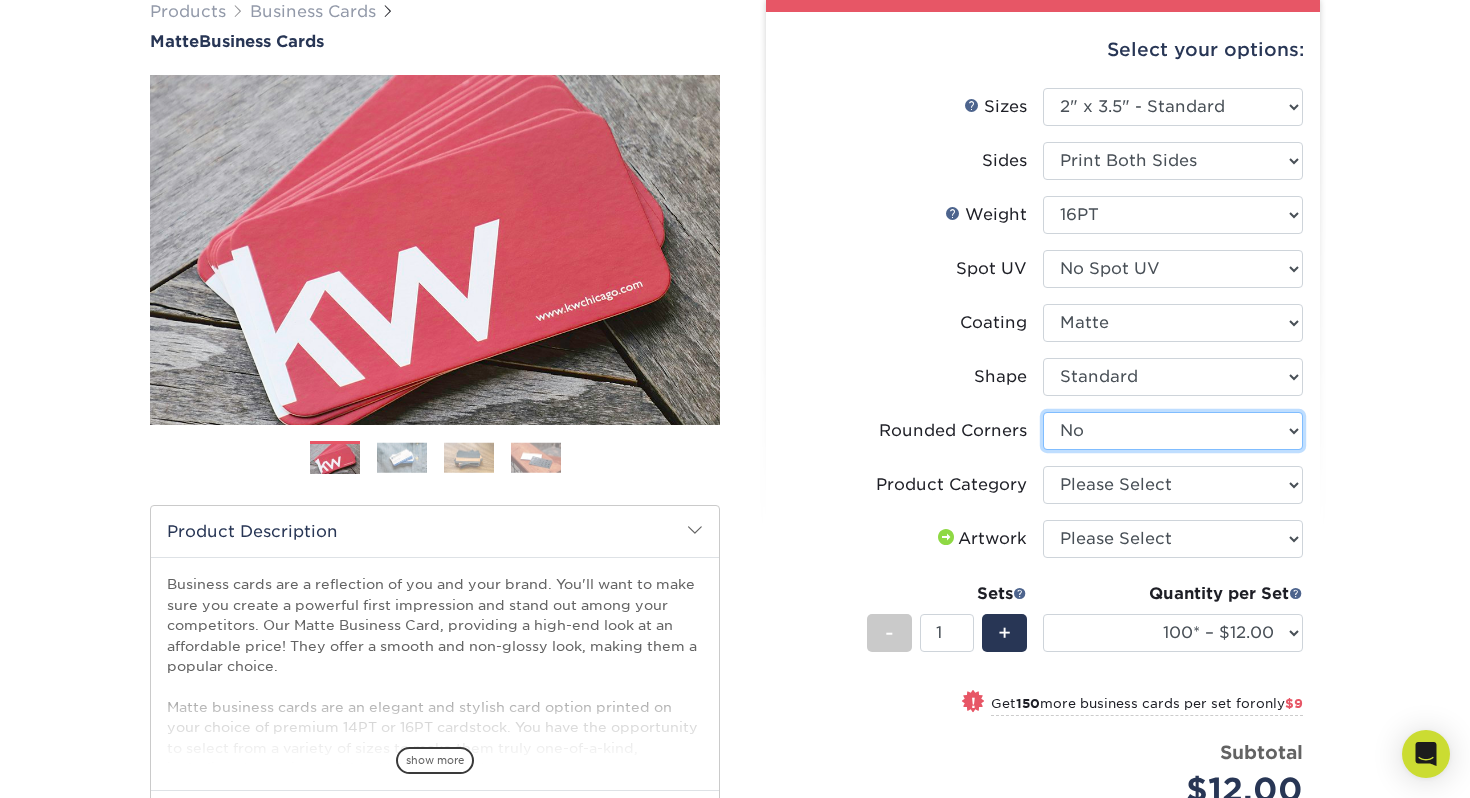 click on "Please Select
Yes - Round 2 Corners                                                    Yes - Round 4 Corners                                                    No" at bounding box center (1173, 431) 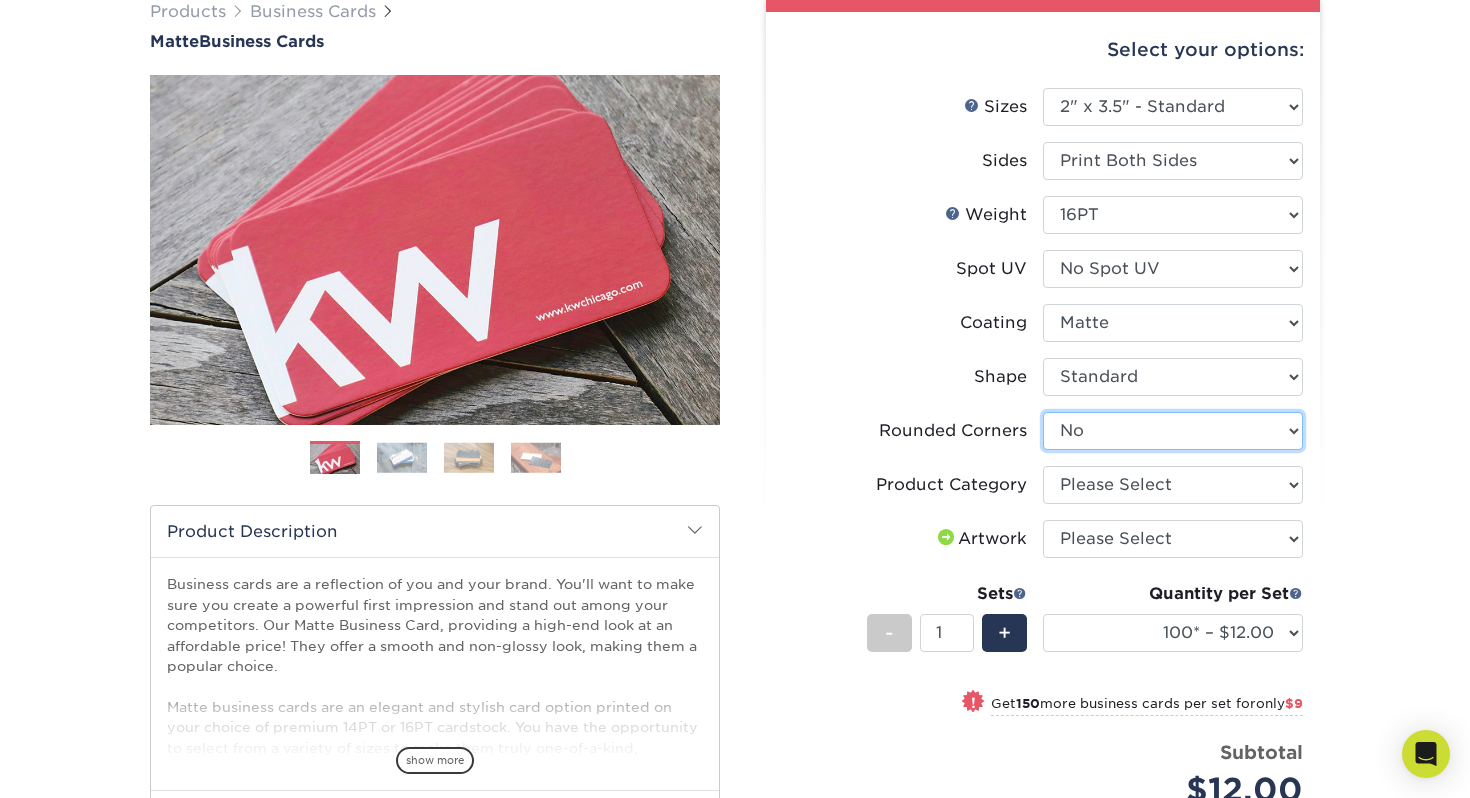 select on "7672df9e-0e0a-464d-8e1f-920c575e4da3" 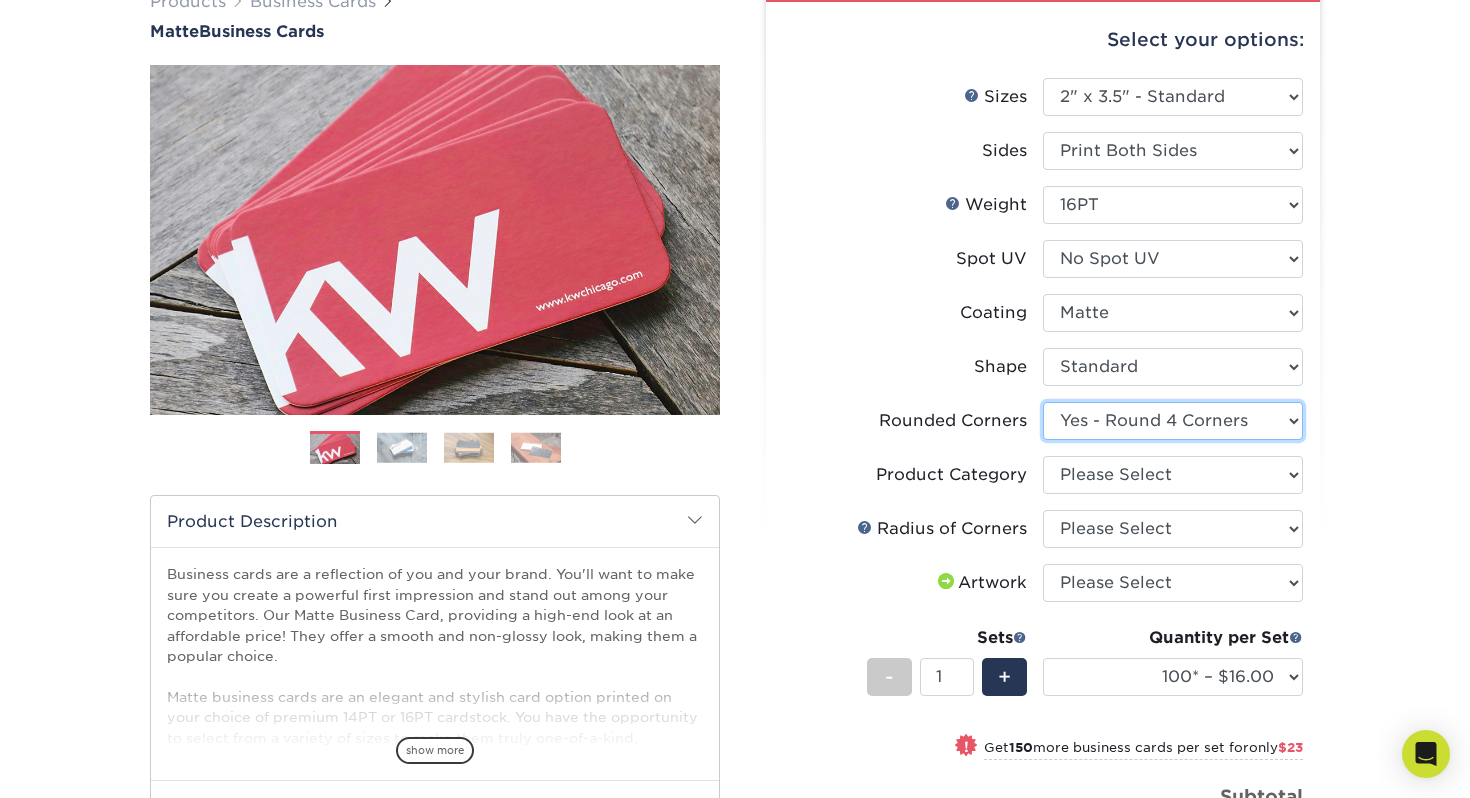 scroll, scrollTop: 174, scrollLeft: 0, axis: vertical 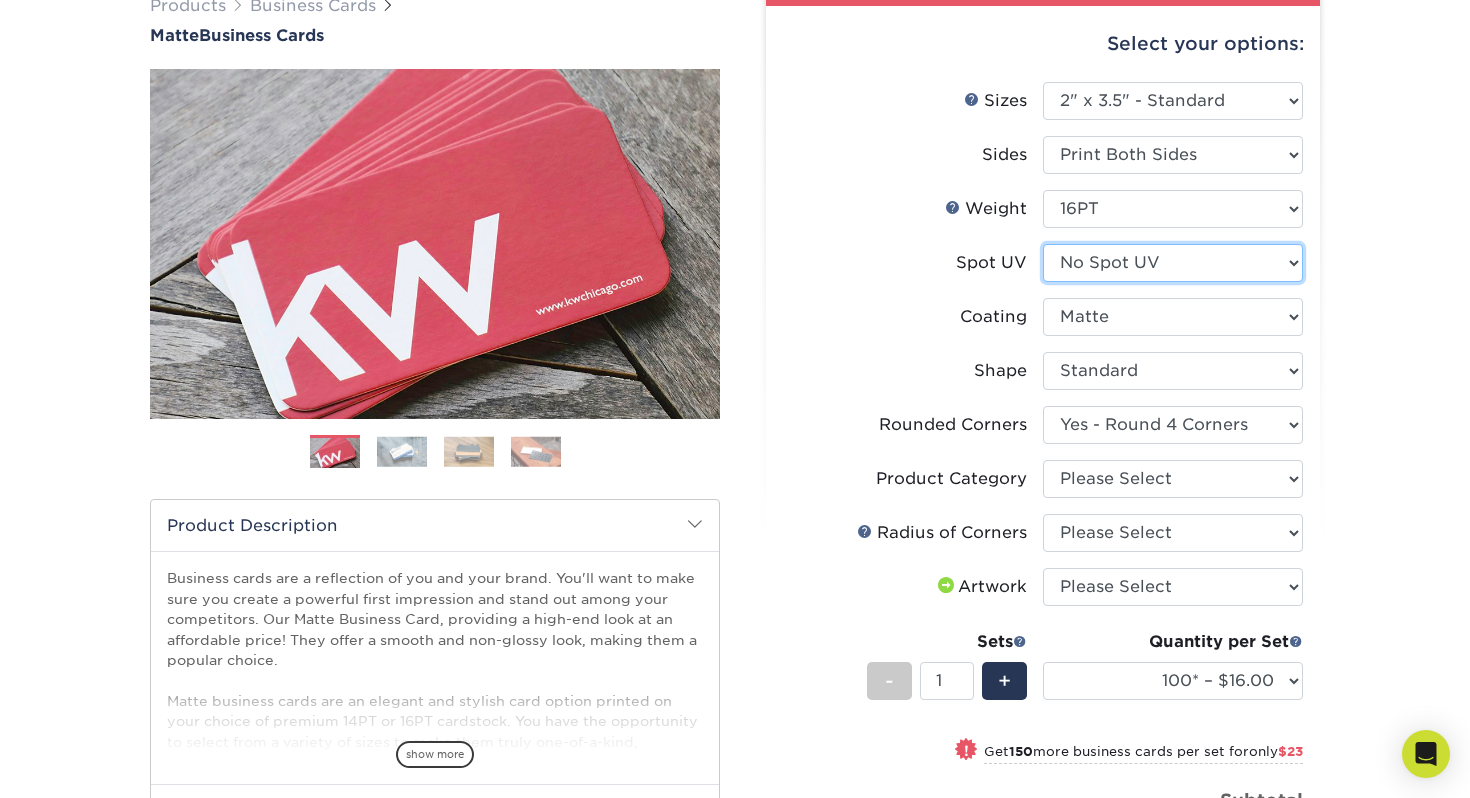 click on "Please Select No Spot UV Front and Back (Both Sides) Front Only Back Only" at bounding box center (1173, 263) 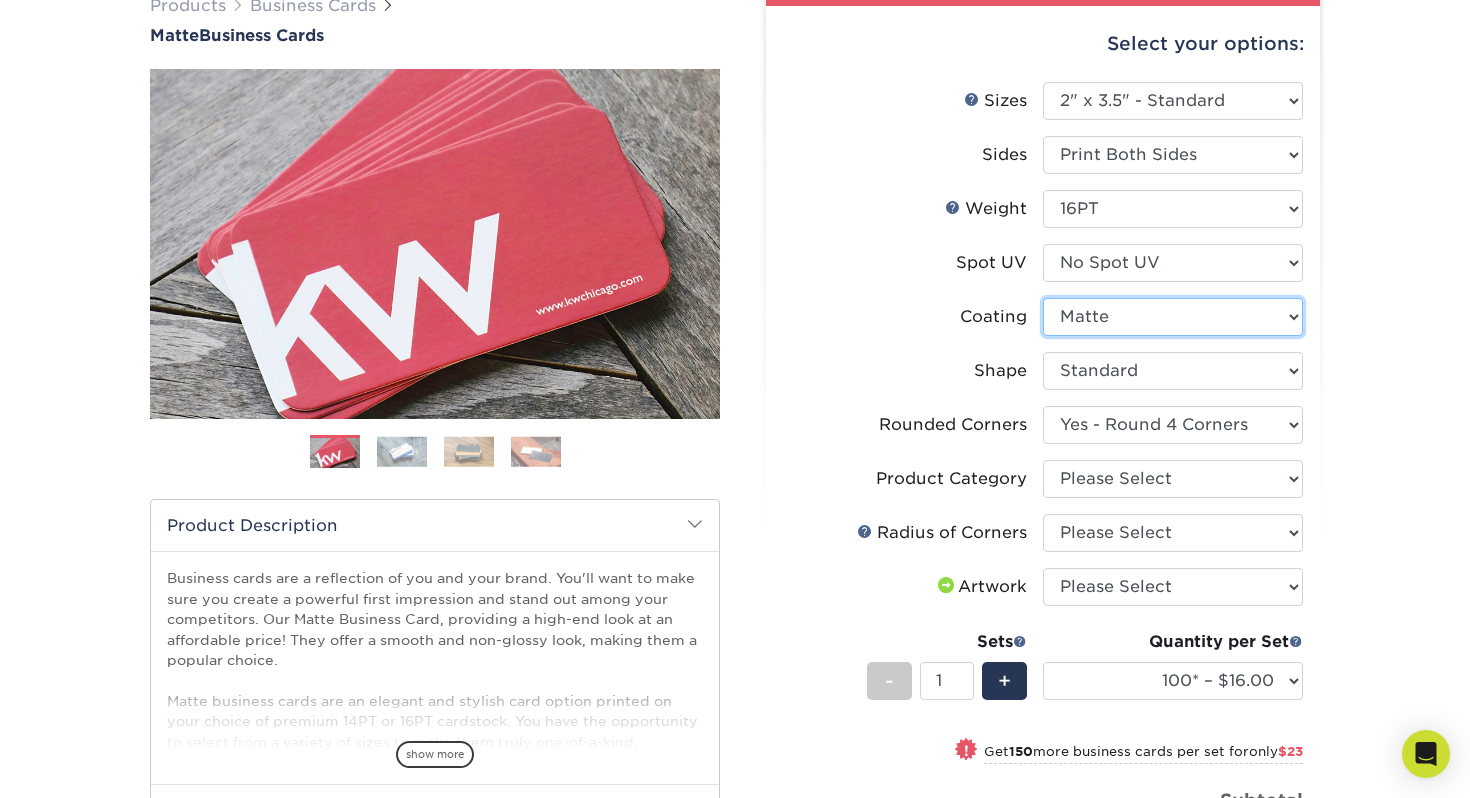 click at bounding box center (1173, 317) 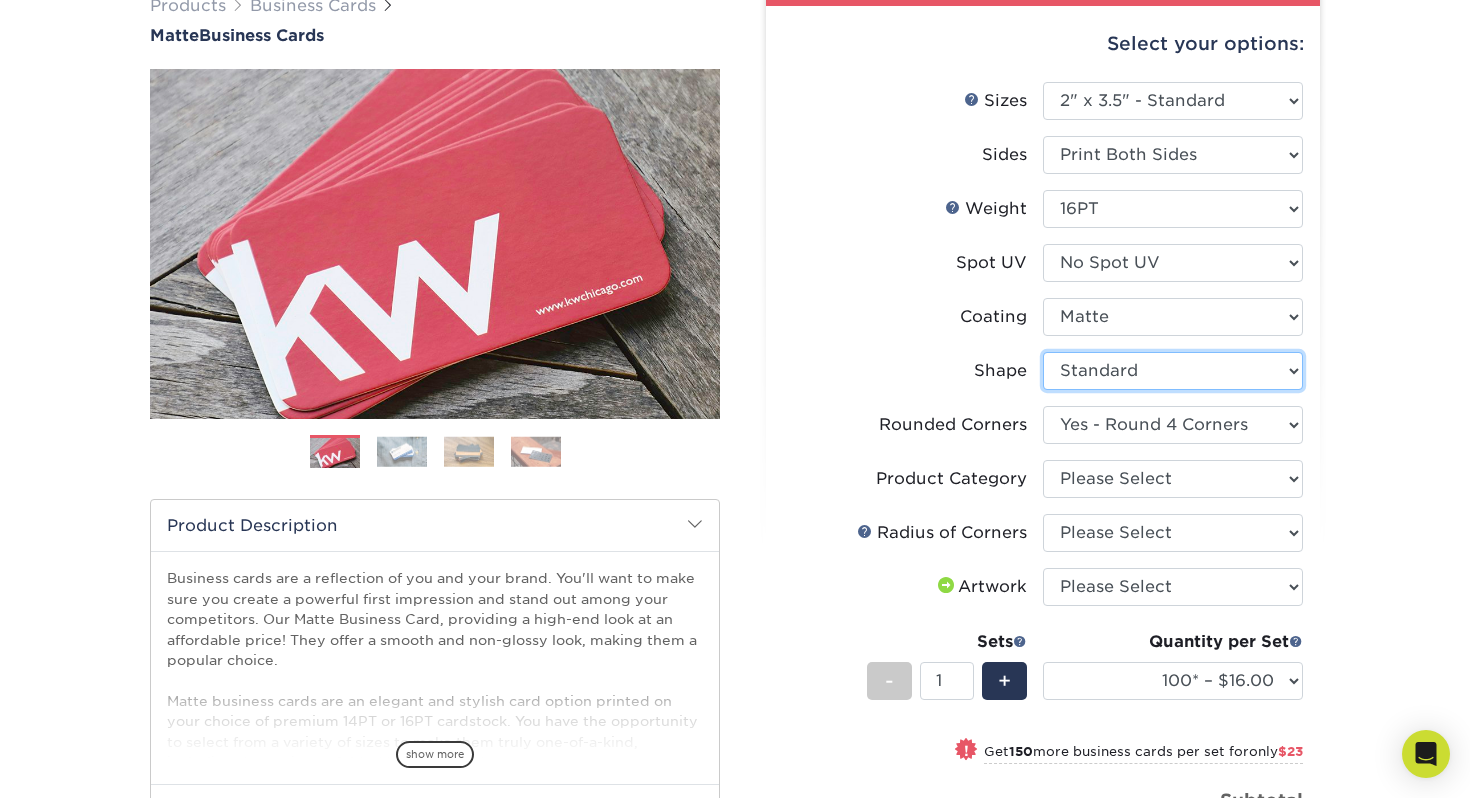 click on "Please Select Standard Oval" at bounding box center (1173, 371) 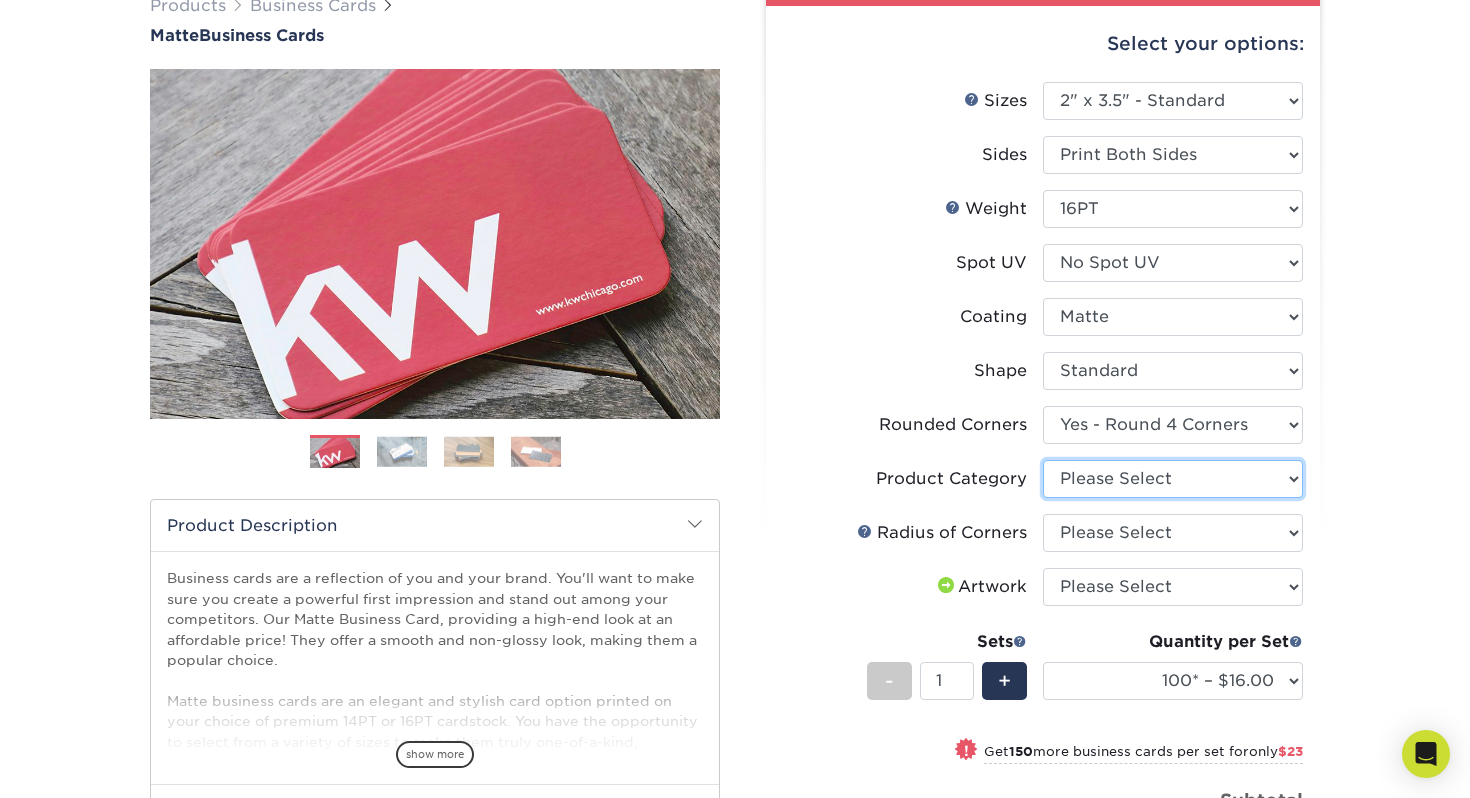 click on "Please Select Business Cards" at bounding box center (1173, 479) 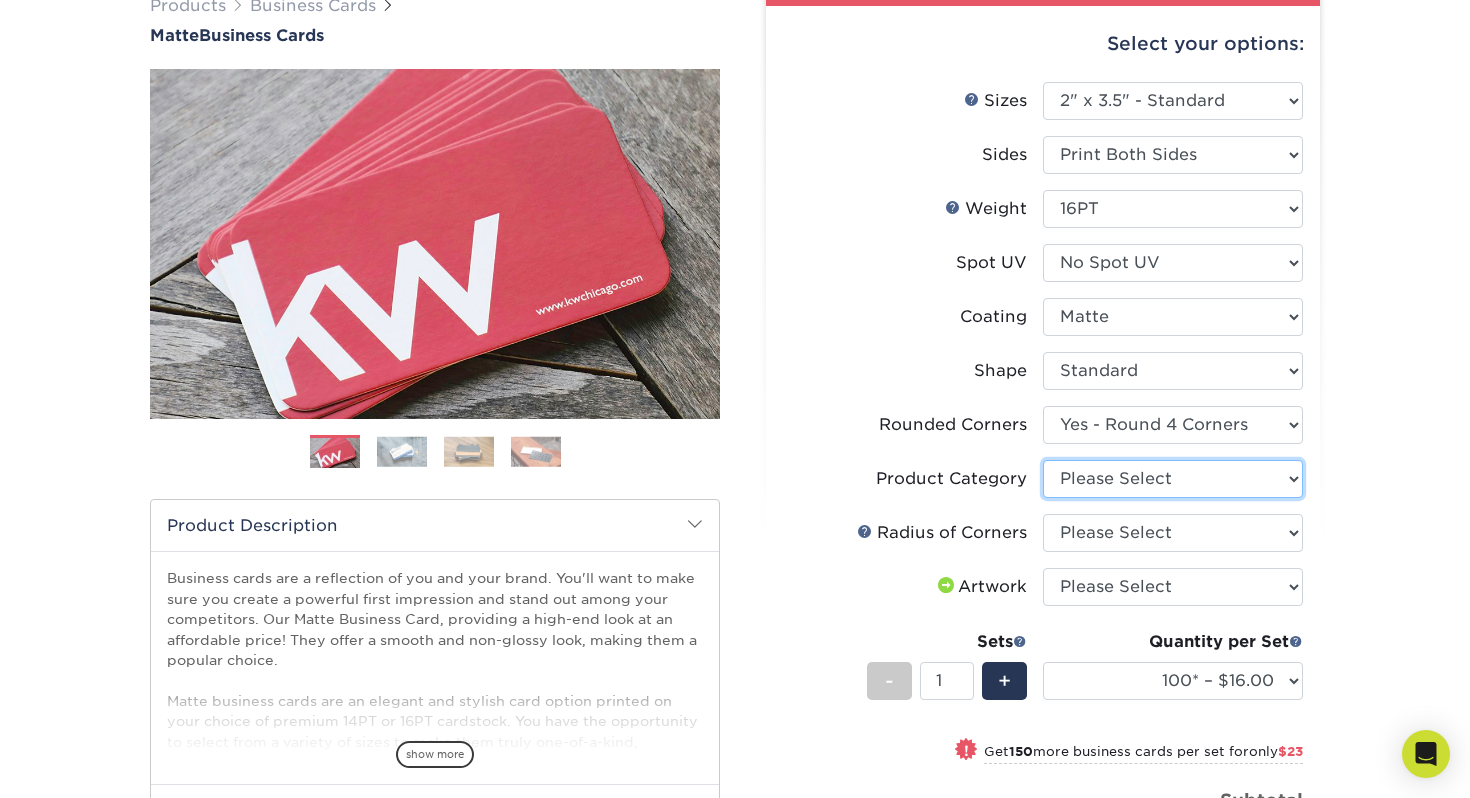 select on "3b5148f1-0588-4f88-a218-97bcfdce65c1" 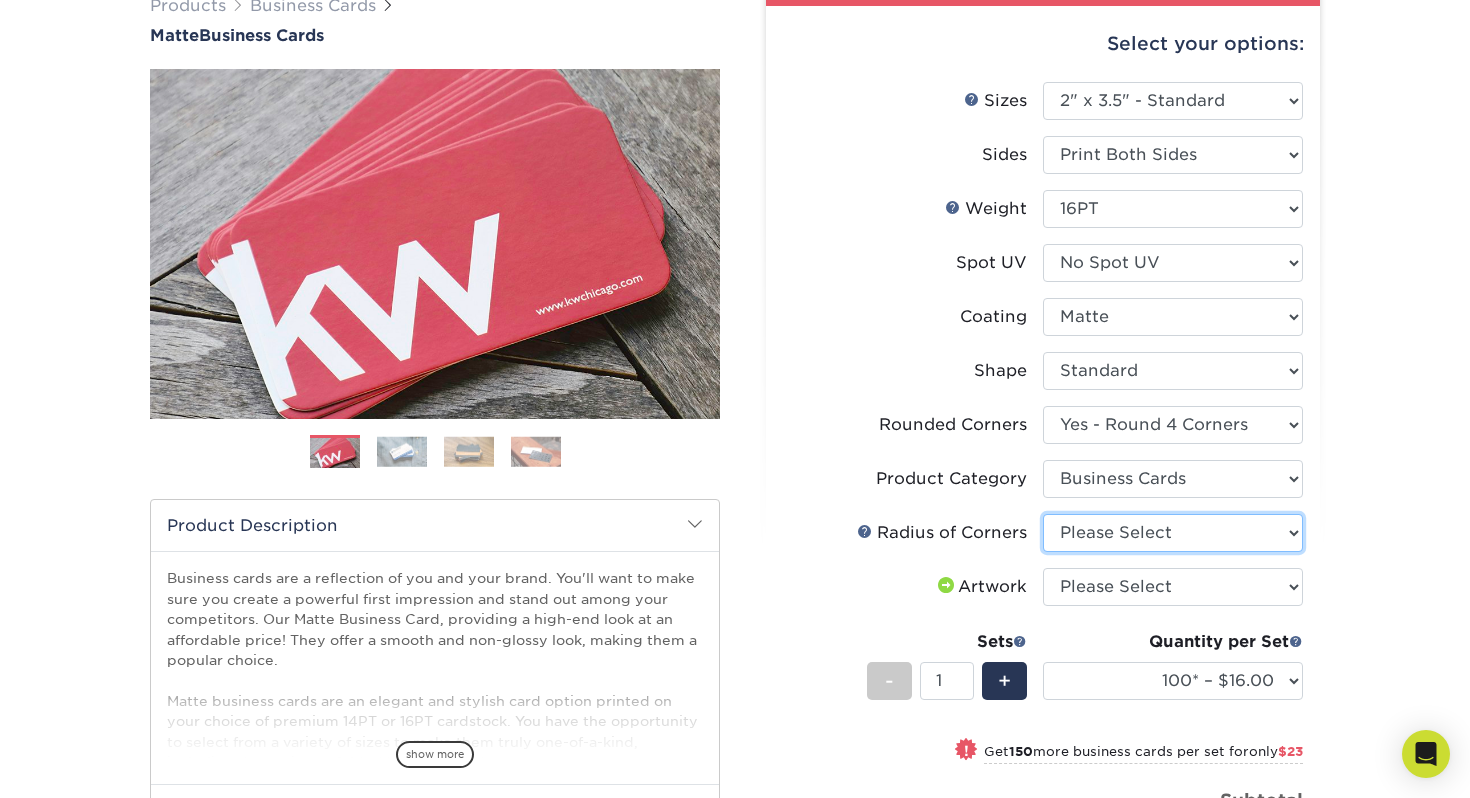click on "Please Select Rounded 1/8" Rounded 1/4"" at bounding box center (1173, 533) 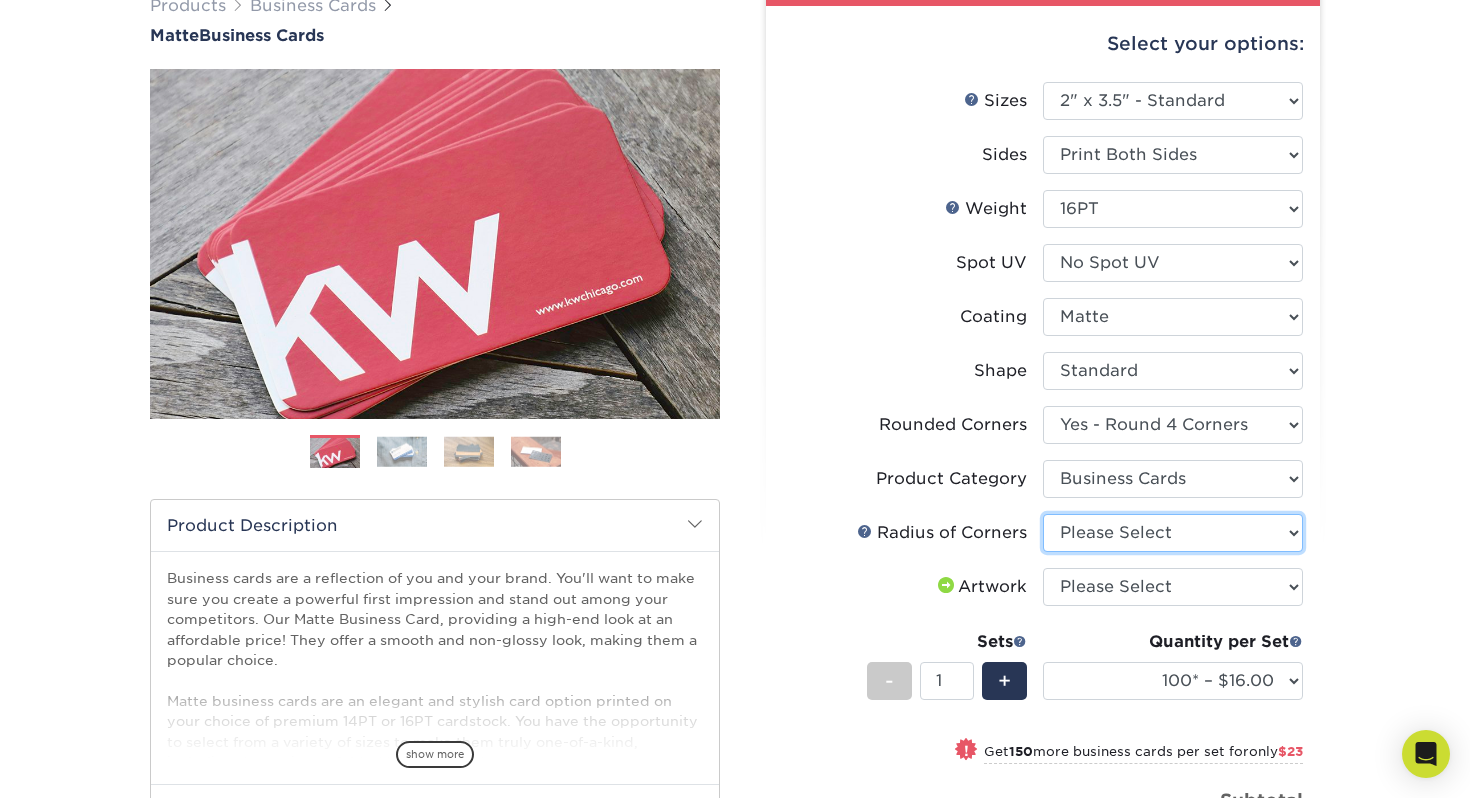 click on "Please Select Rounded 1/8" Rounded 1/4"" at bounding box center [1173, 533] 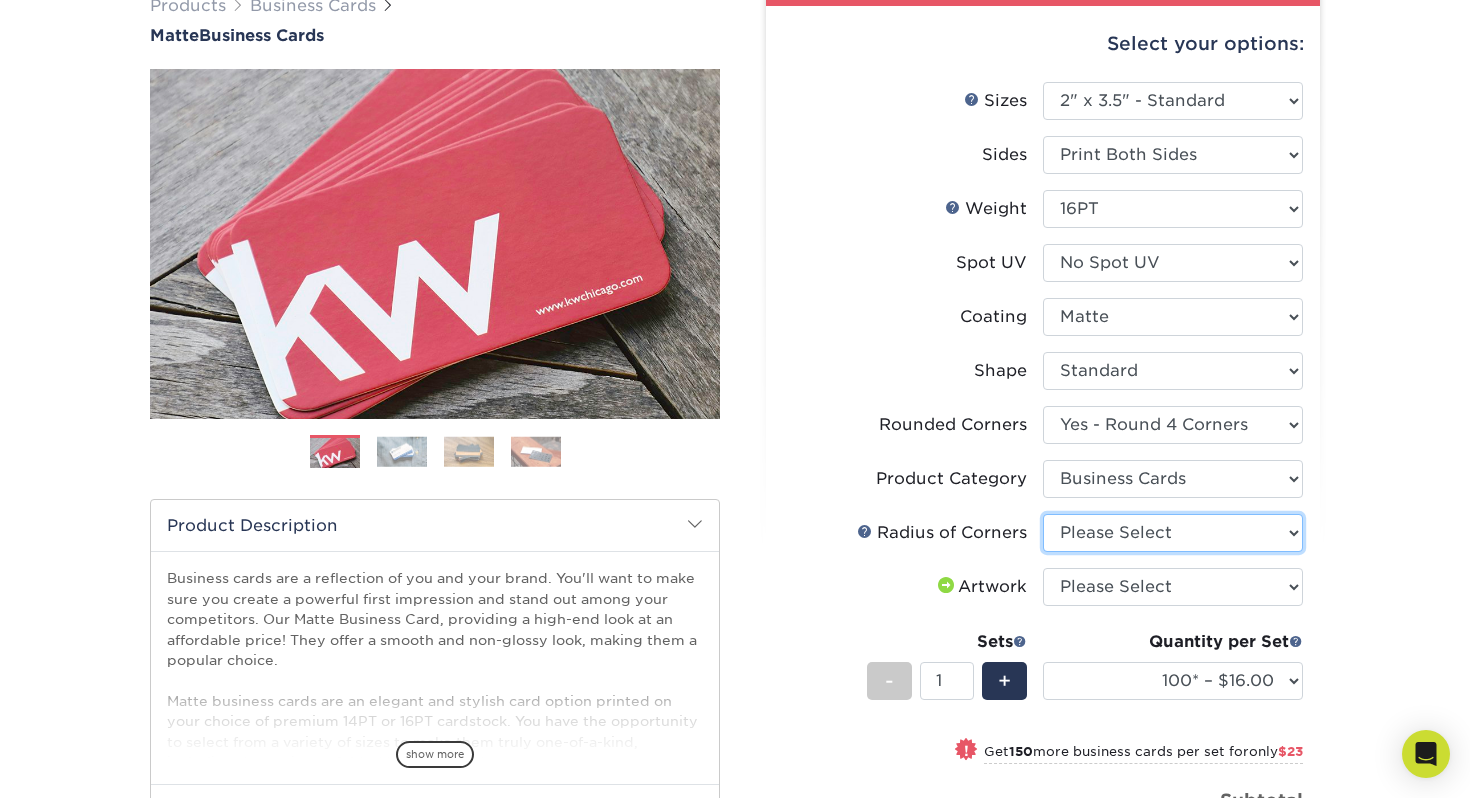 select on "589680c7-ee9a-431b-9d12-d7aeb1386a97" 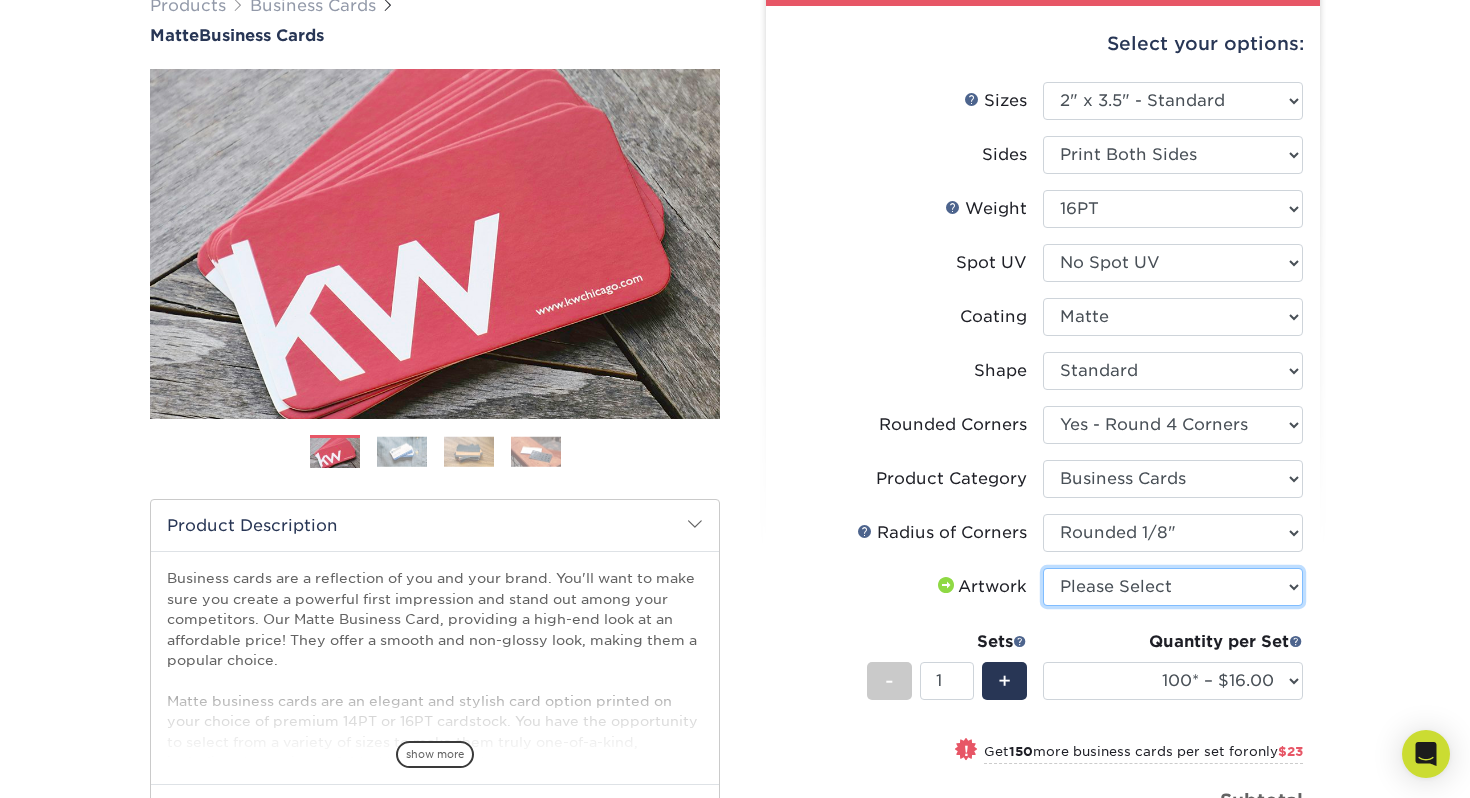 click on "Please Select I will upload files I need a design - $100" at bounding box center [1173, 587] 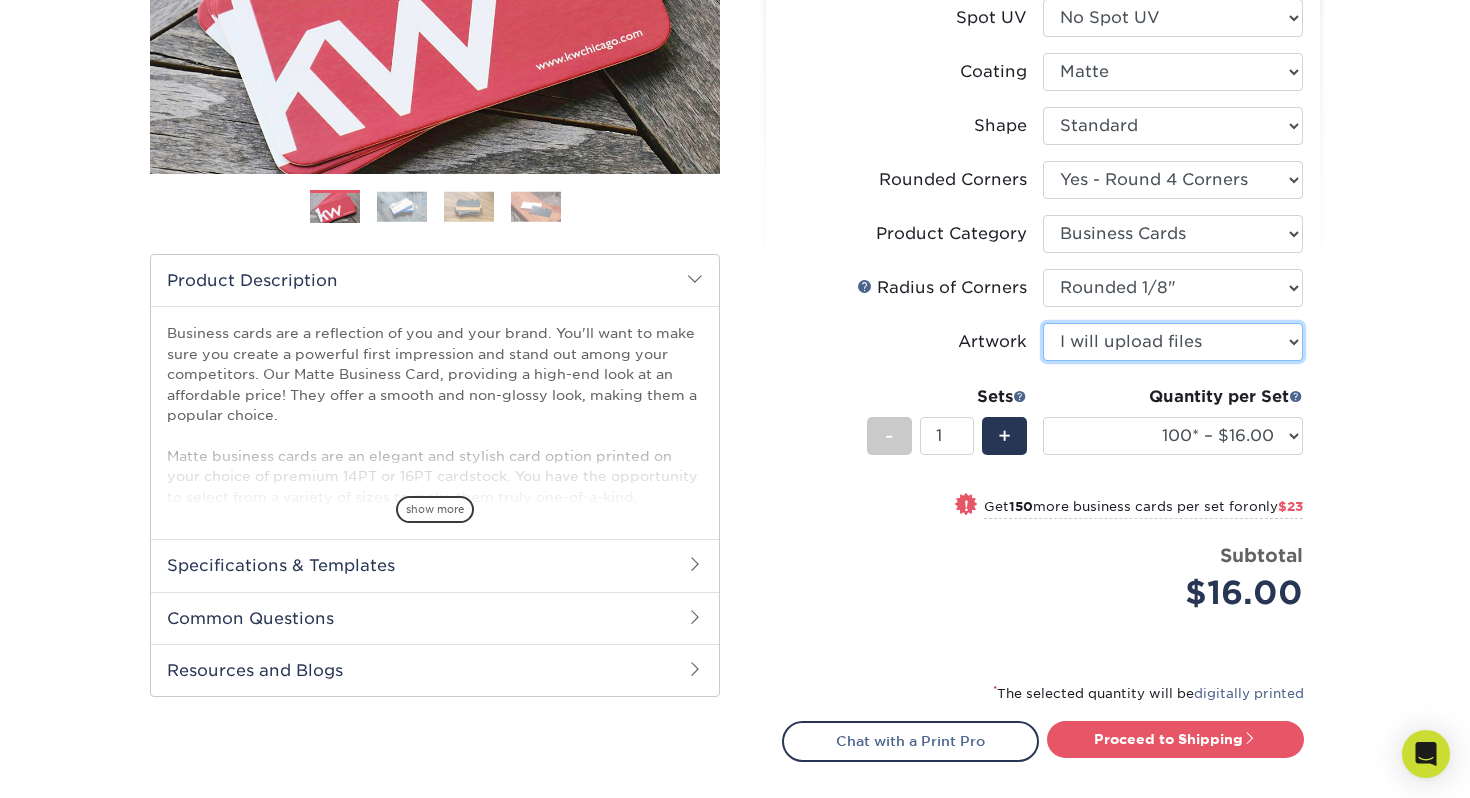 scroll, scrollTop: 409, scrollLeft: 0, axis: vertical 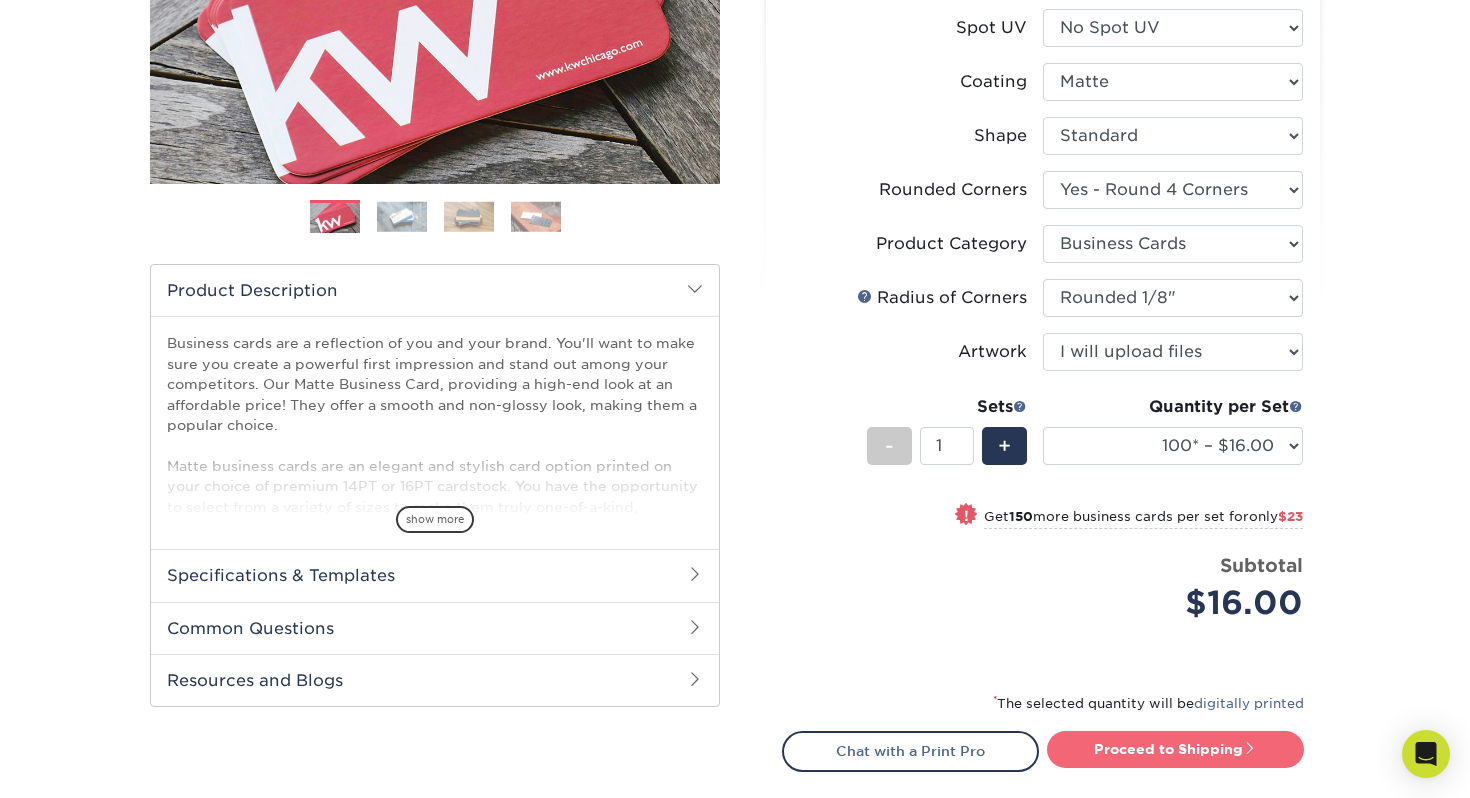 click on "Proceed to Shipping" at bounding box center (1175, 749) 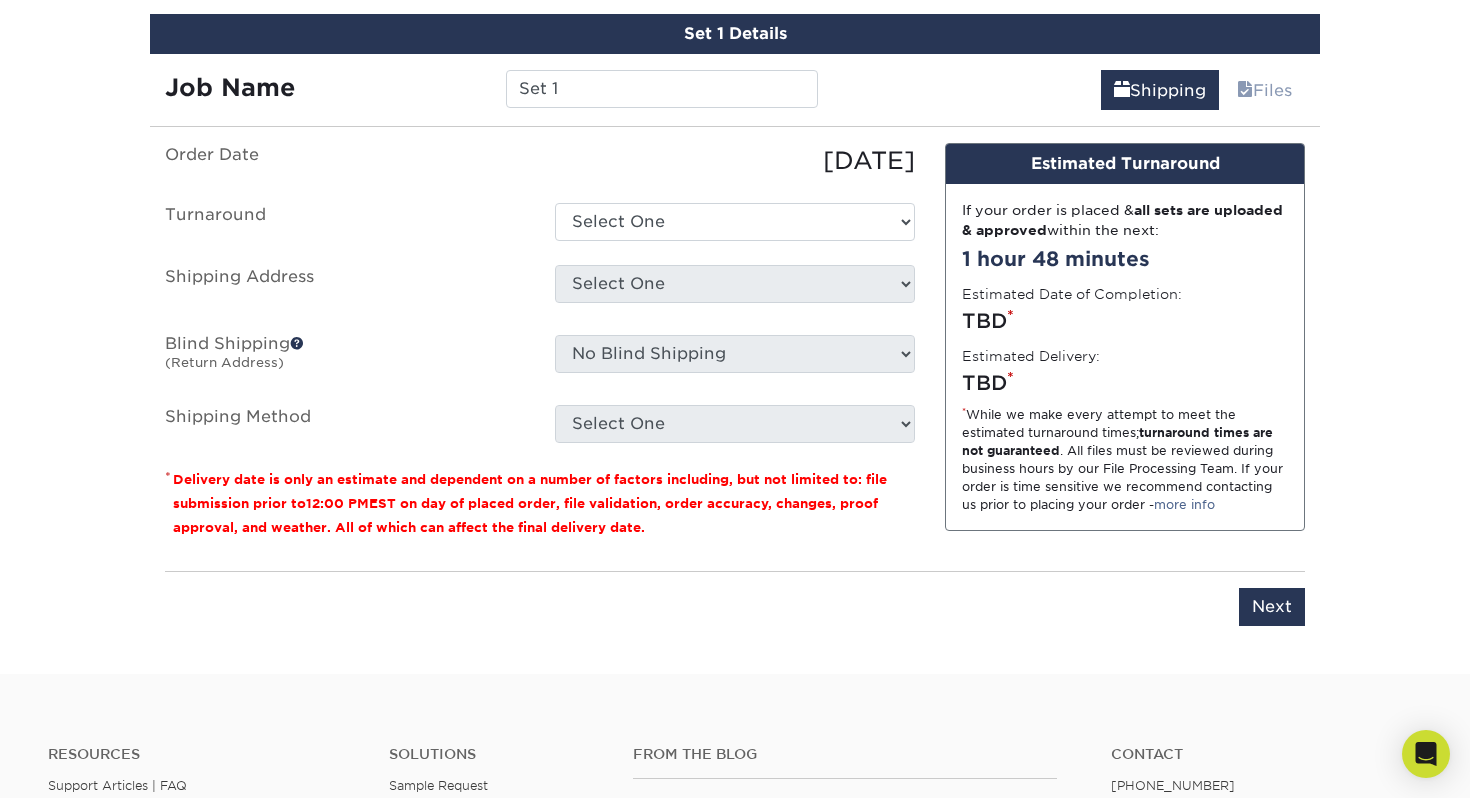 scroll, scrollTop: 1253, scrollLeft: 0, axis: vertical 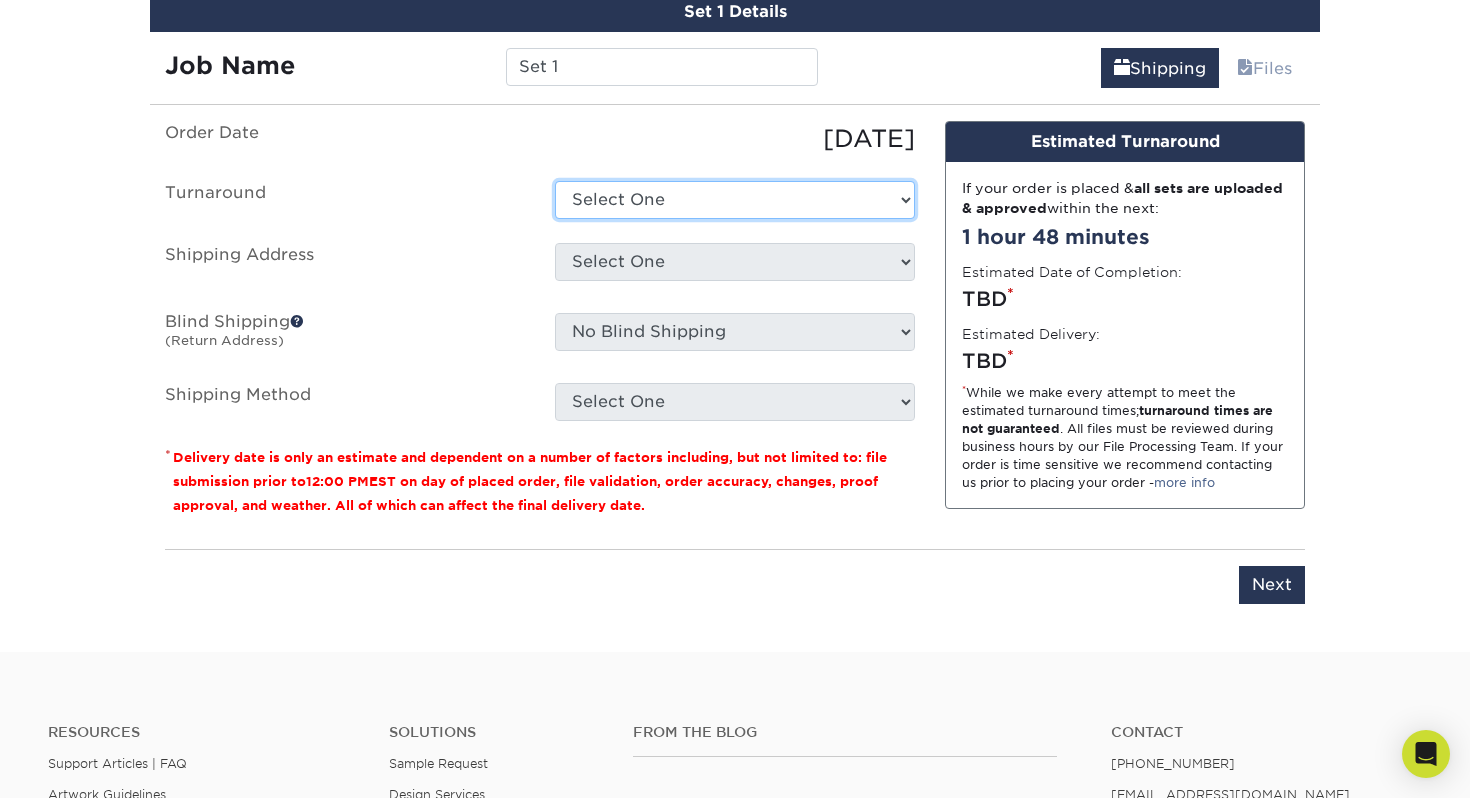 click on "Select One 2-4 Business Days 2 Day Next Business Day" at bounding box center (735, 200) 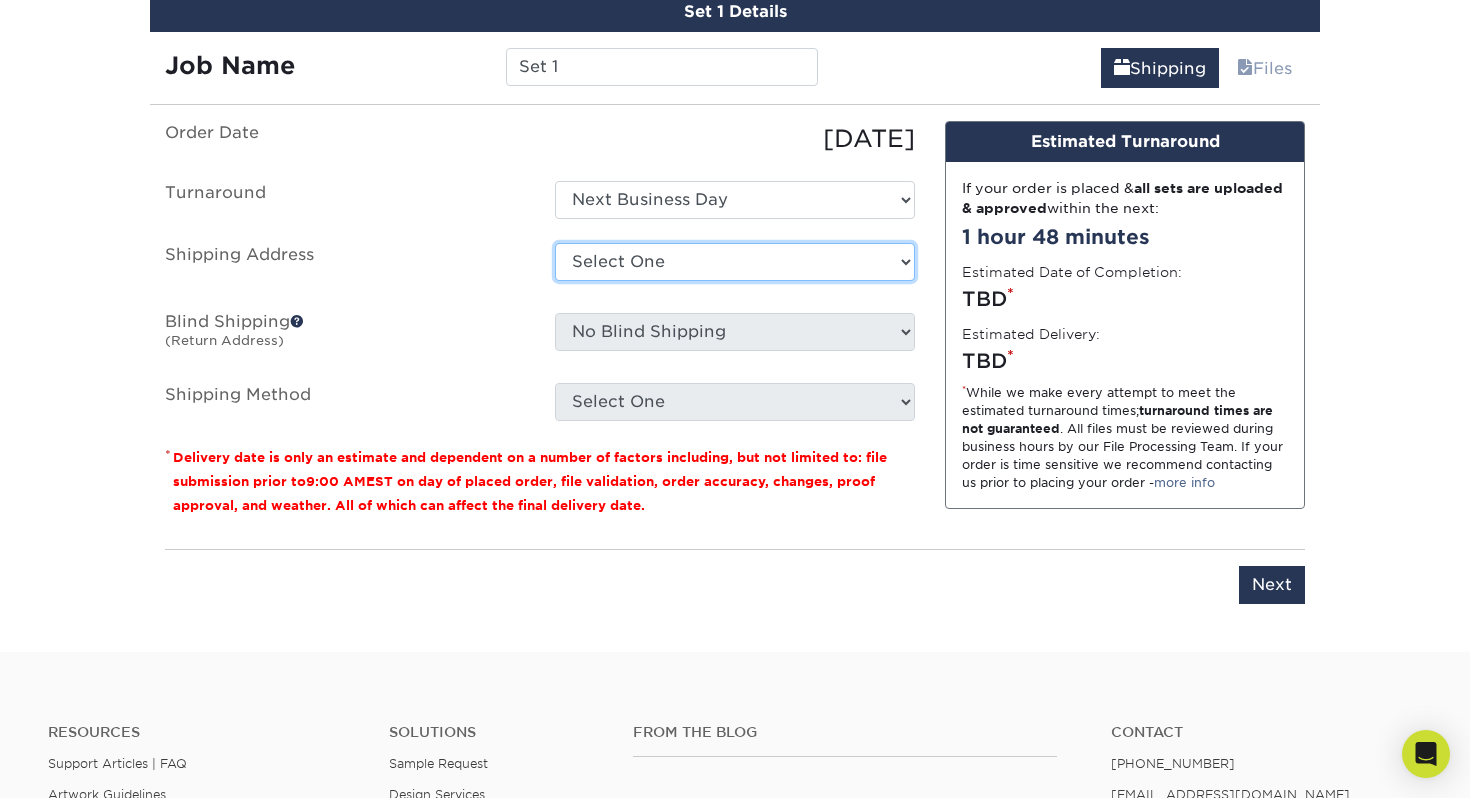 click on "Select One
+ Add New Address
- Login" at bounding box center [735, 262] 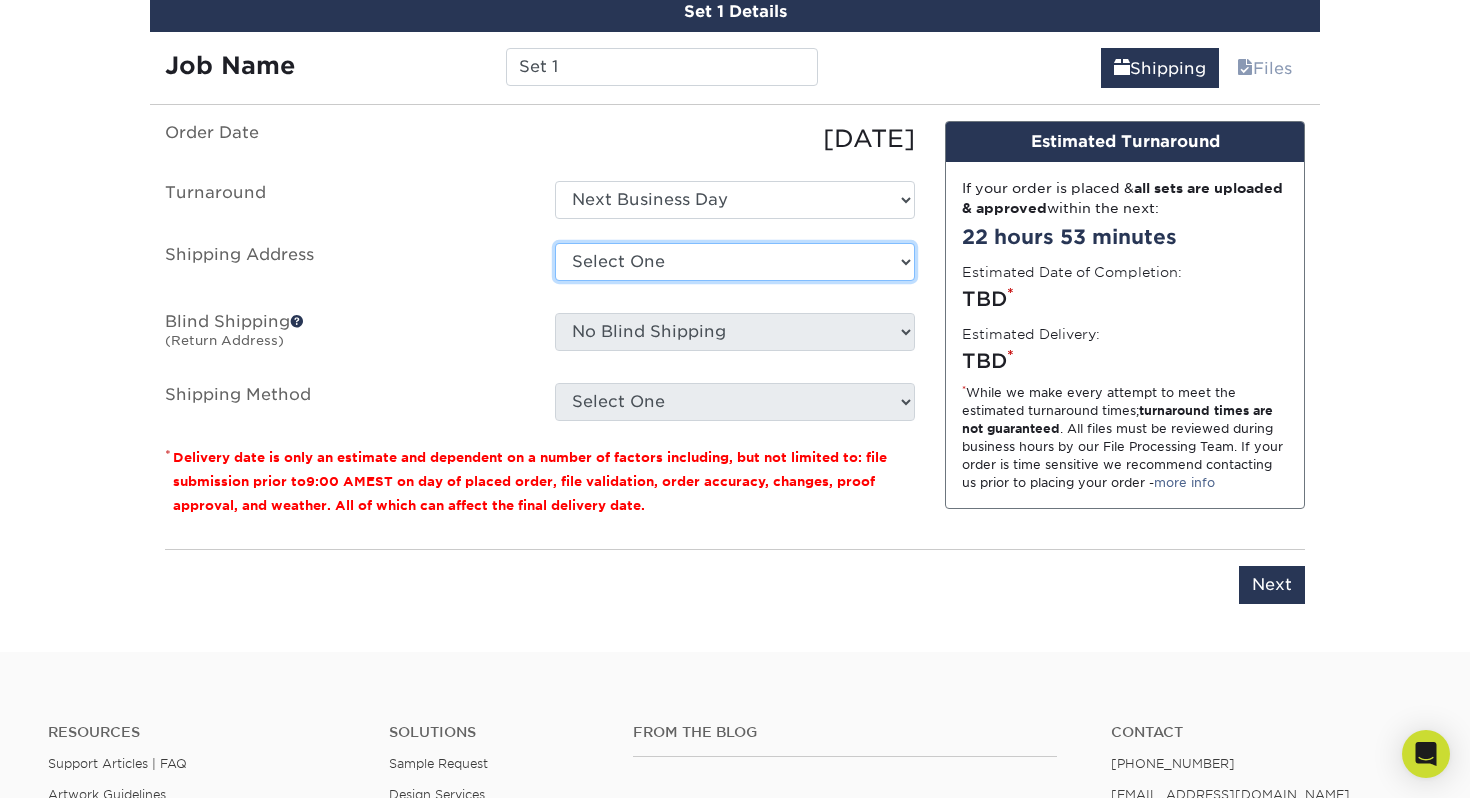 select on "newaddress" 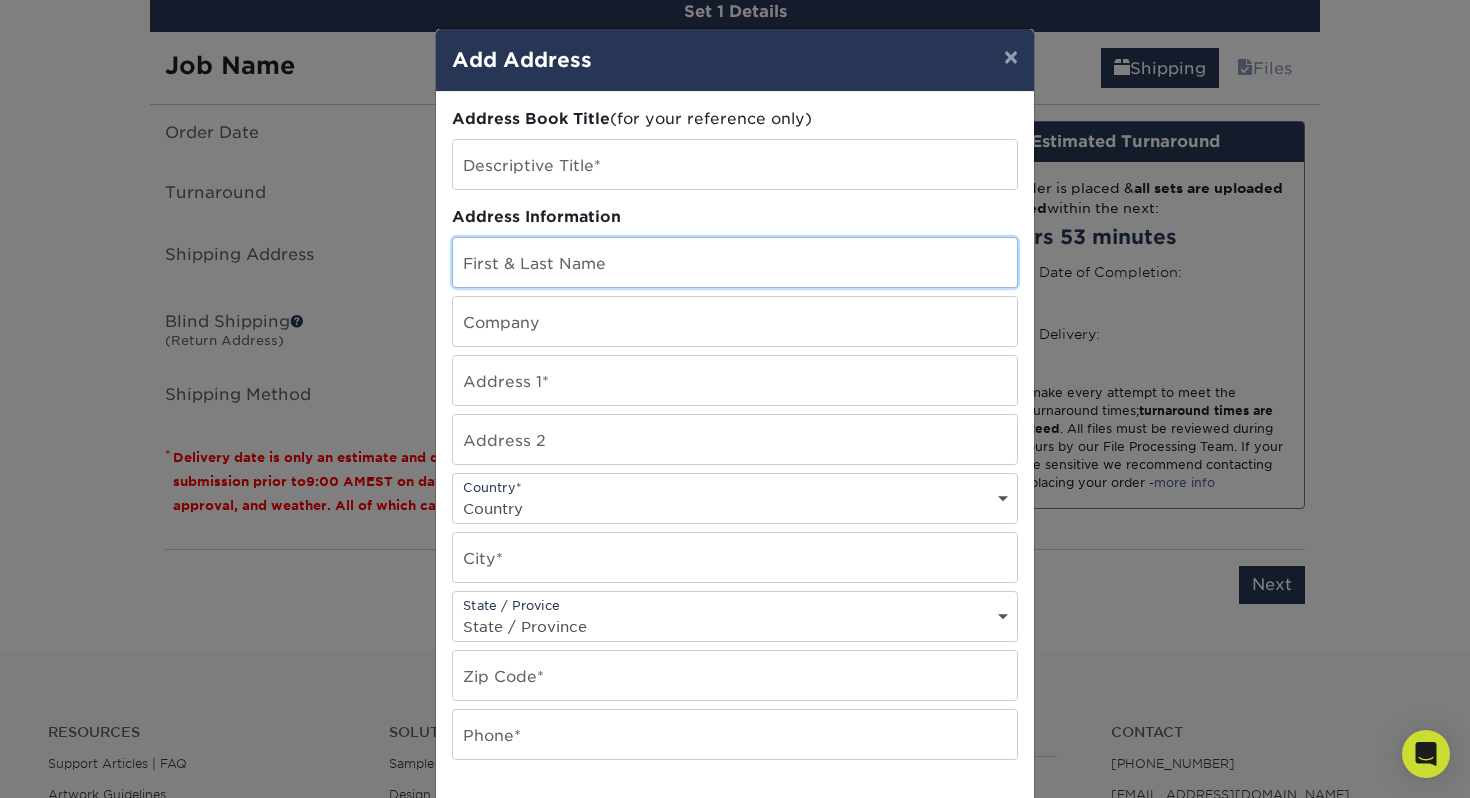 click at bounding box center (735, 262) 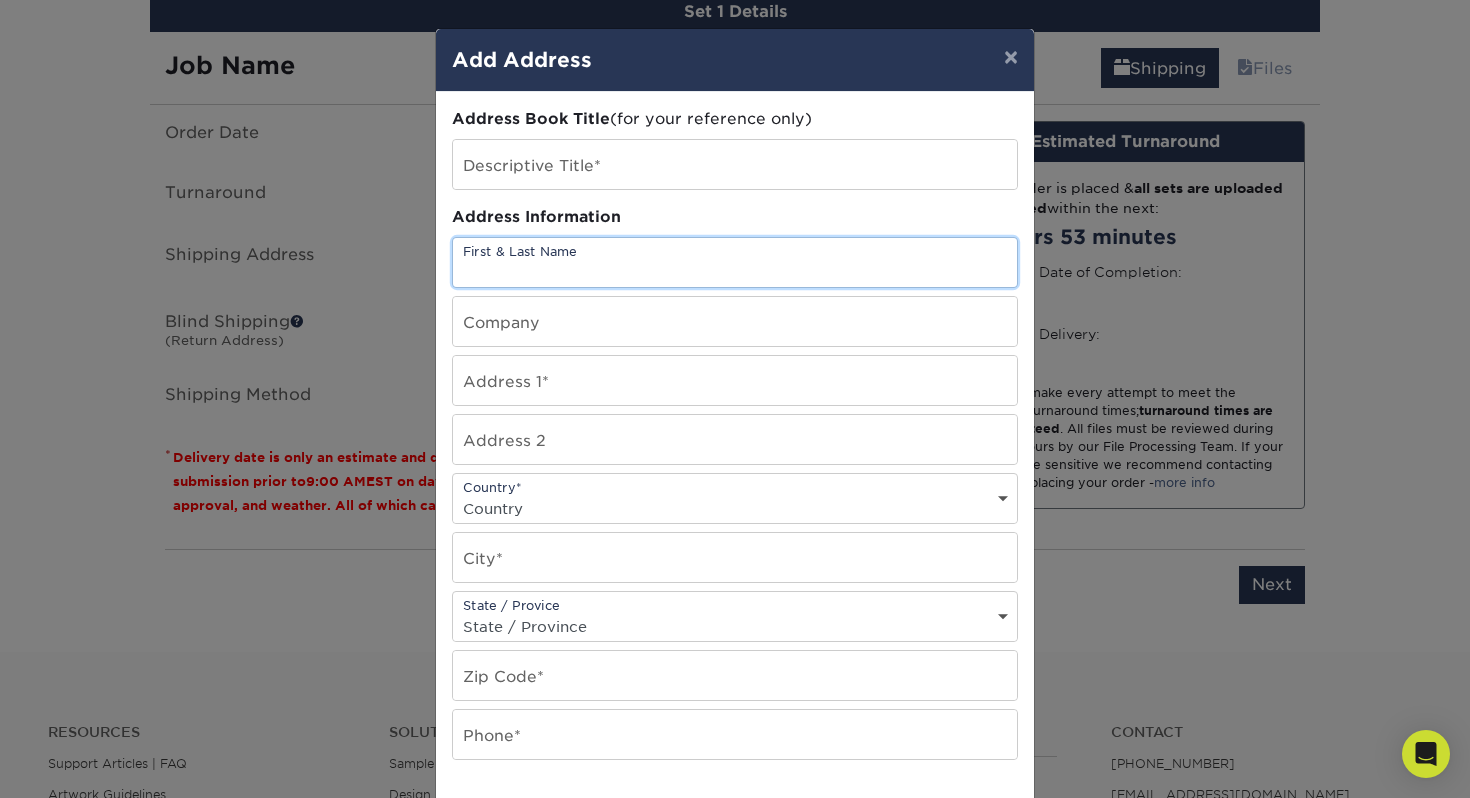 type on "Richie Jiang" 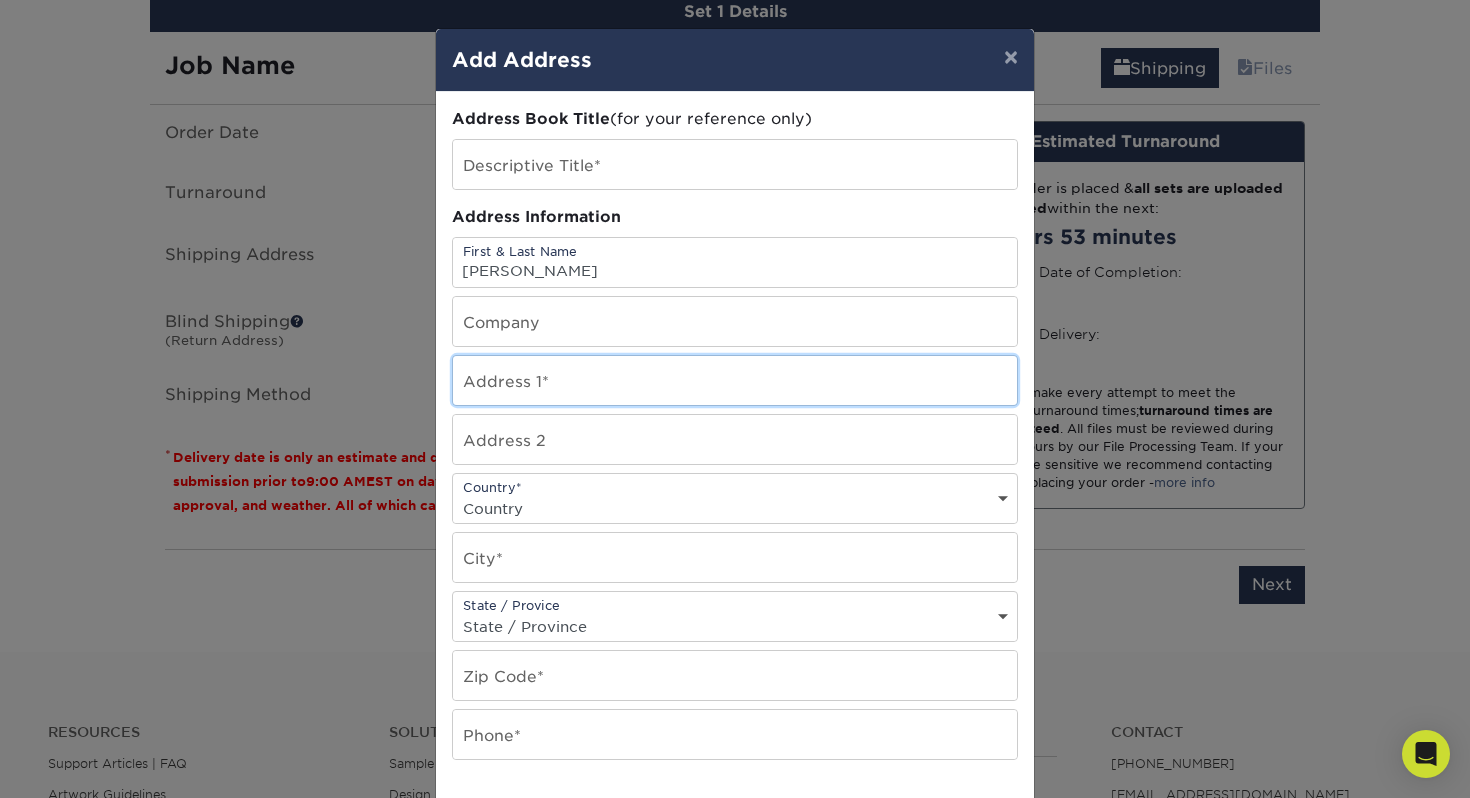 type on "20490 Via Castile" 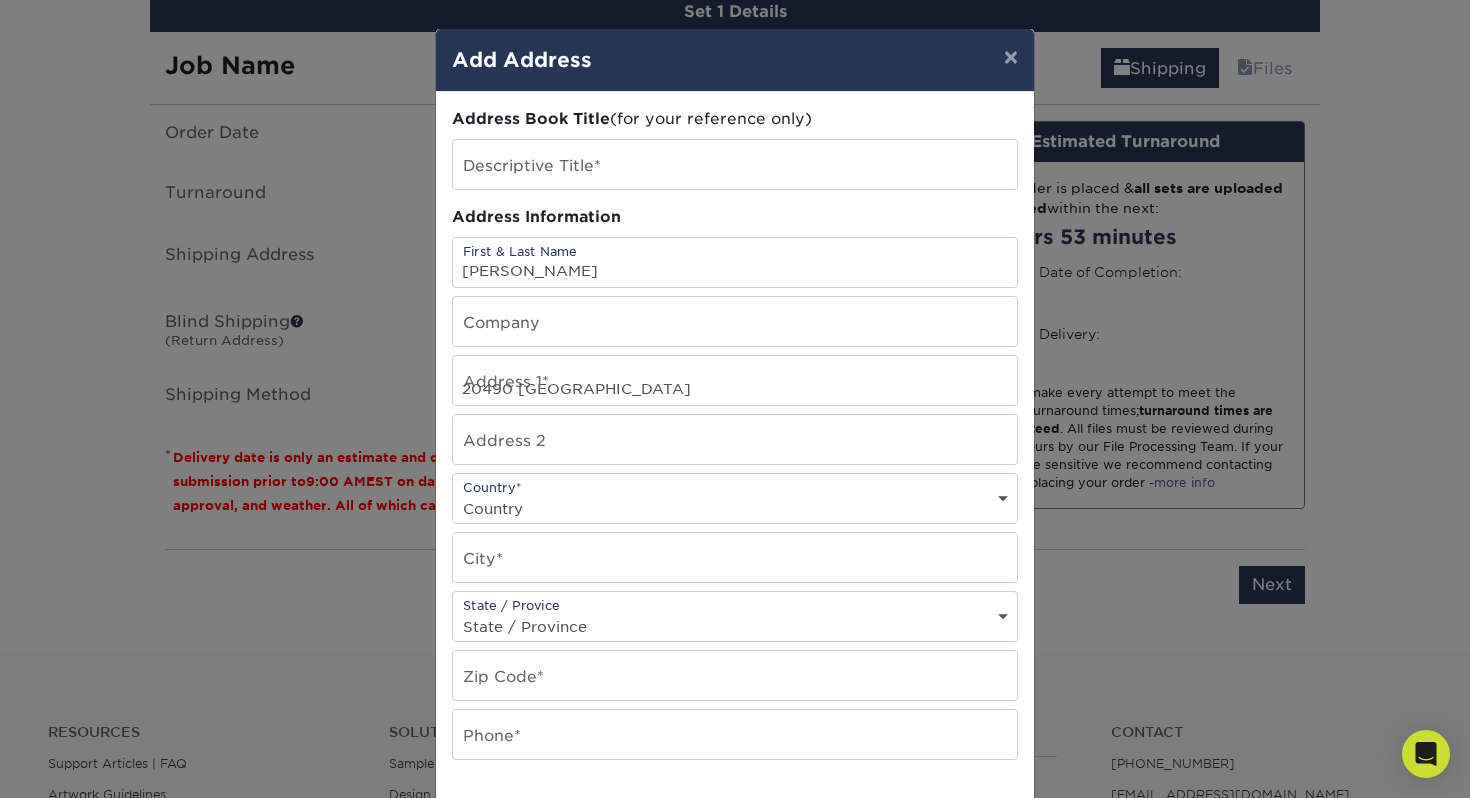 select on "US" 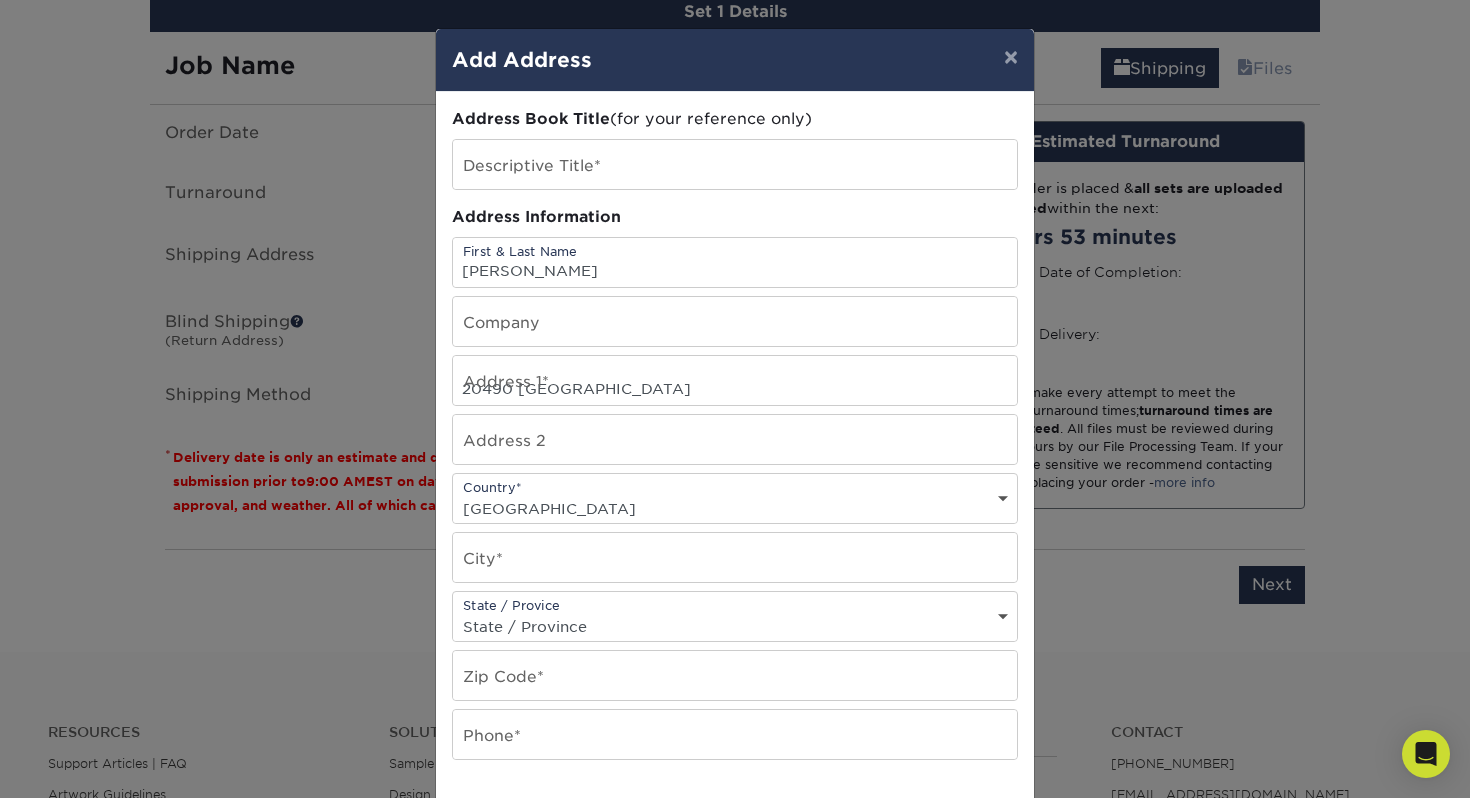 type on "Yorba Linda" 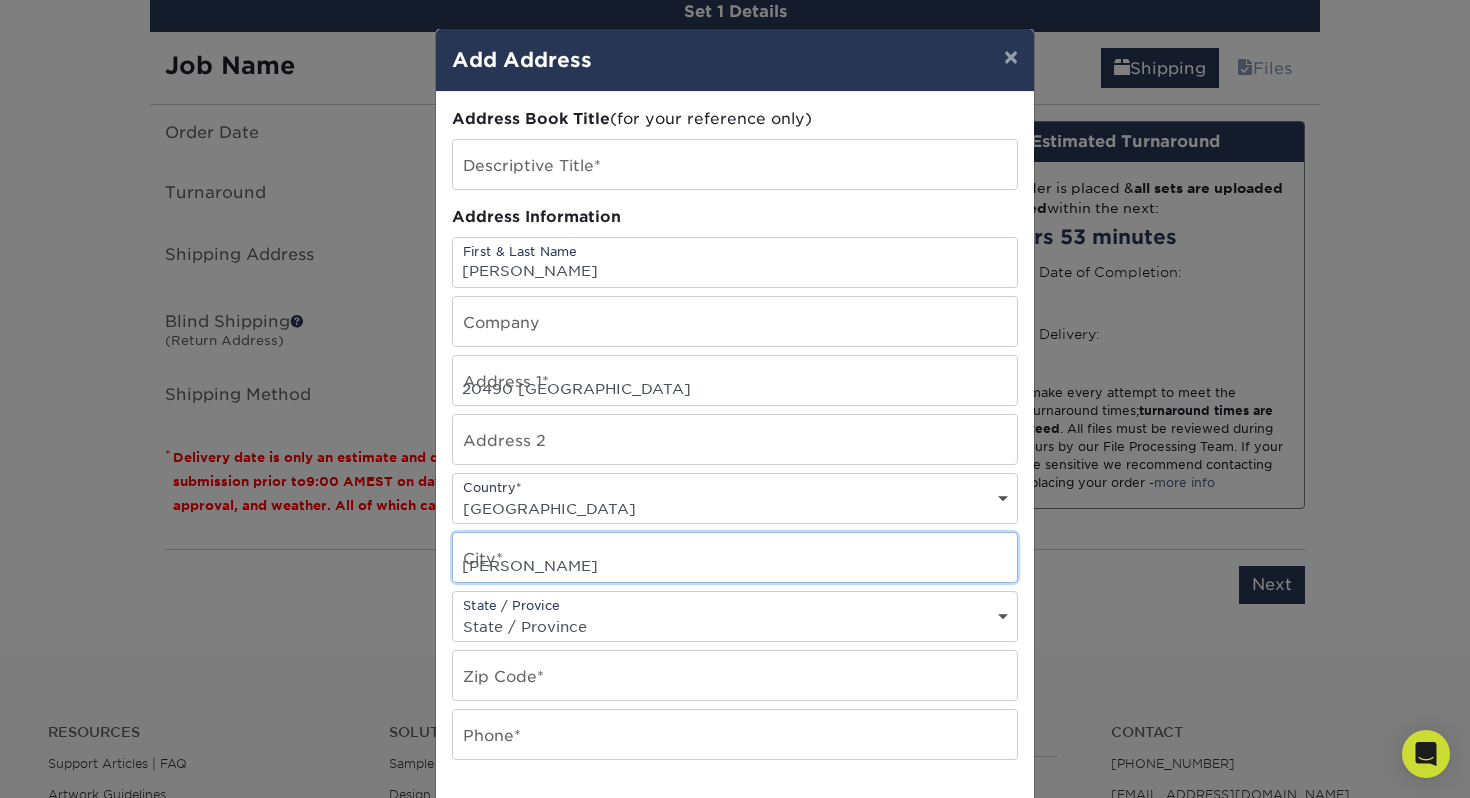 select on "CA" 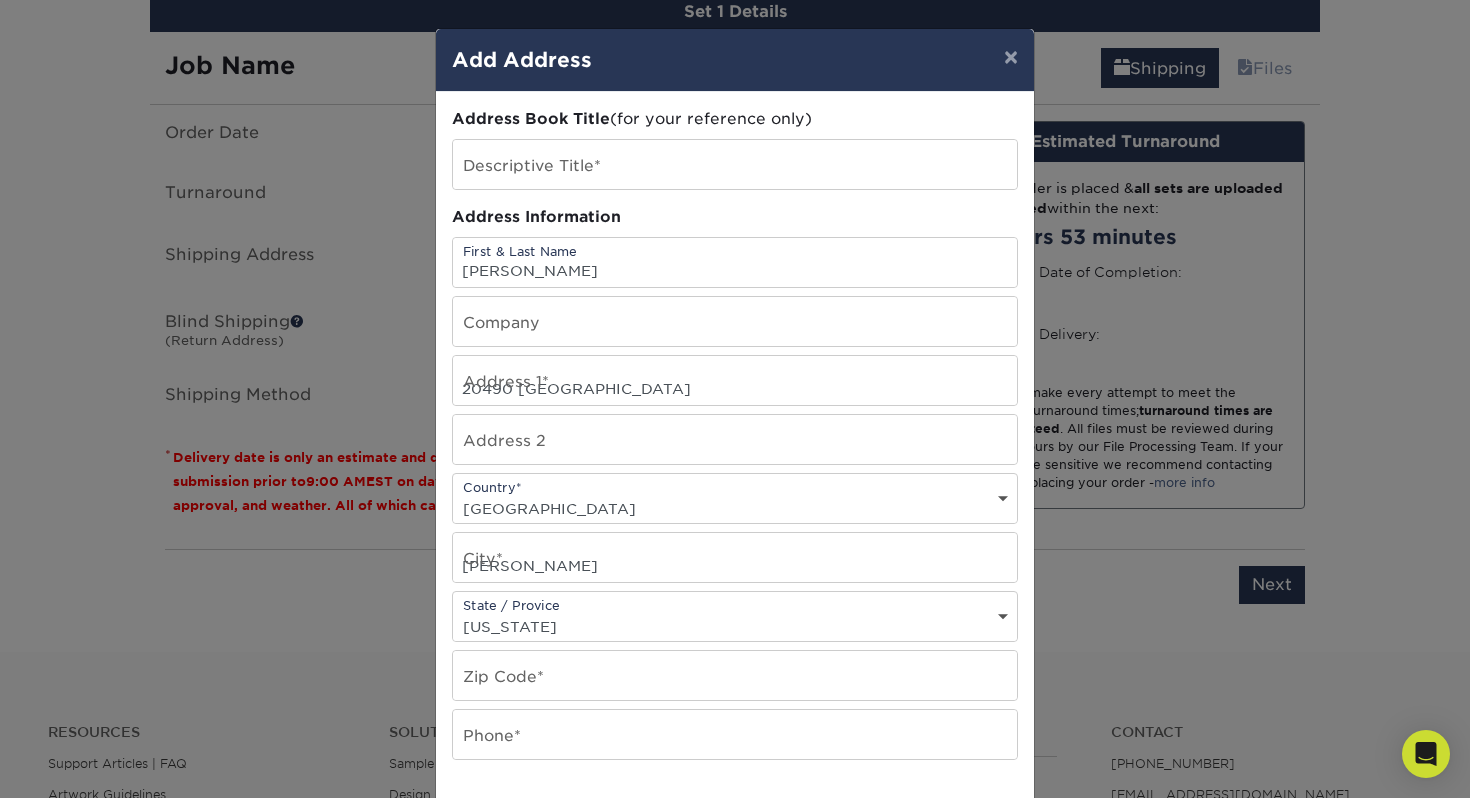 type on "92886" 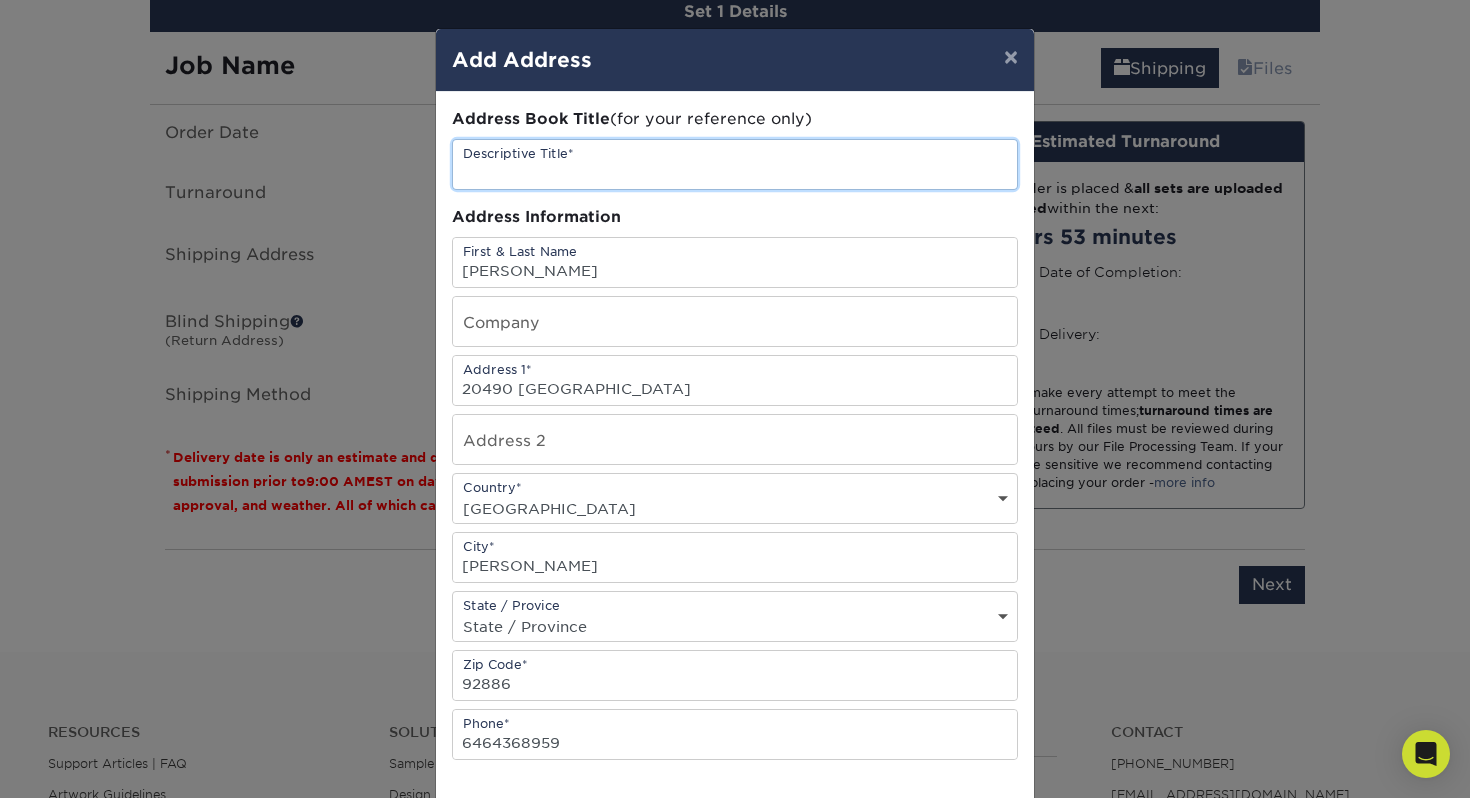 click at bounding box center [735, 164] 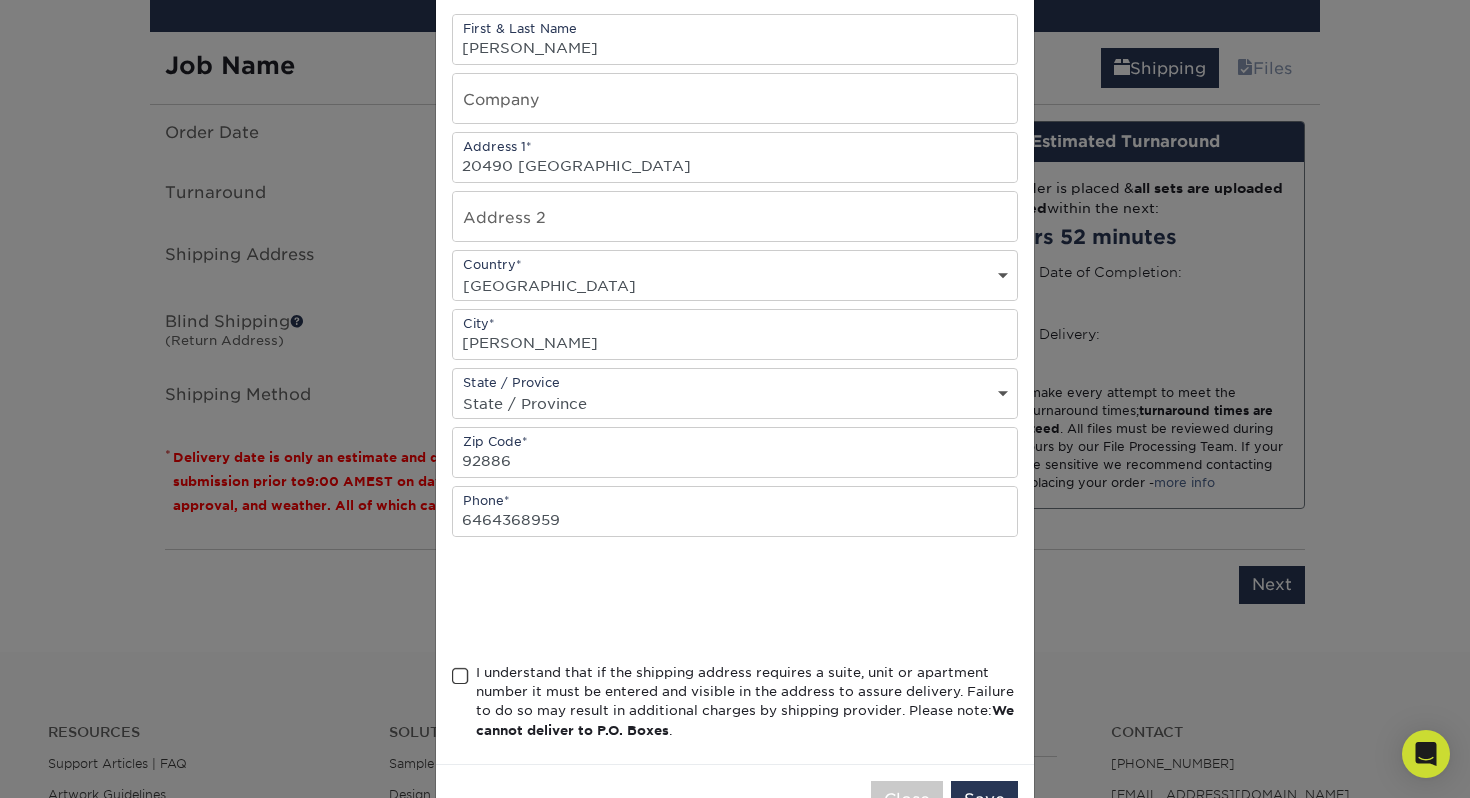 scroll, scrollTop: 289, scrollLeft: 0, axis: vertical 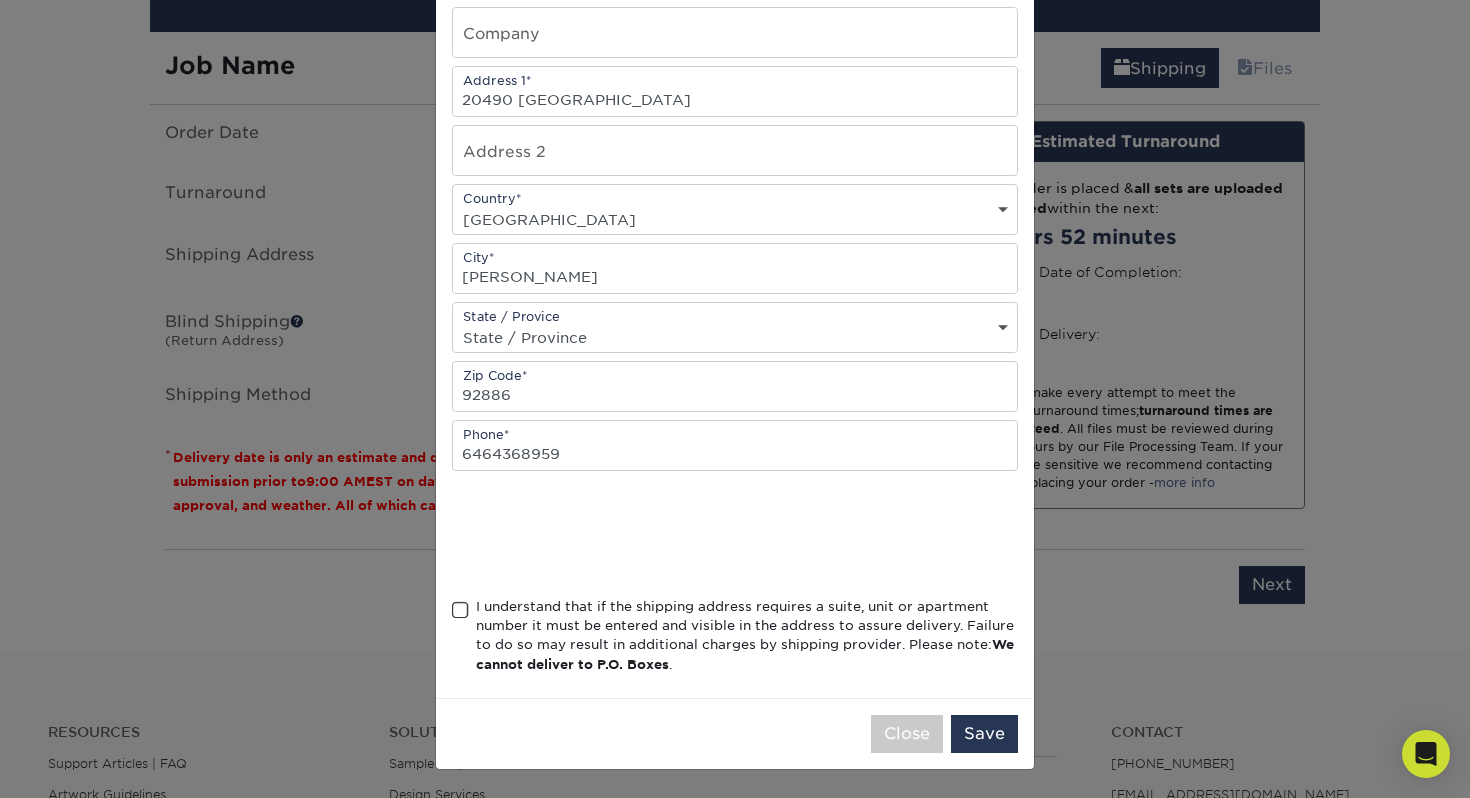 type on "YL" 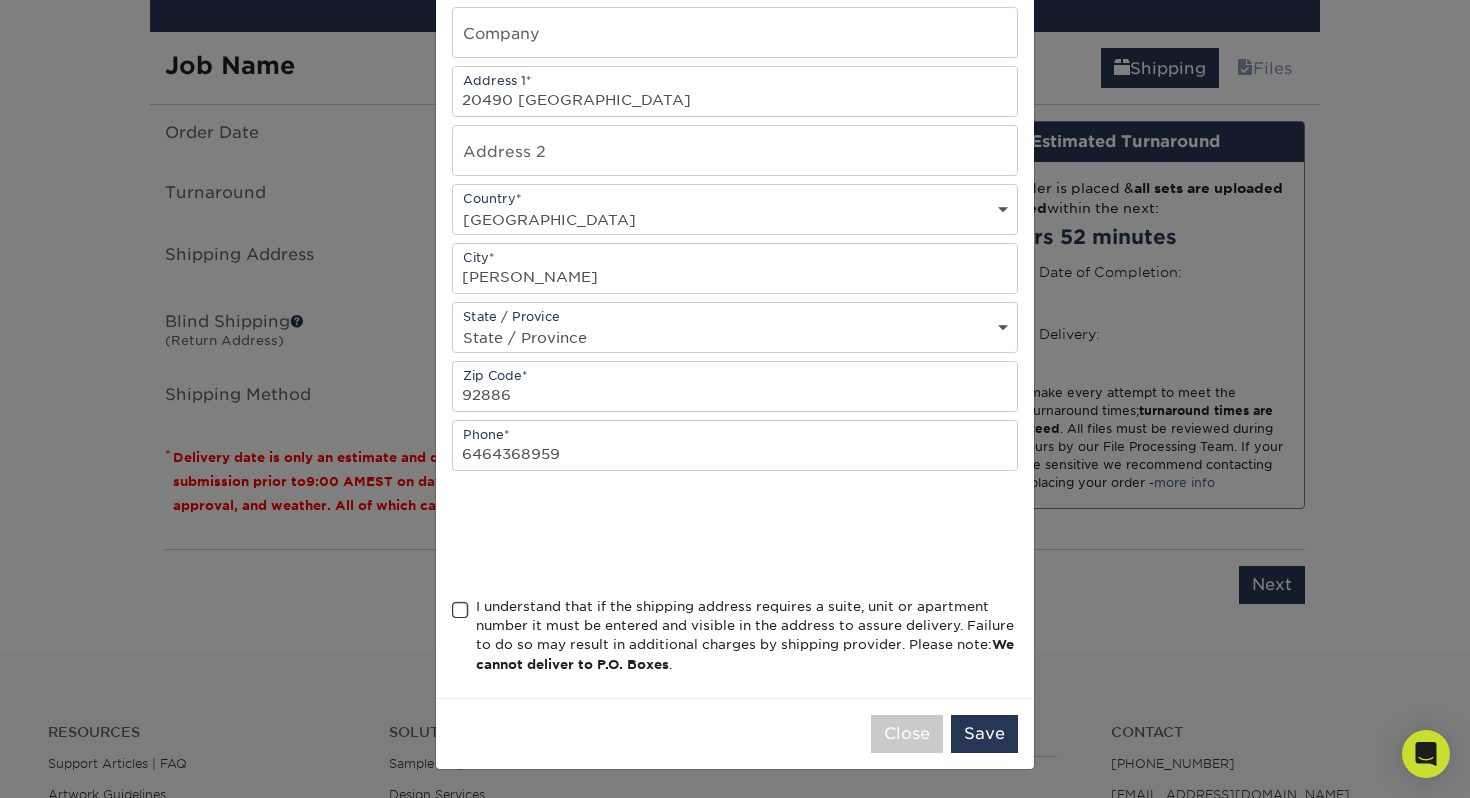 click on "I understand that if the shipping address requires a suite, unit or apartment number it must be entered and visible in the address to assure delivery. Failure to do so may result in additional charges by shipping provider. Please note:  We cannot deliver to P.O. Boxes ." at bounding box center [747, 636] 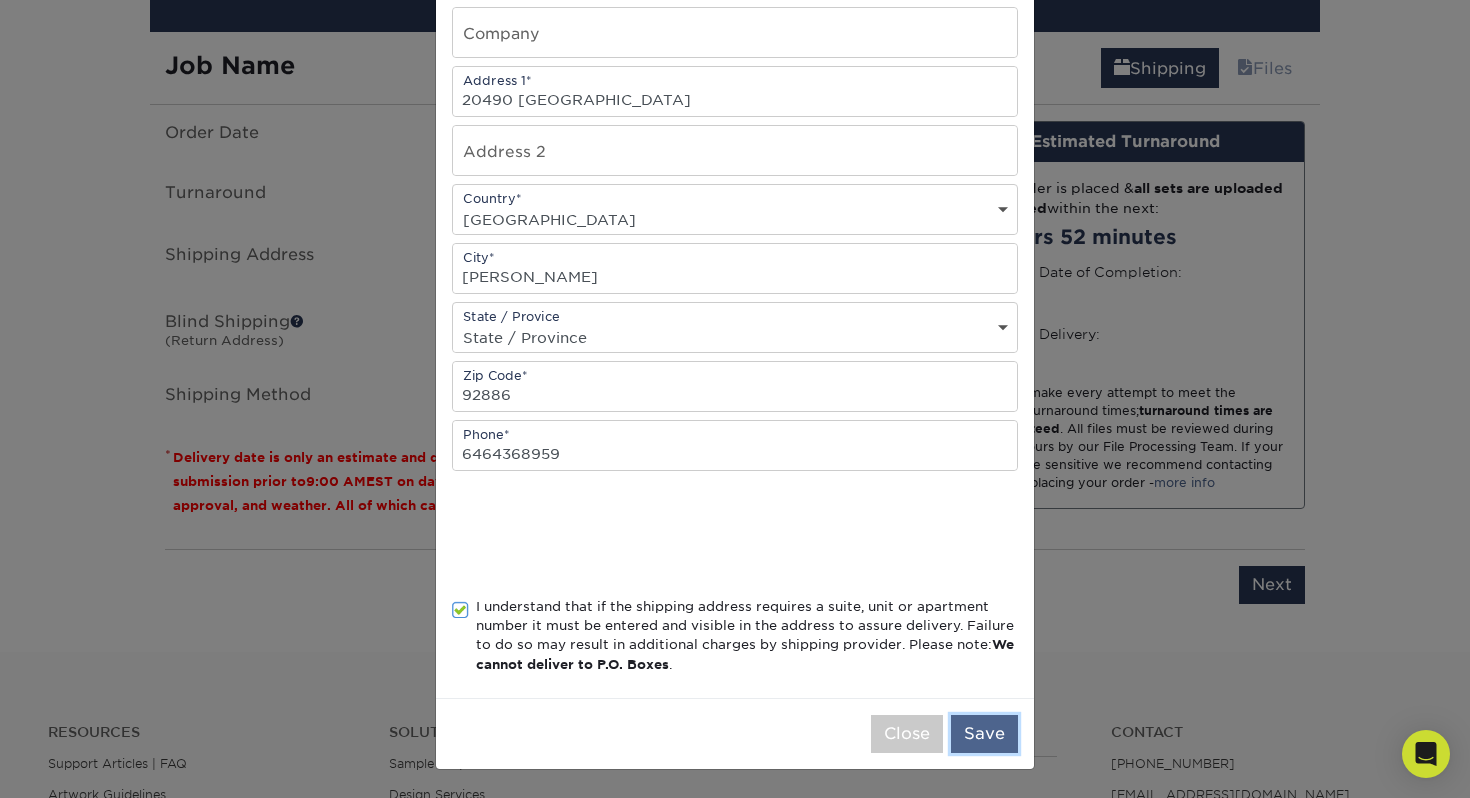 click on "Save" at bounding box center (984, 734) 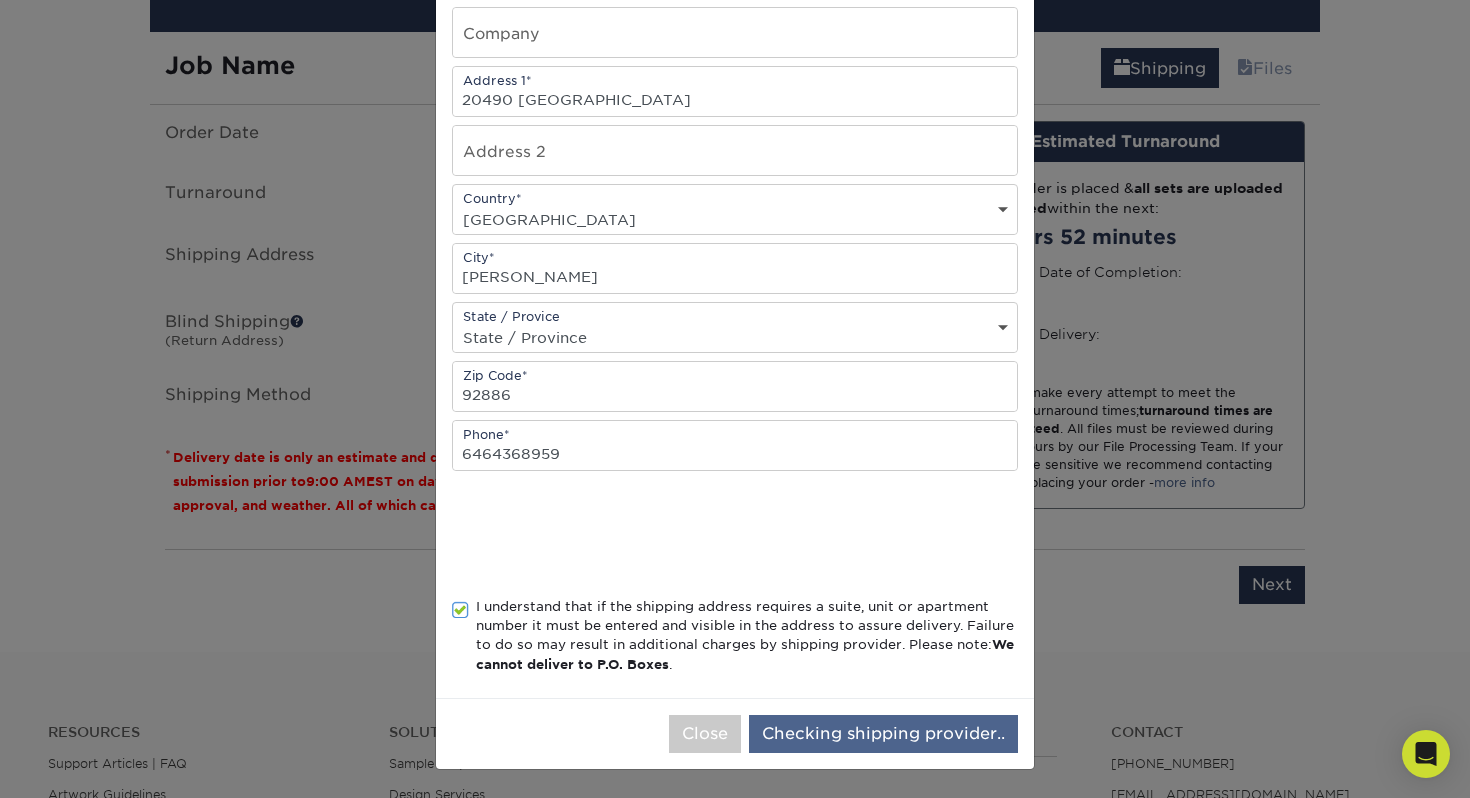 scroll, scrollTop: 0, scrollLeft: 0, axis: both 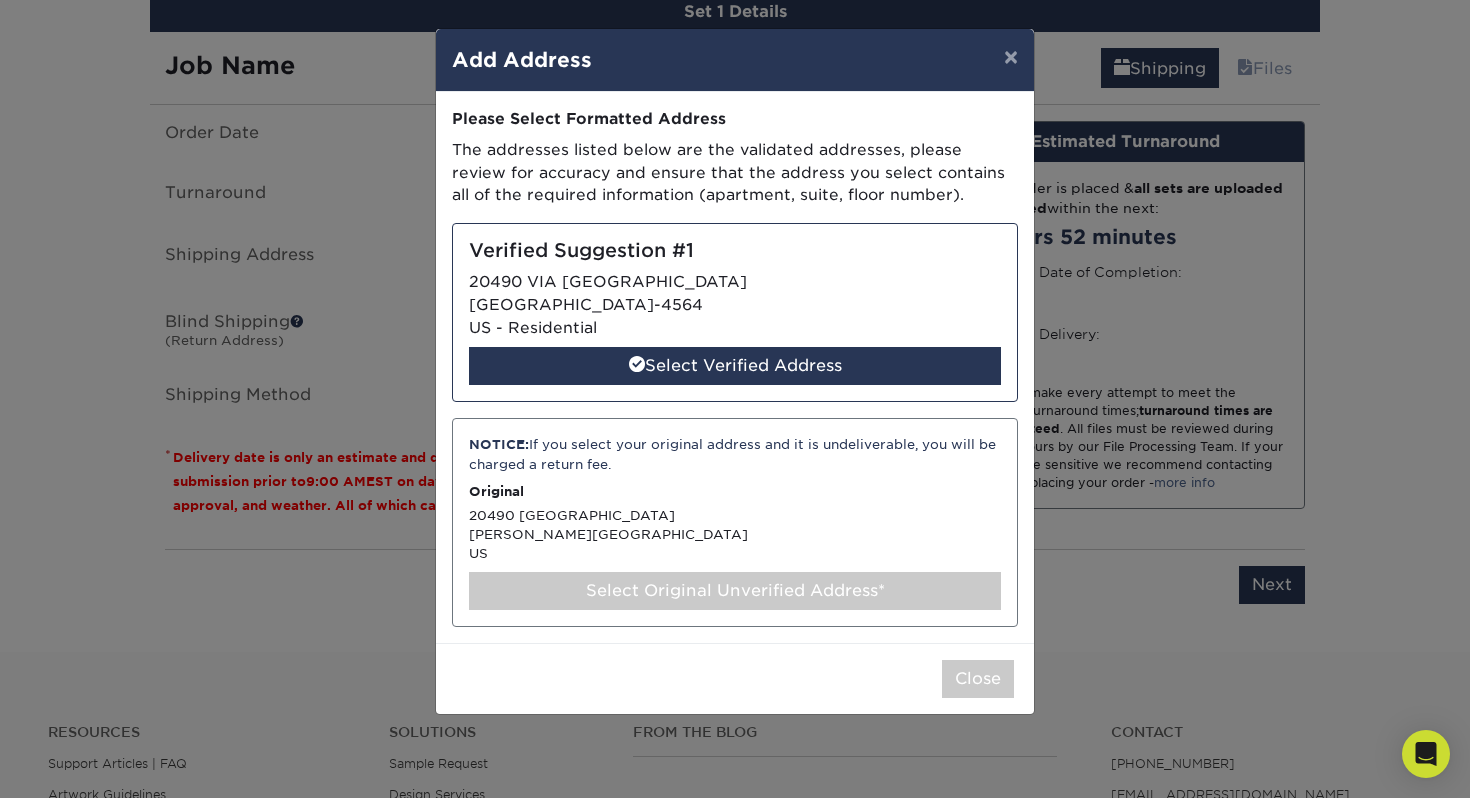 click on "×
Add Address
Address Book Title  (for your reference only)
Descriptive Title*
YL
Address Information
First & Last Name
Richie Jiang
Company
Address 1*
20490 Via Castile
Address 2
Chad" at bounding box center (735, 399) 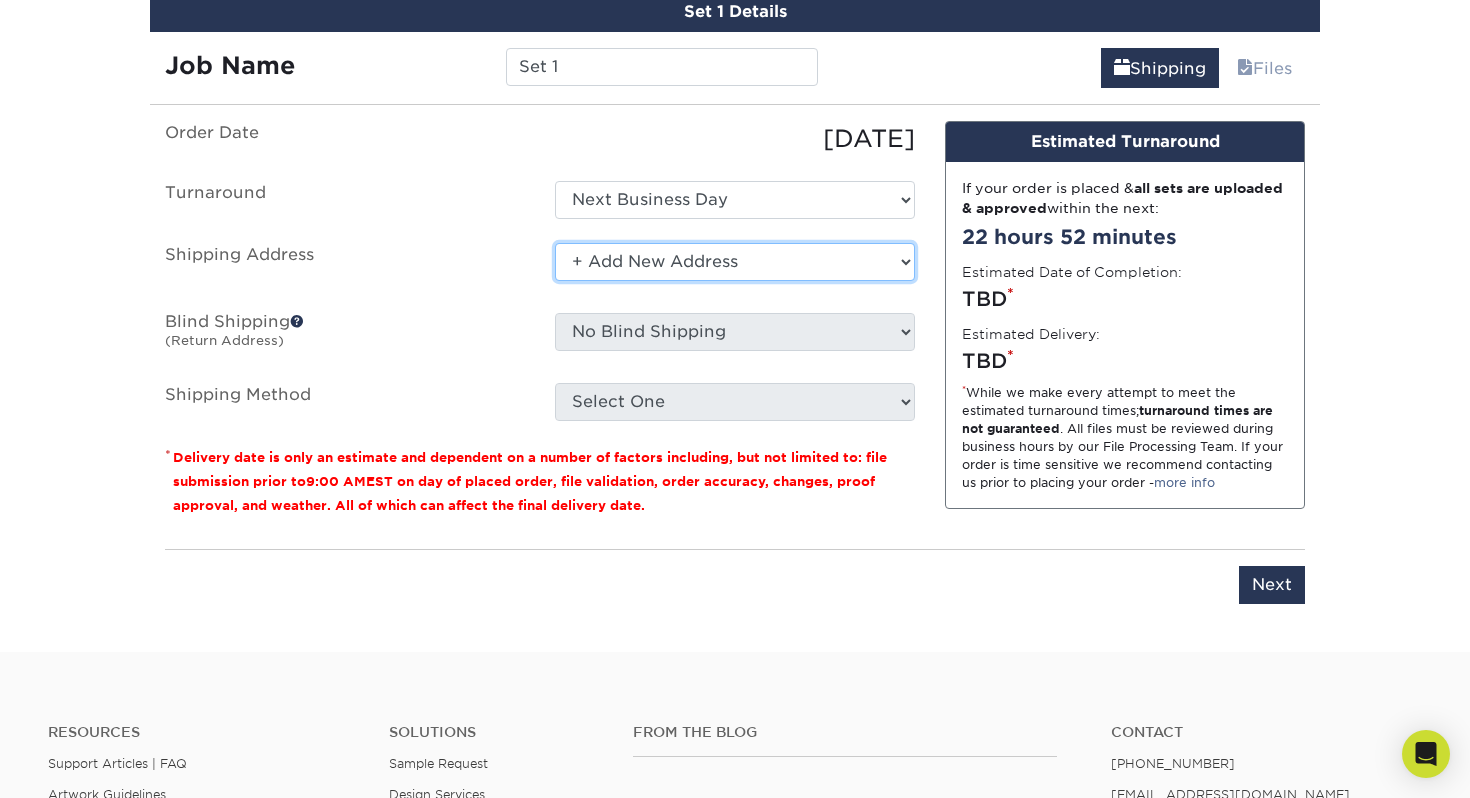 click on "Select One
+ Add New Address
- Login" at bounding box center [735, 262] 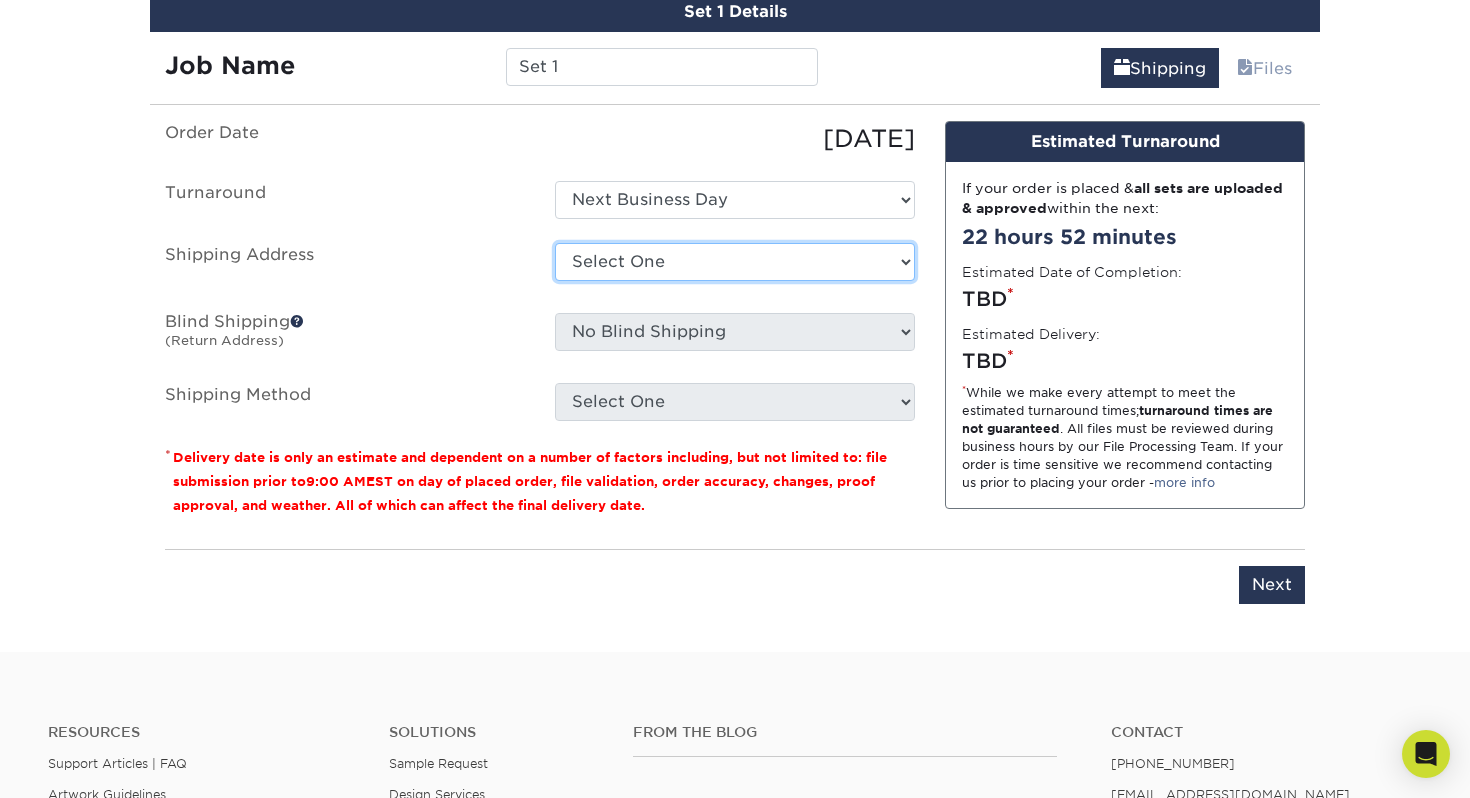 click on "Select One
+ Add New Address
- Login" at bounding box center [735, 262] 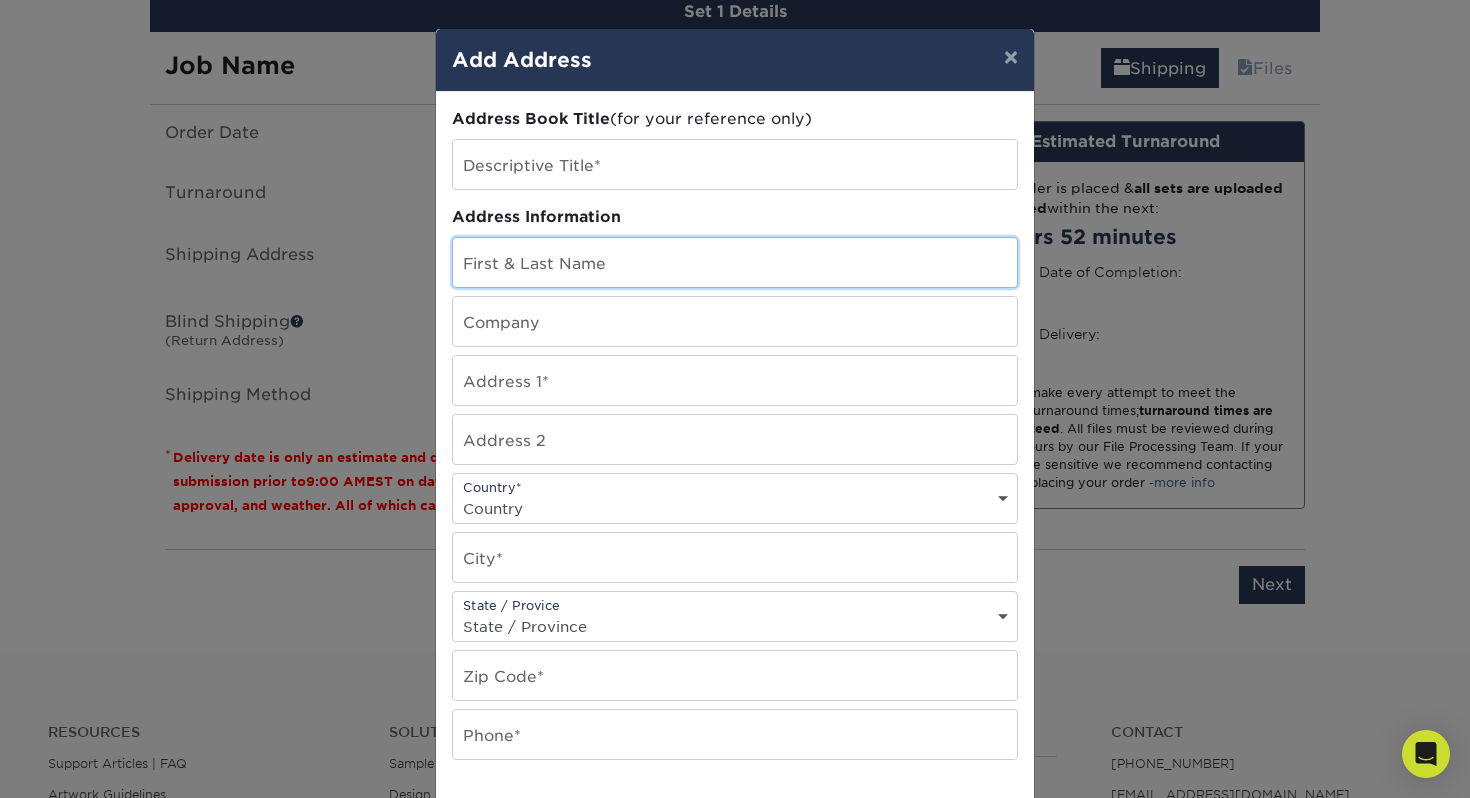 click at bounding box center [735, 262] 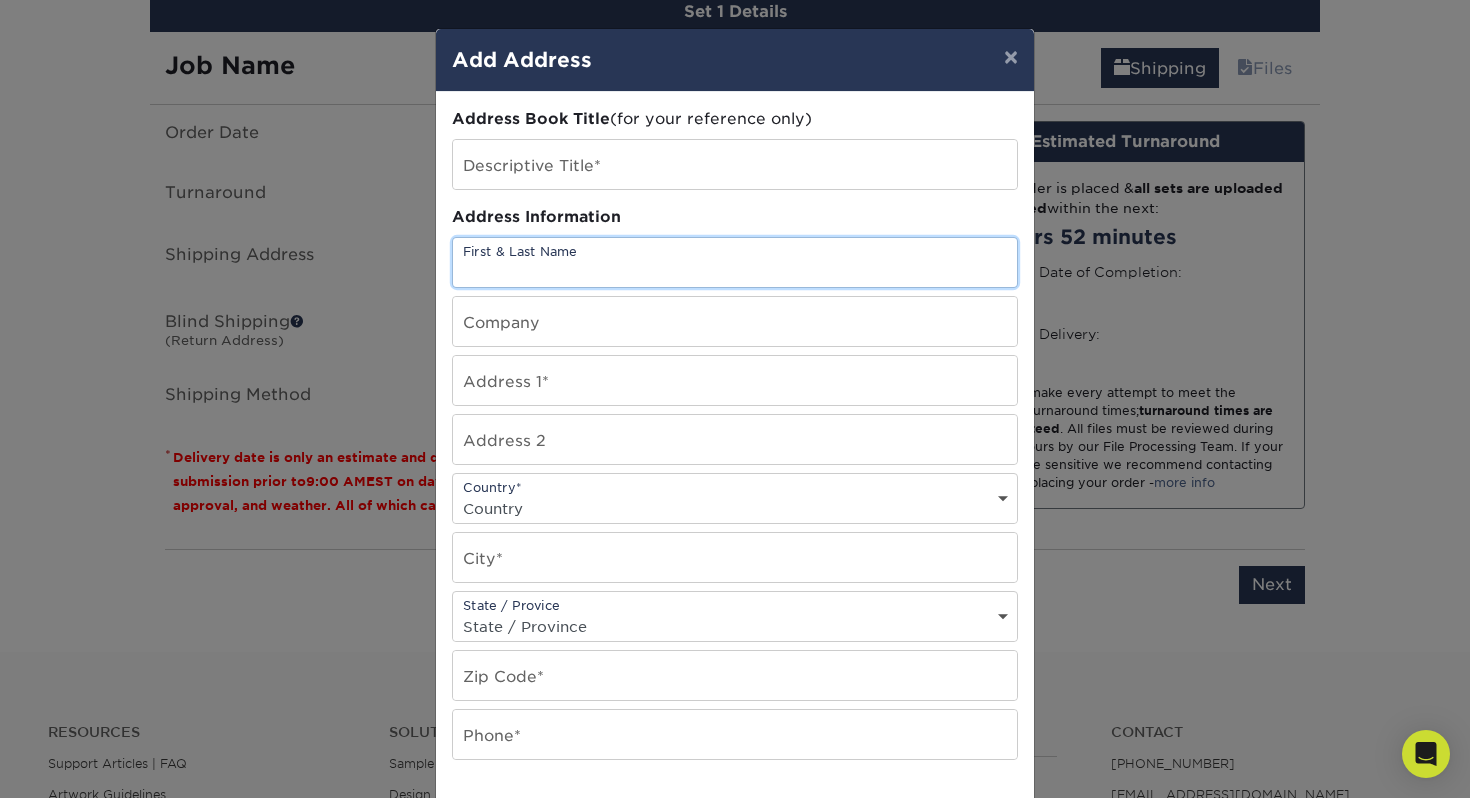 type on "Richie Jiang" 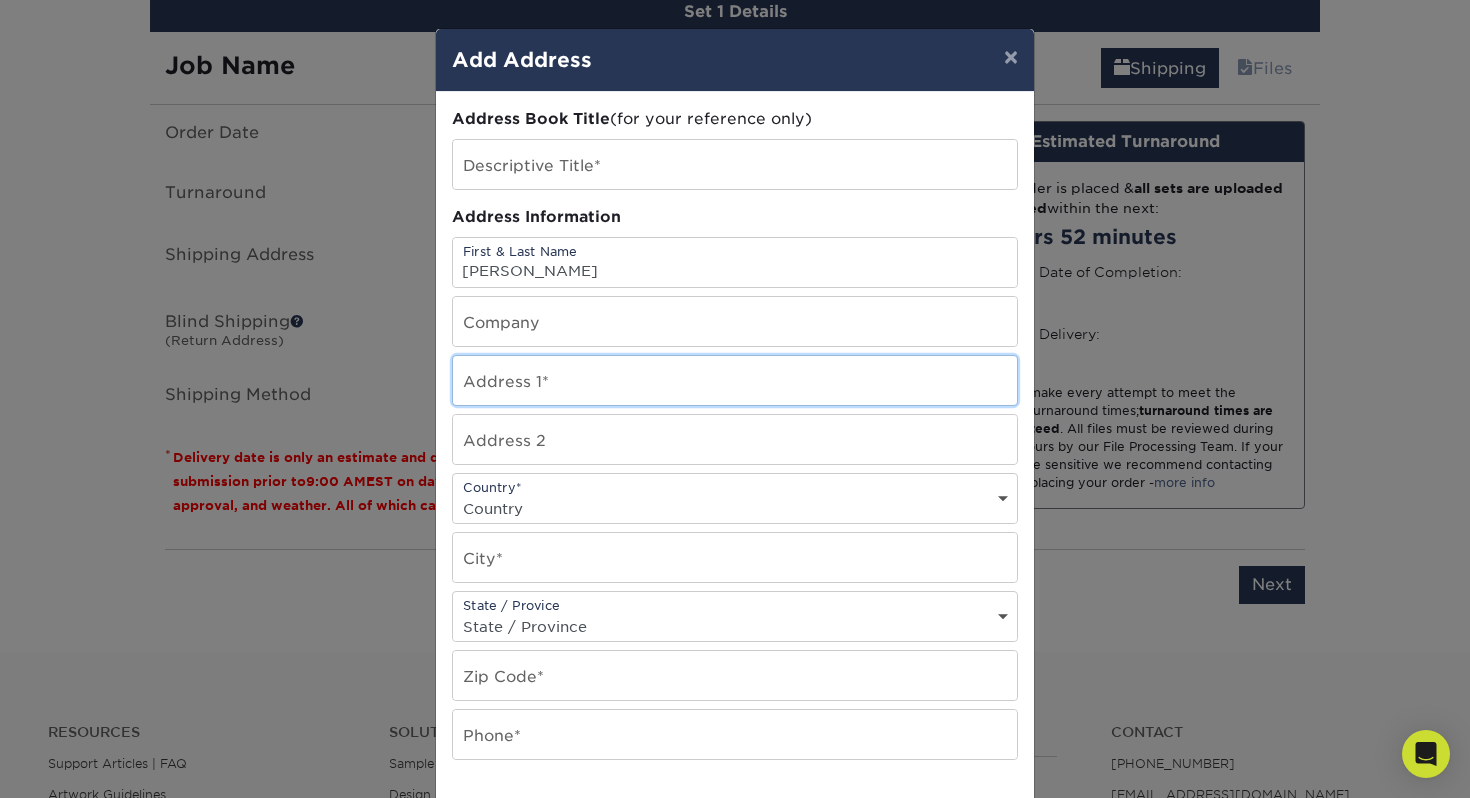 type on "20490 Via Castile" 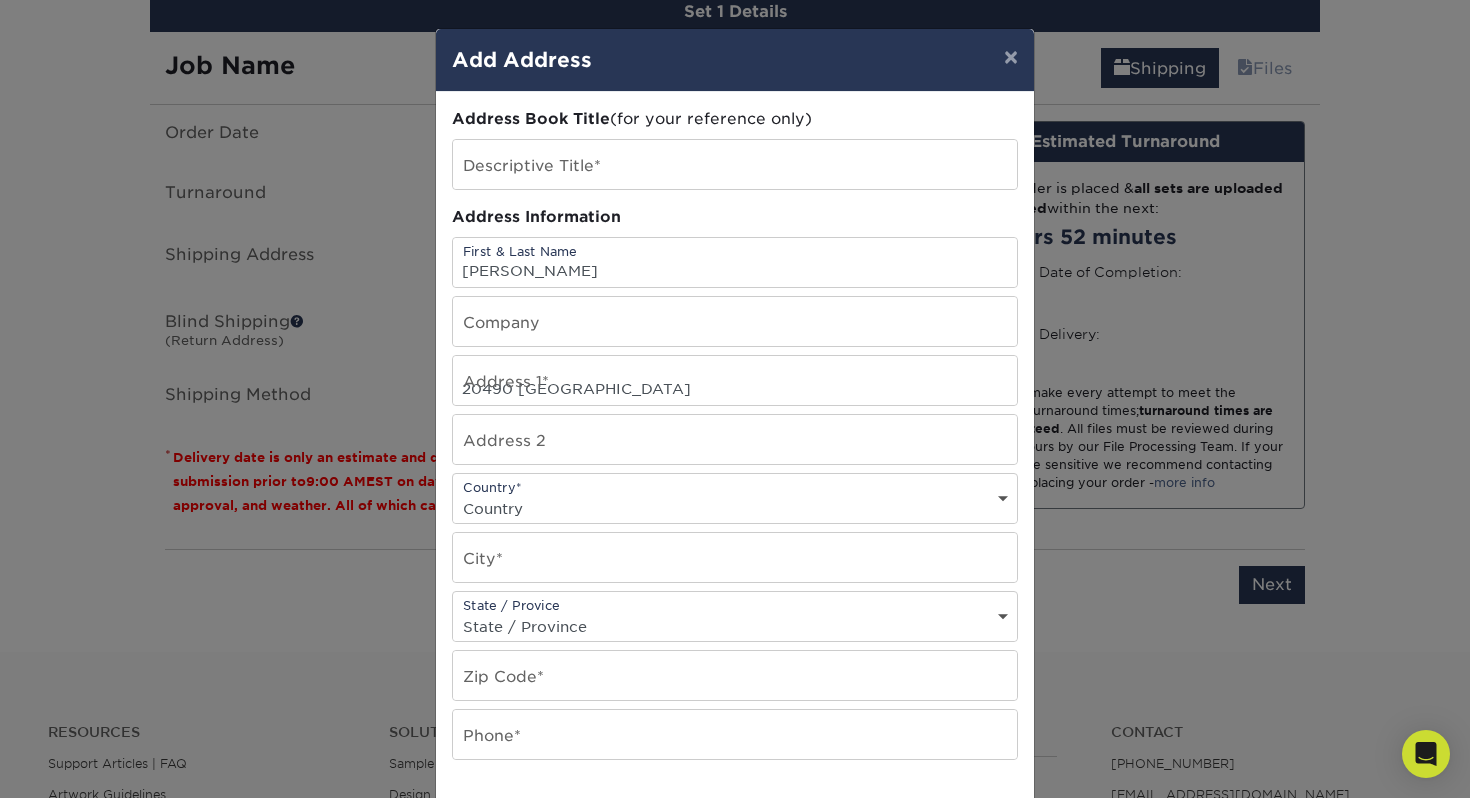 select on "US" 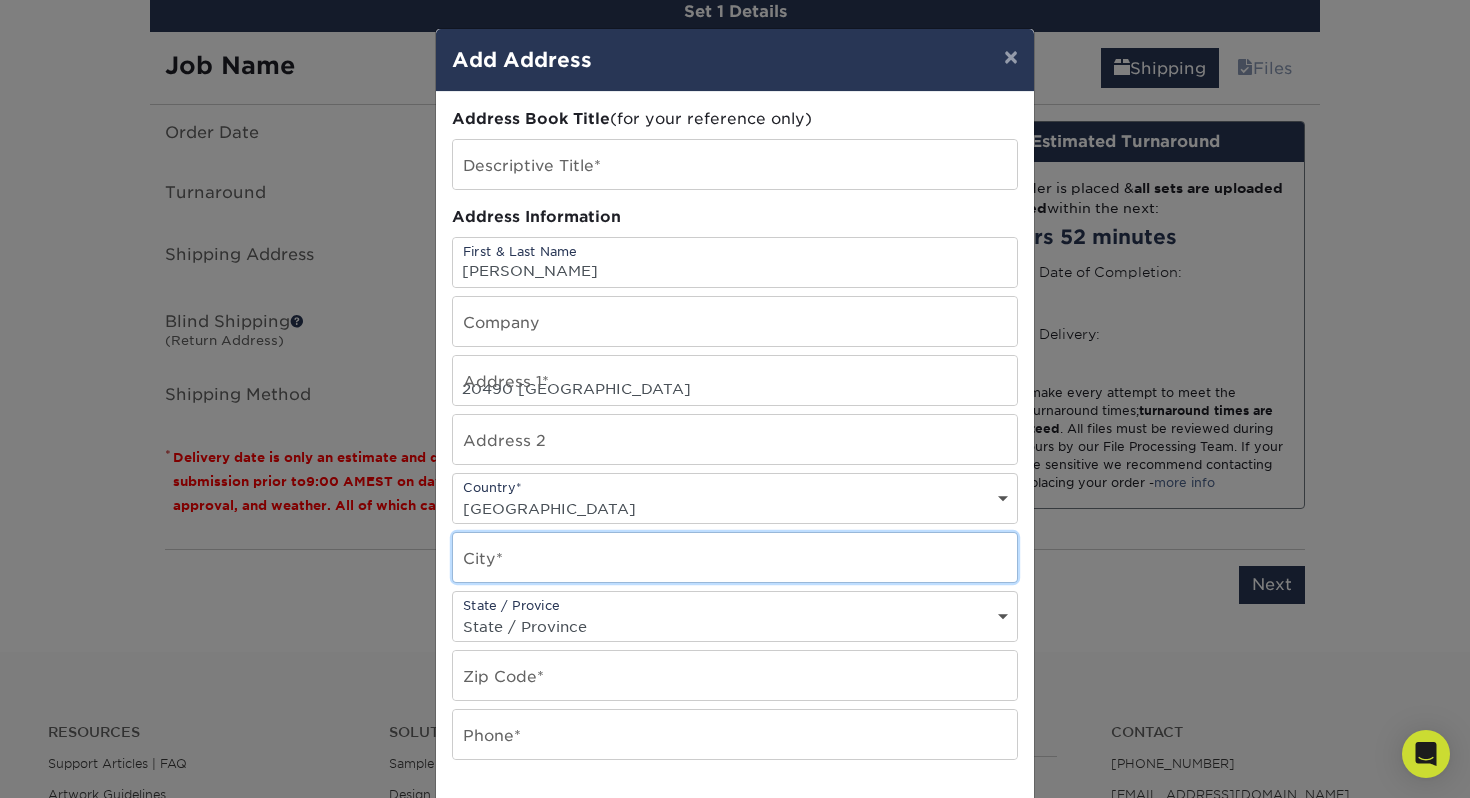 type on "Yorba Linda" 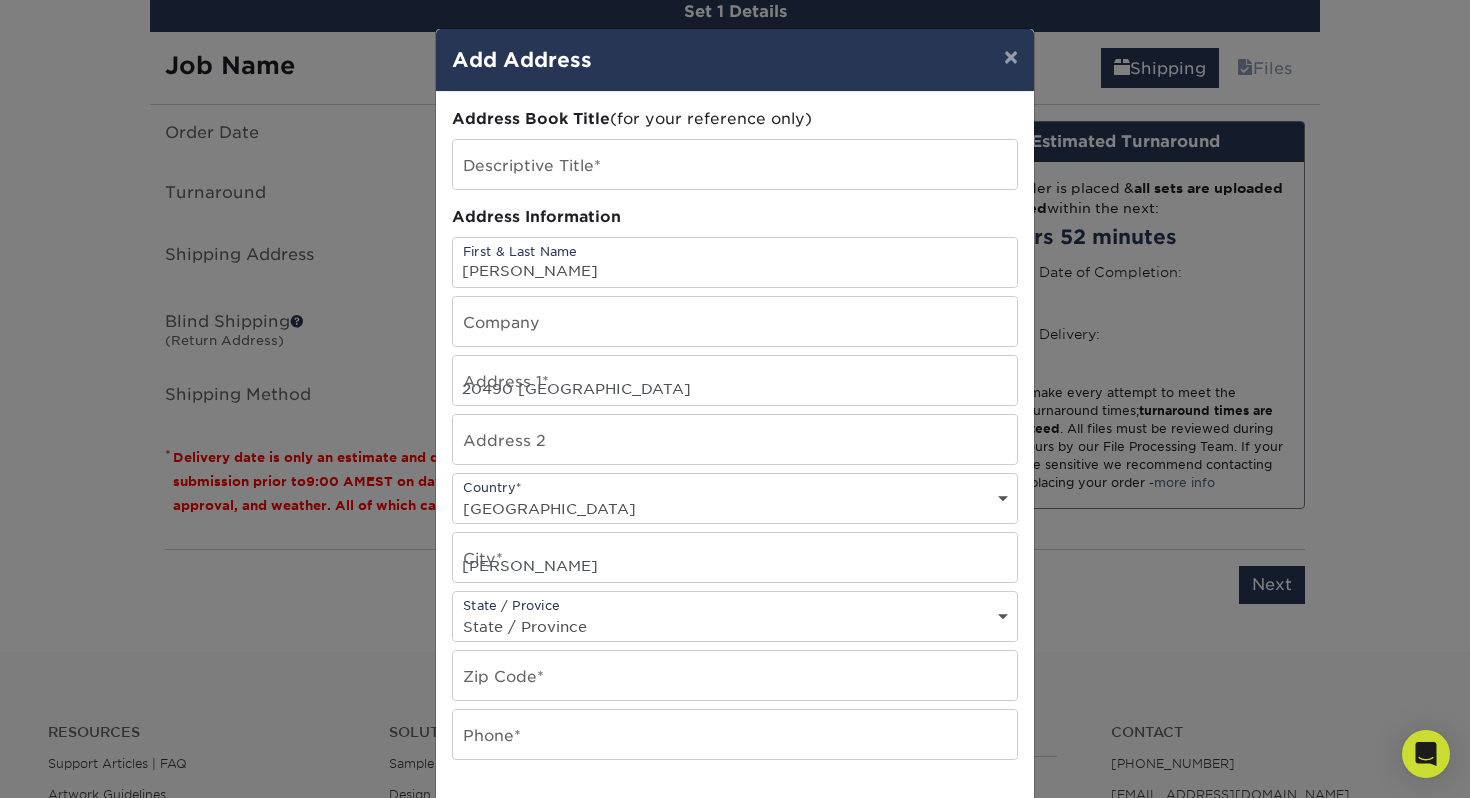 select on "CA" 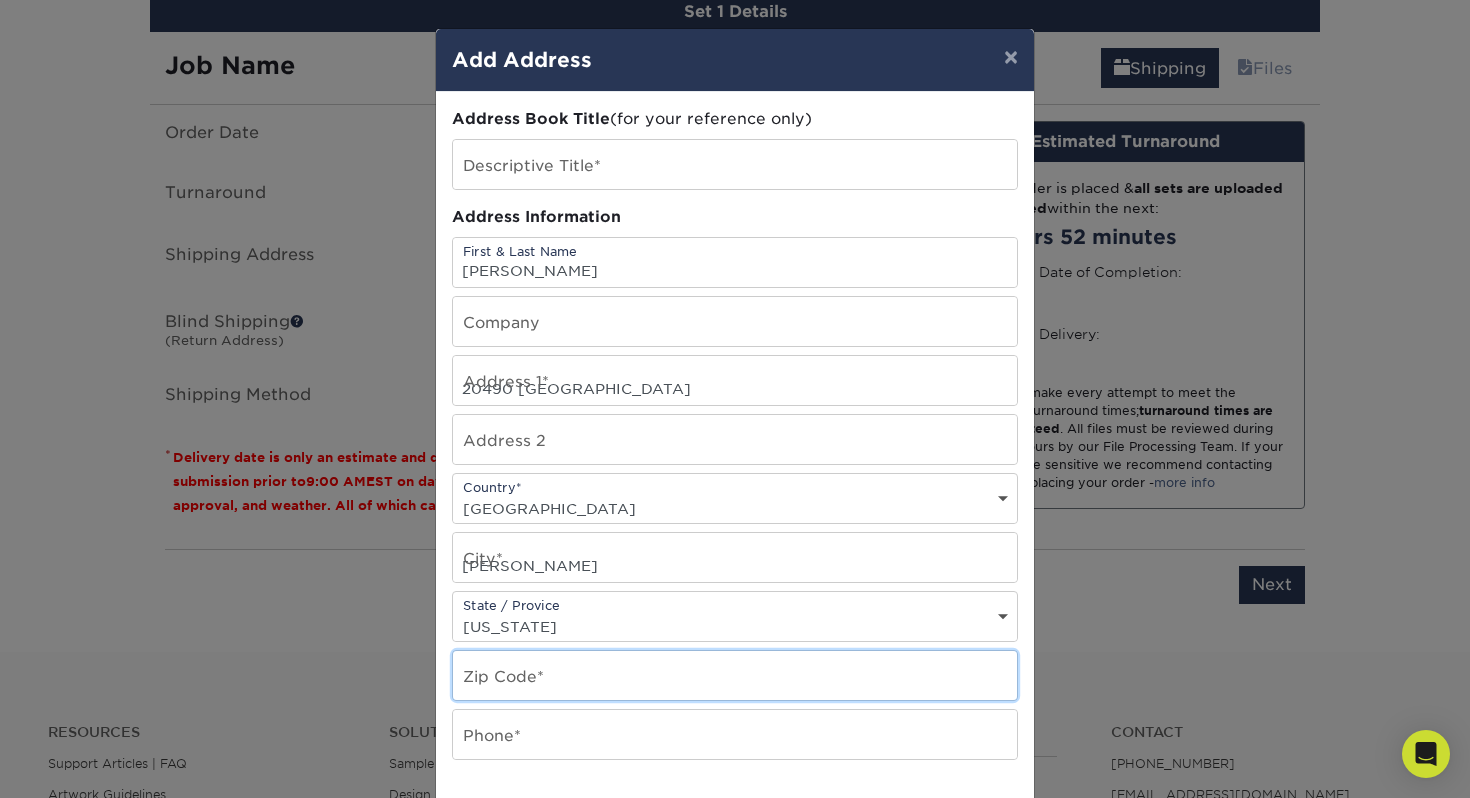 type on "92886" 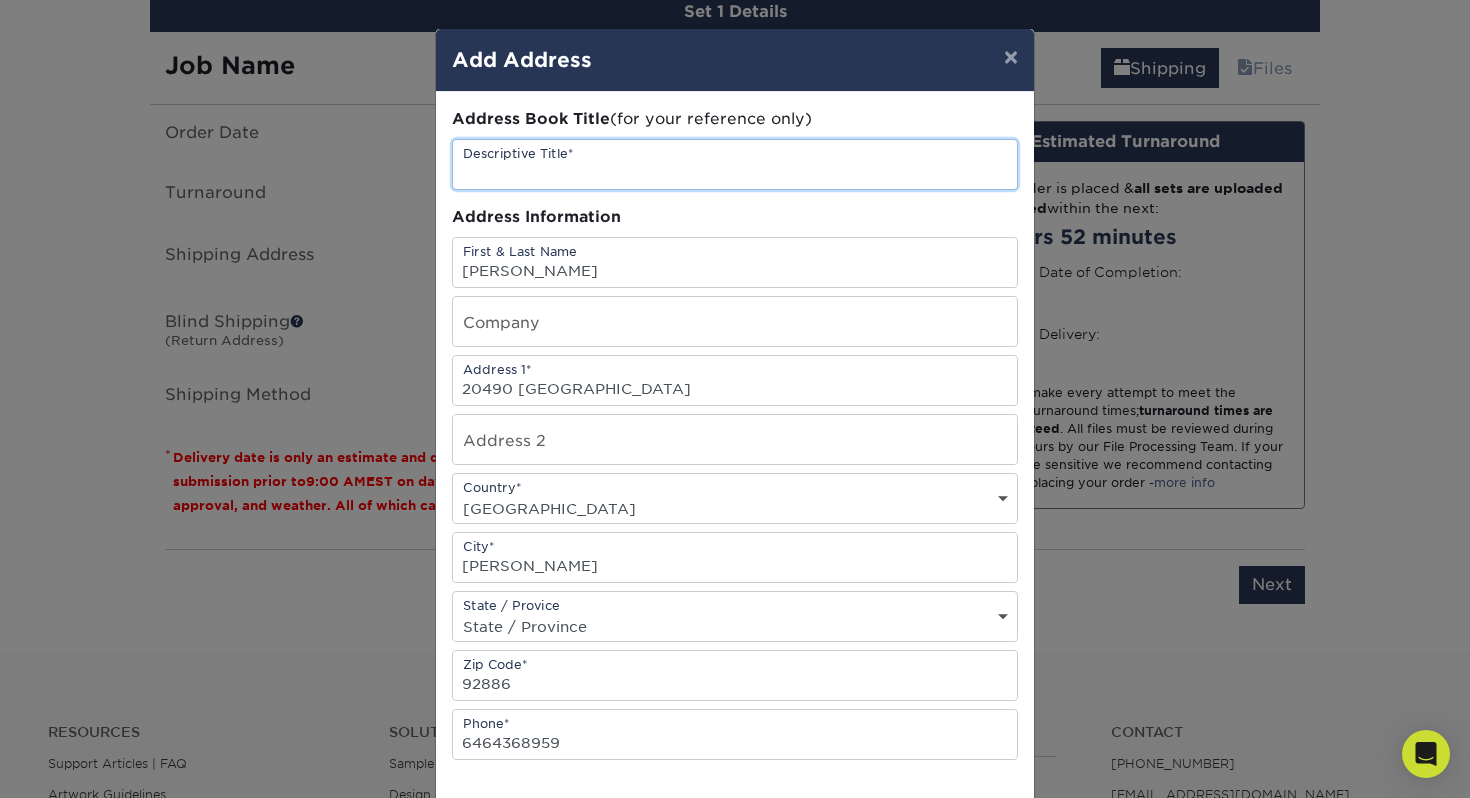 click at bounding box center [735, 164] 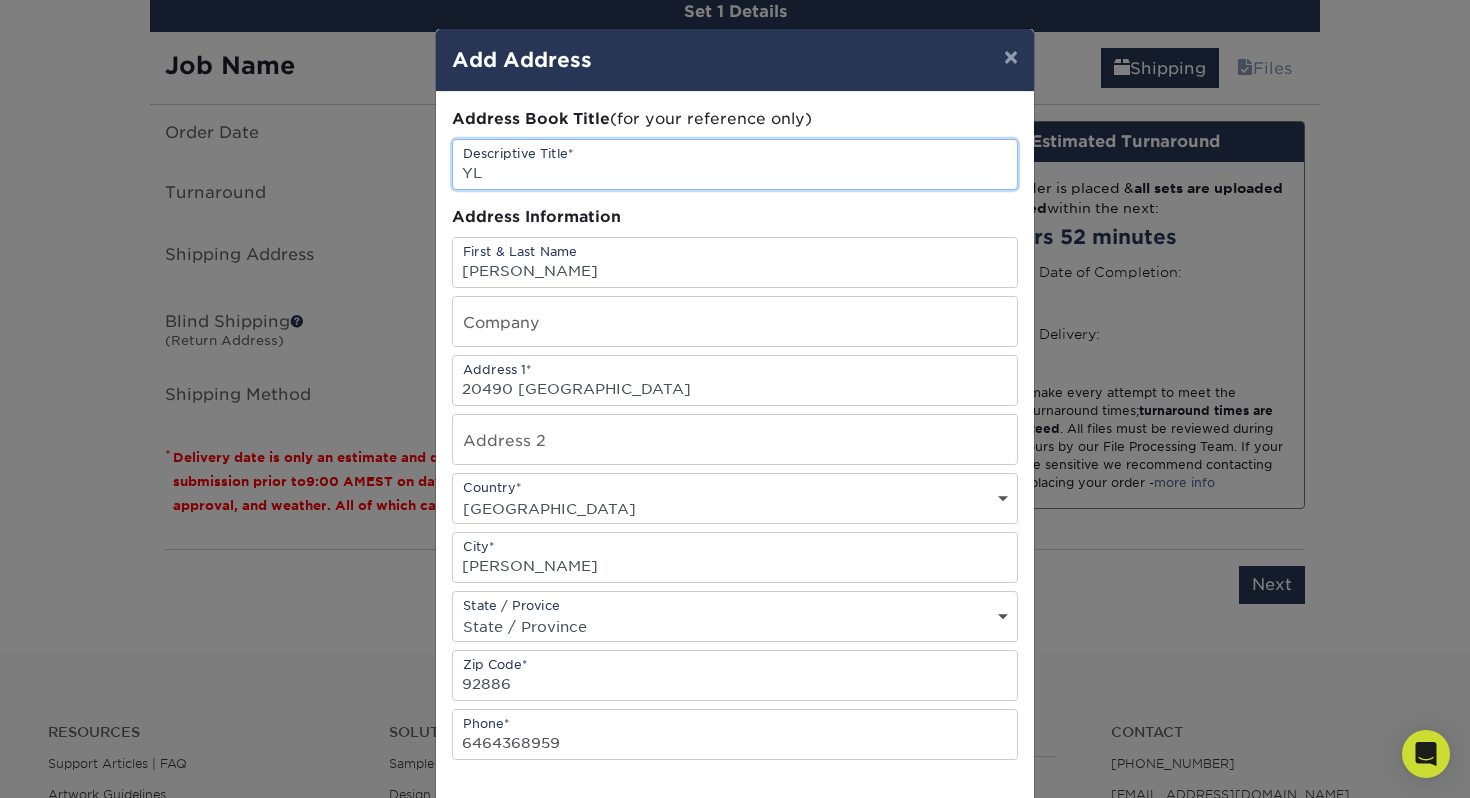 scroll, scrollTop: 289, scrollLeft: 0, axis: vertical 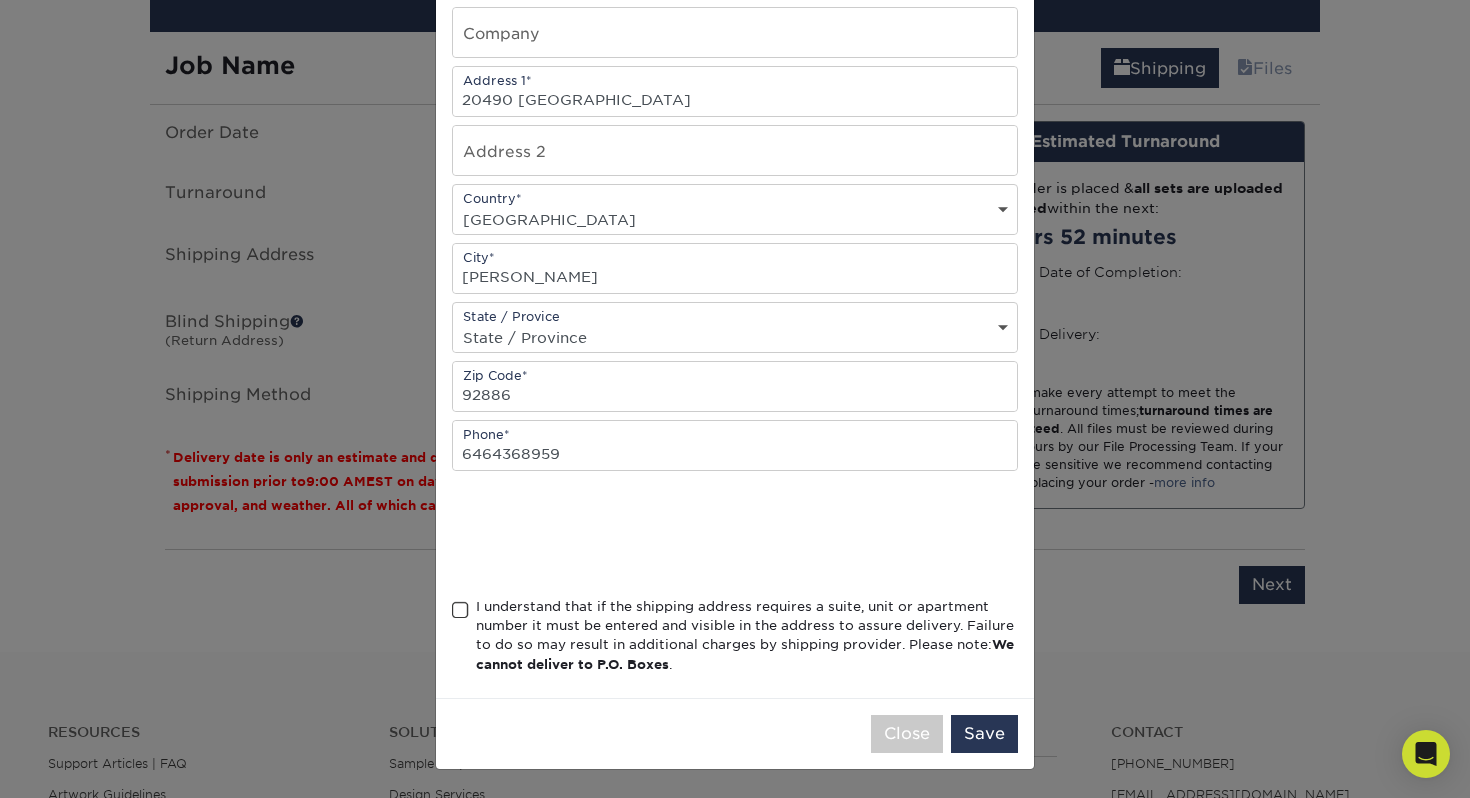 type on "YL" 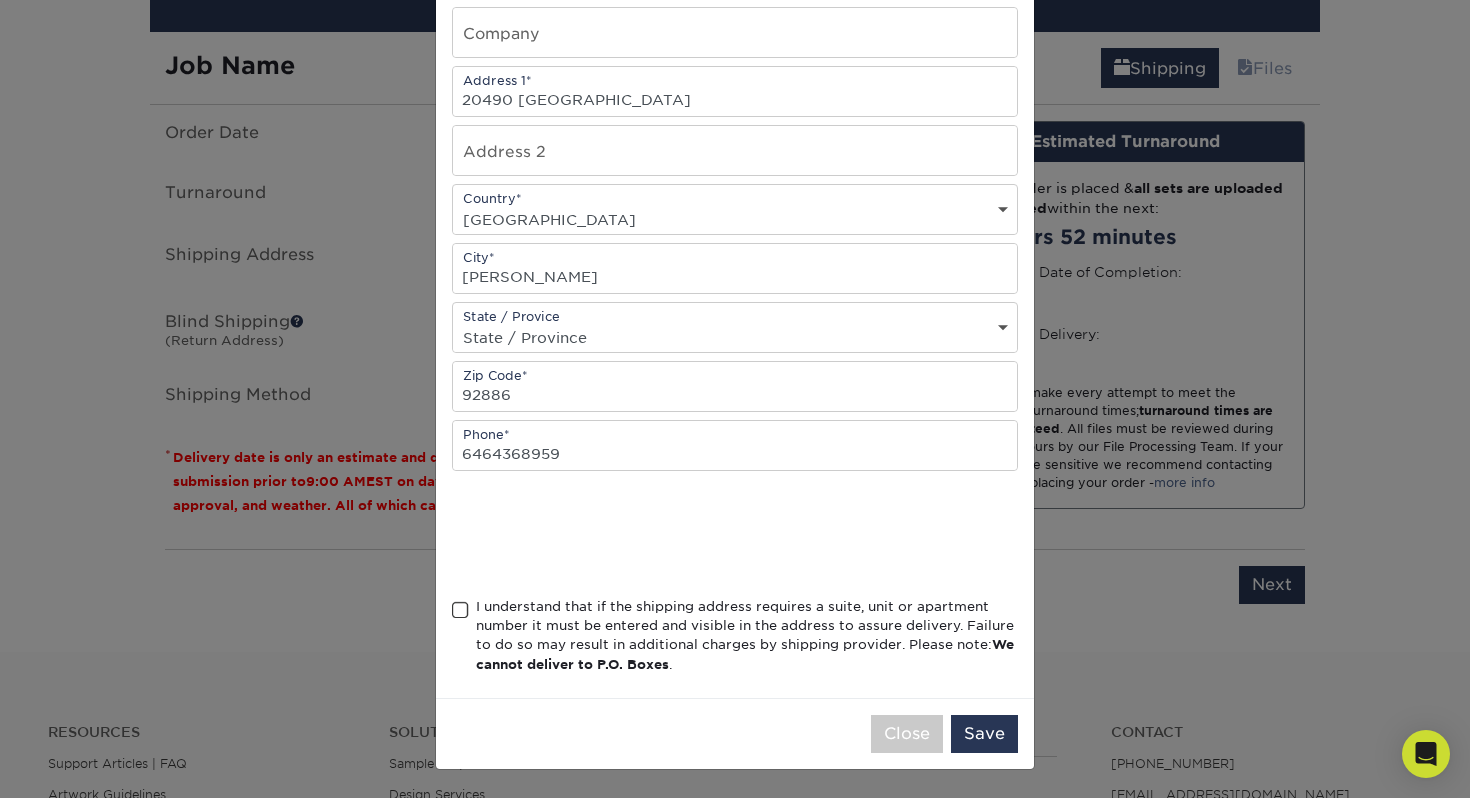 click on "I understand that if the shipping address requires a suite, unit or apartment number it must be entered and visible in the address to assure delivery. Failure to do so may result in additional charges by shipping provider. Please note:  We cannot deliver to P.O. Boxes ." at bounding box center (735, 640) 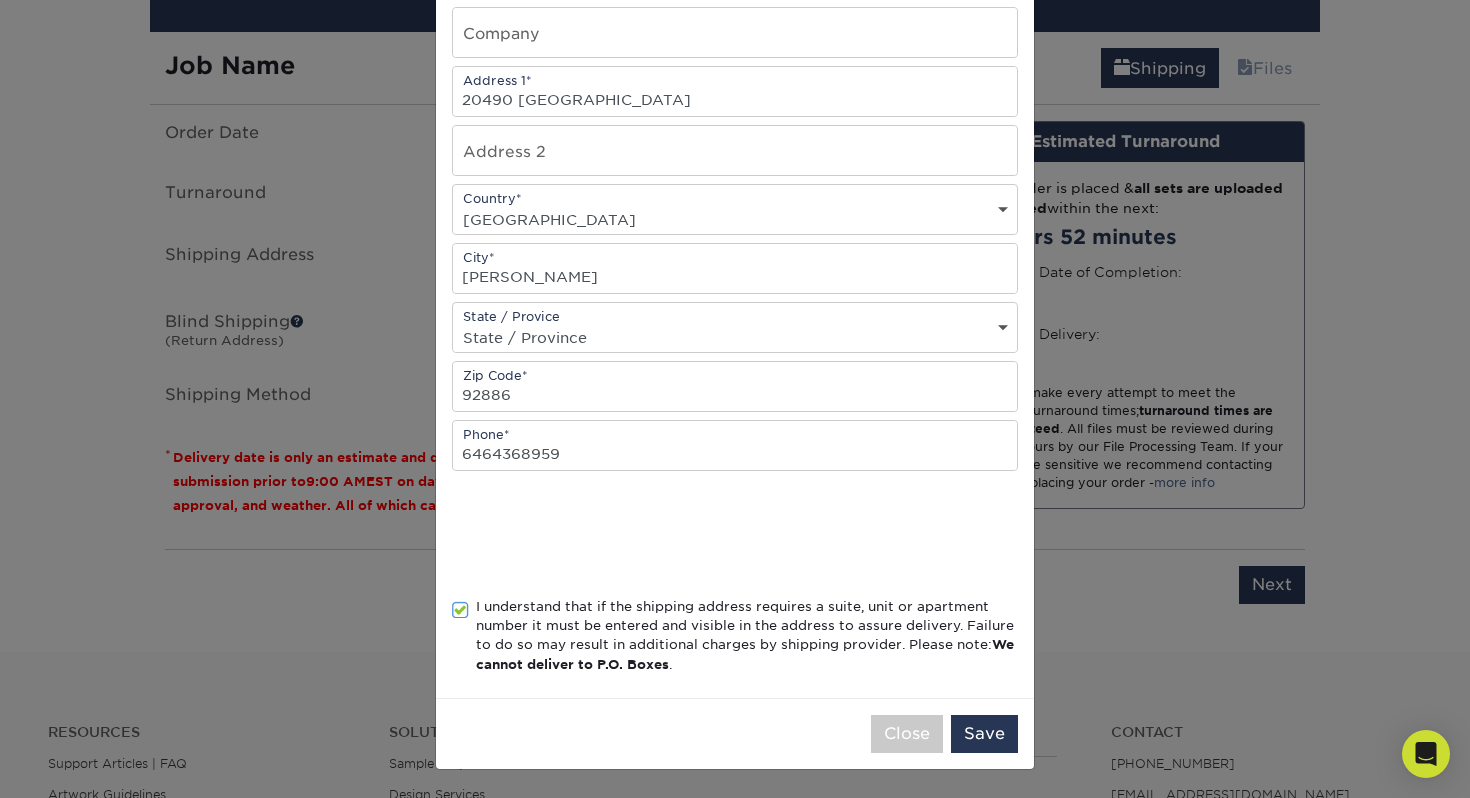 click on "I understand that if the shipping address requires a suite, unit or apartment number it must be entered and visible in the address to assure delivery. Failure to do so may result in additional charges by shipping provider. Please note:  We cannot deliver to P.O. Boxes ." at bounding box center (747, 636) 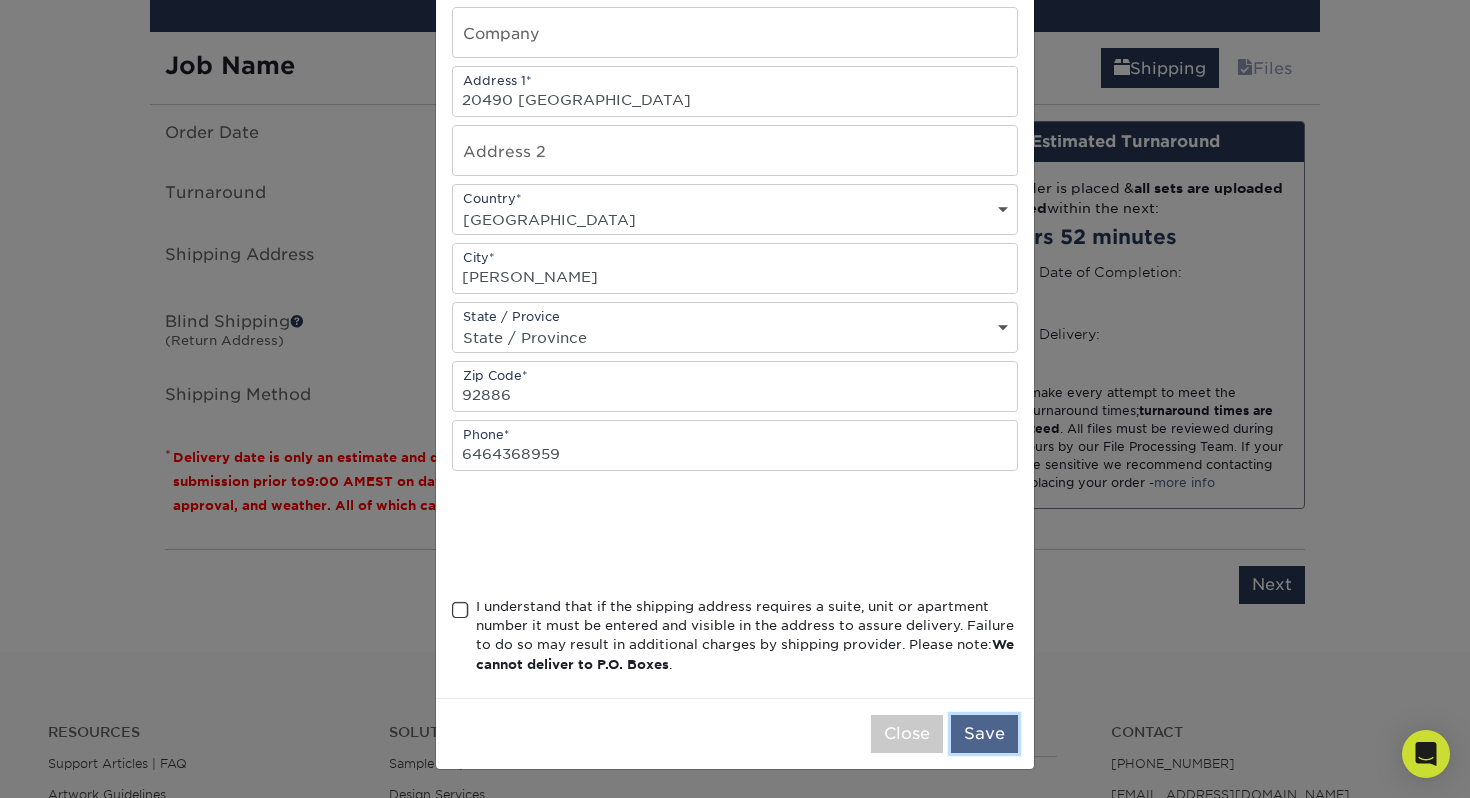 click on "Save" at bounding box center [984, 734] 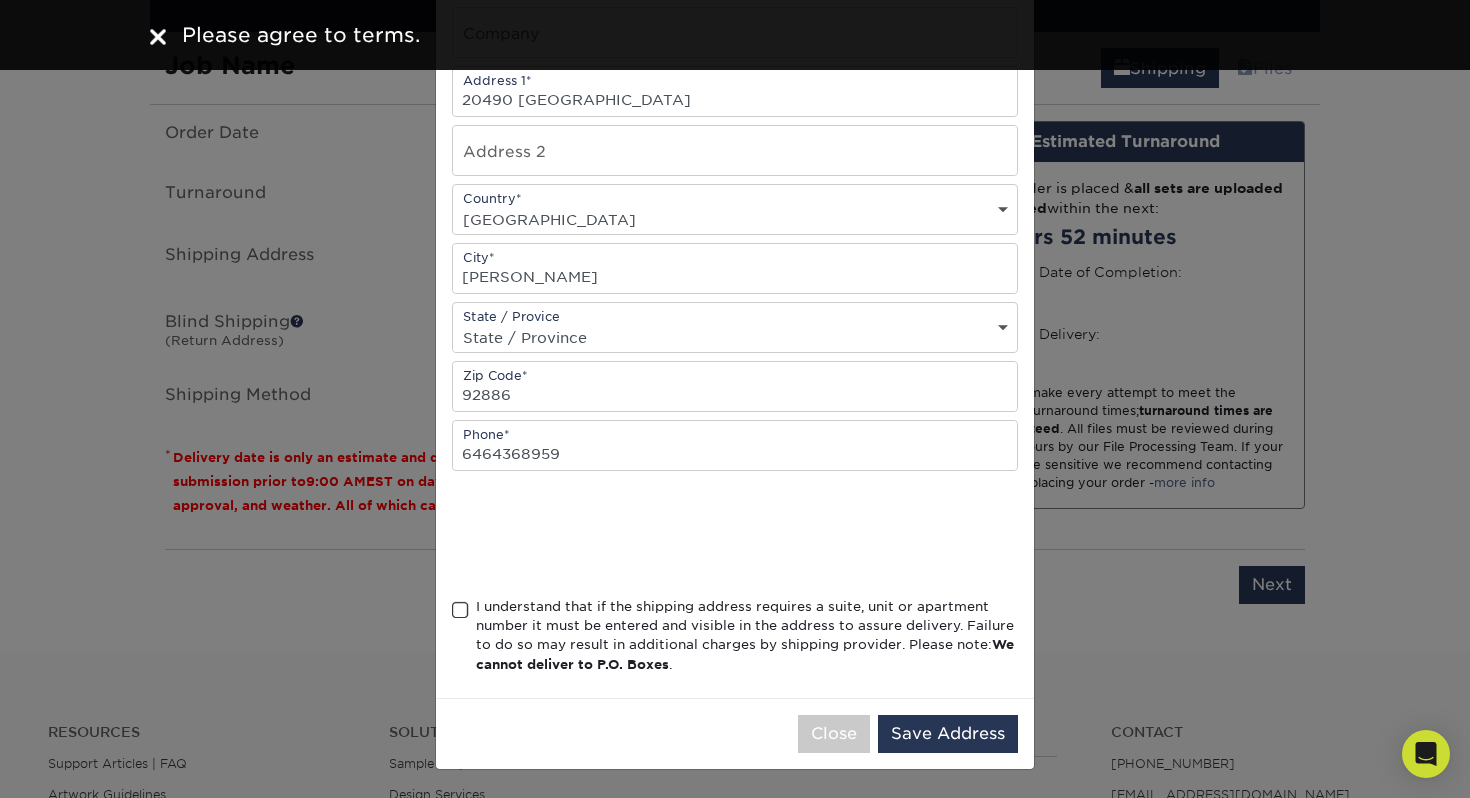 click on "I understand that if the shipping address requires a suite, unit or apartment number it must be entered and visible in the address to assure delivery. Failure to do so may result in additional charges by shipping provider. Please note:  We cannot deliver to P.O. Boxes ." at bounding box center [747, 636] 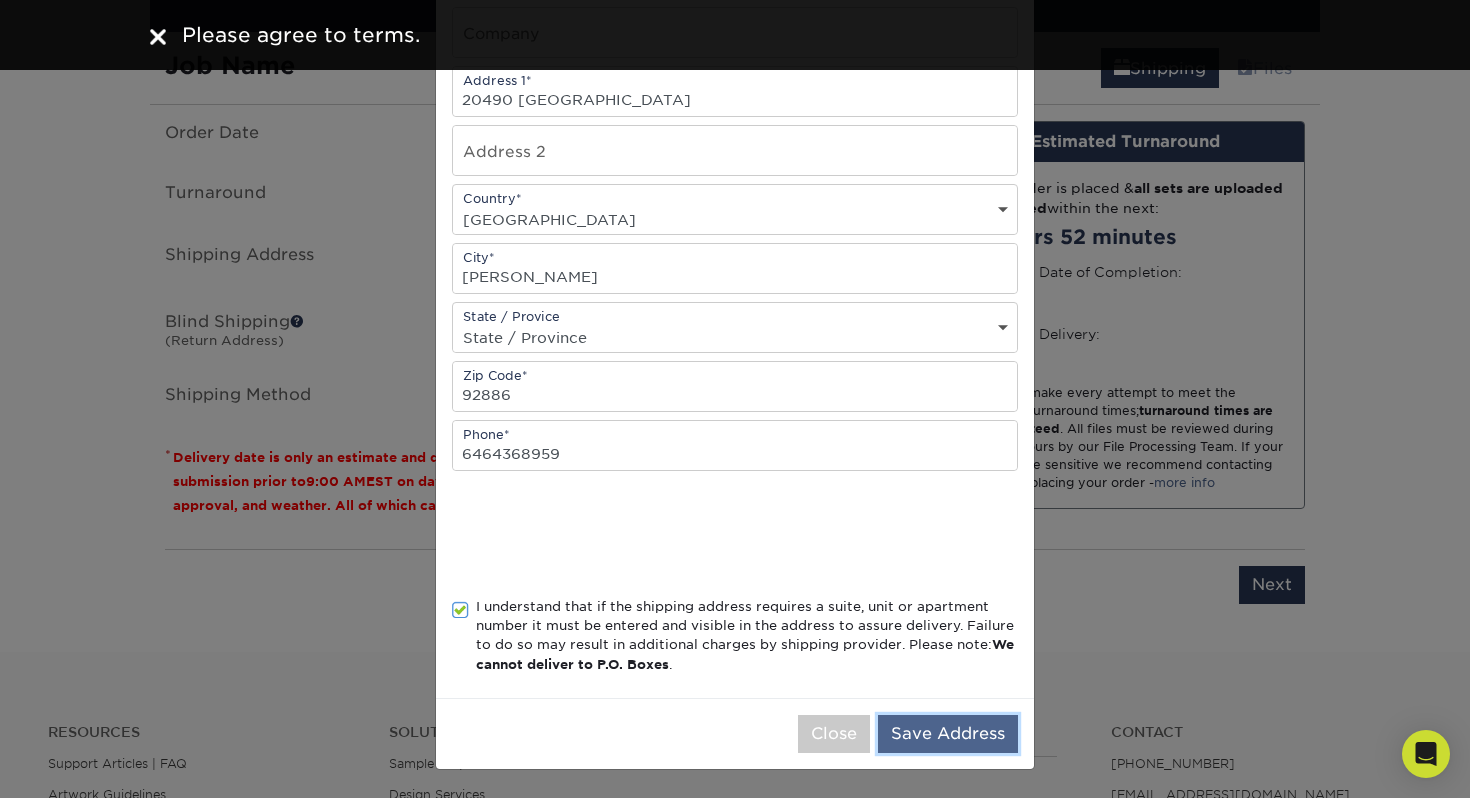click on "Save Address" at bounding box center [948, 734] 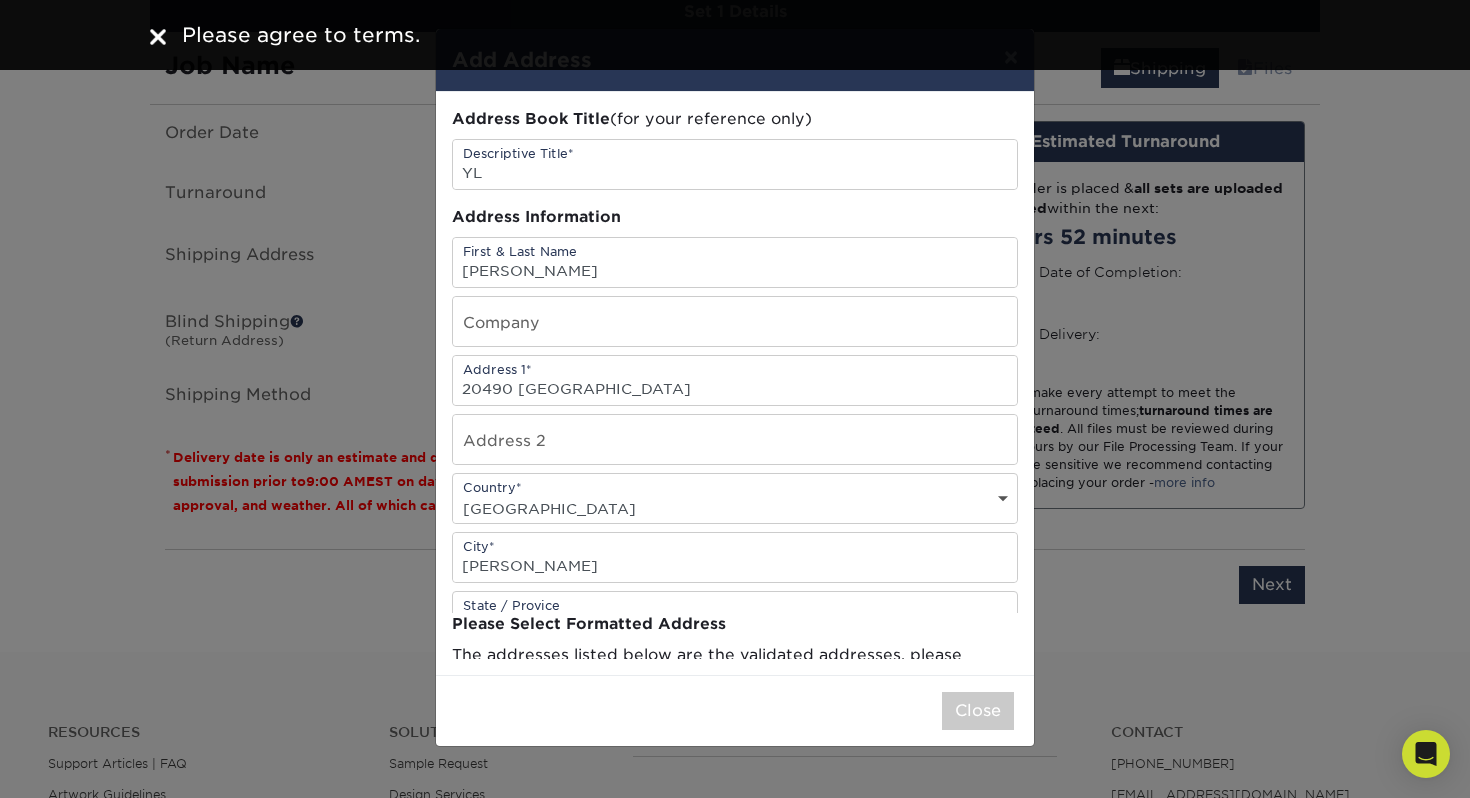 scroll, scrollTop: 0, scrollLeft: 0, axis: both 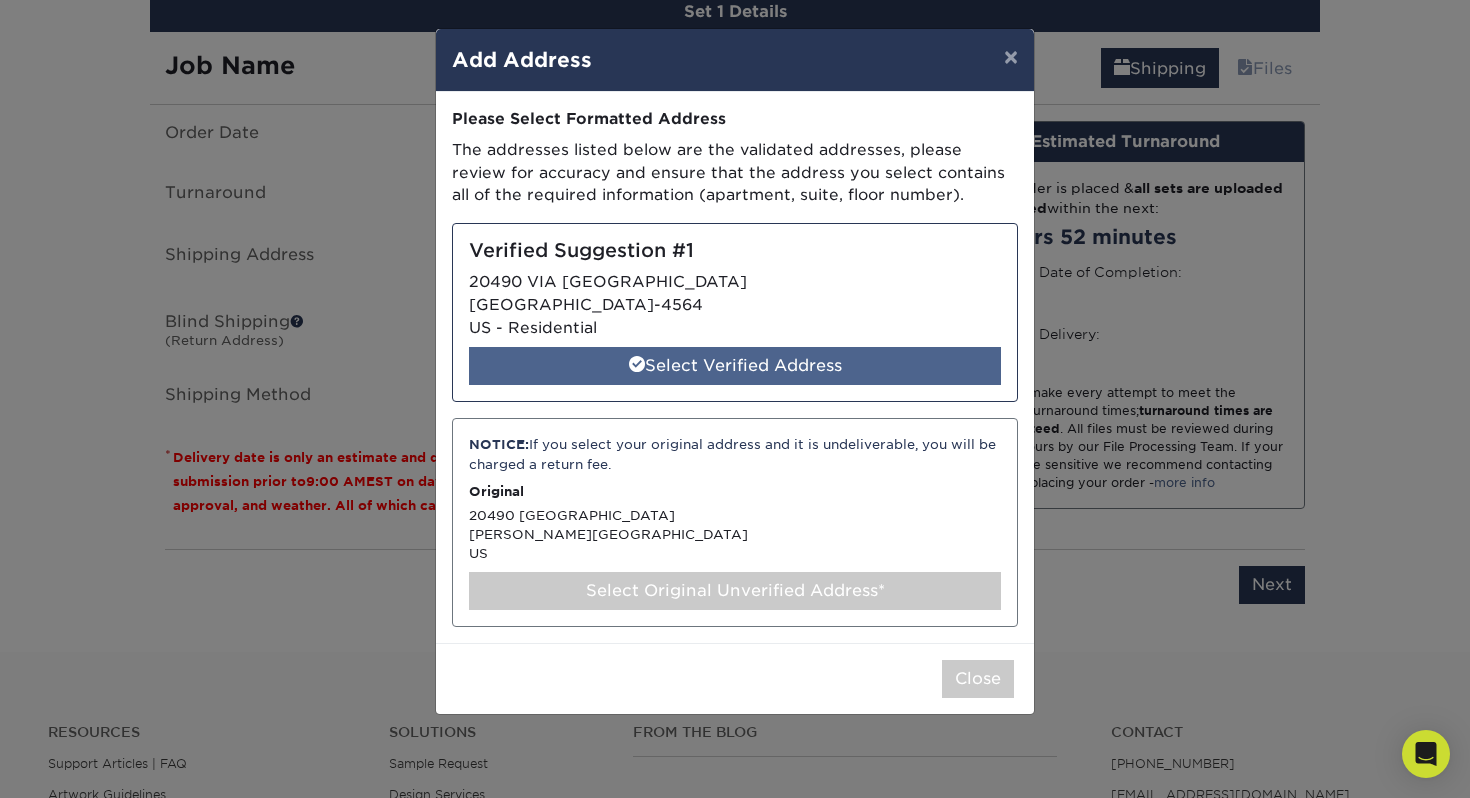 click on "Select Verified Address" at bounding box center [735, 366] 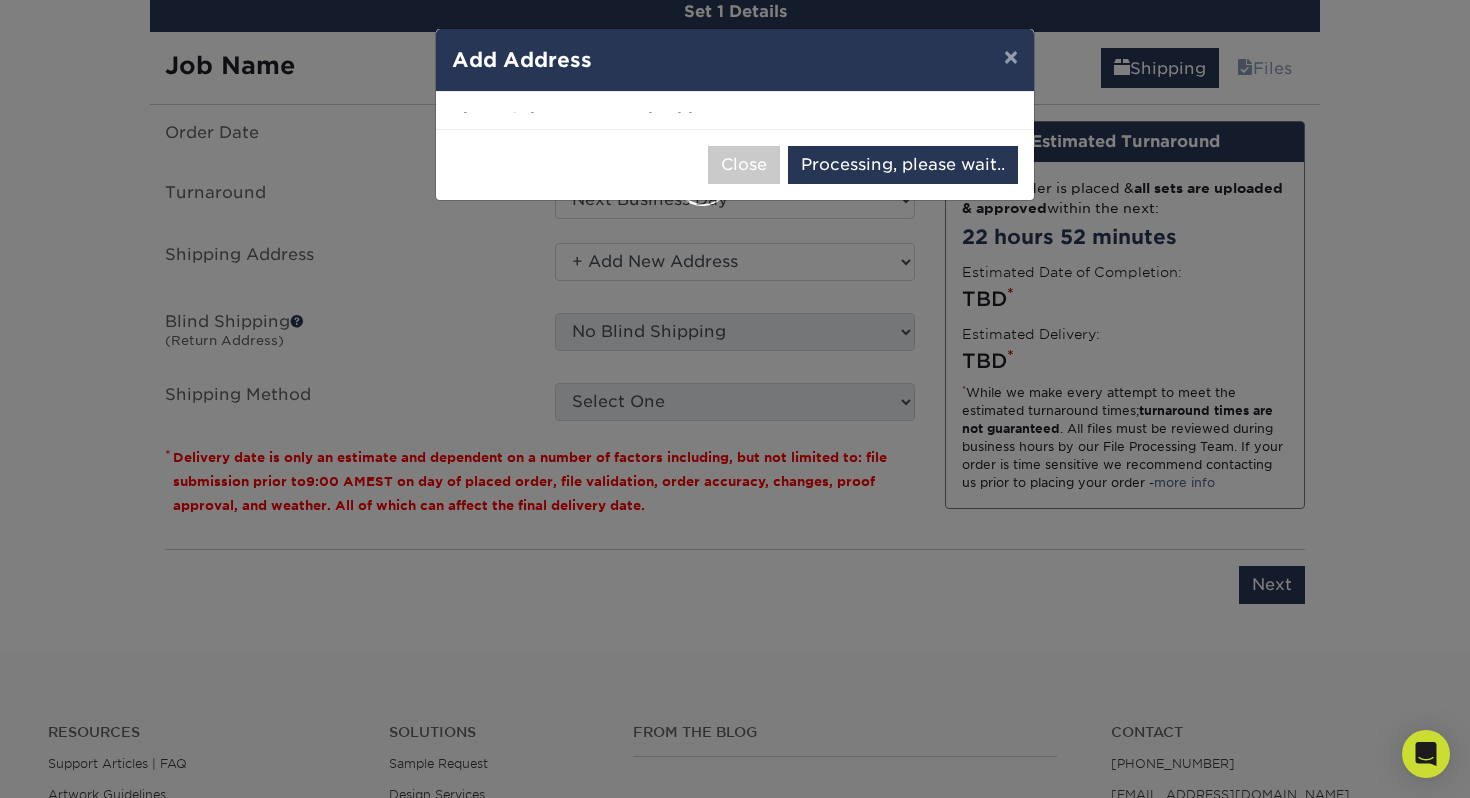 select on "283849" 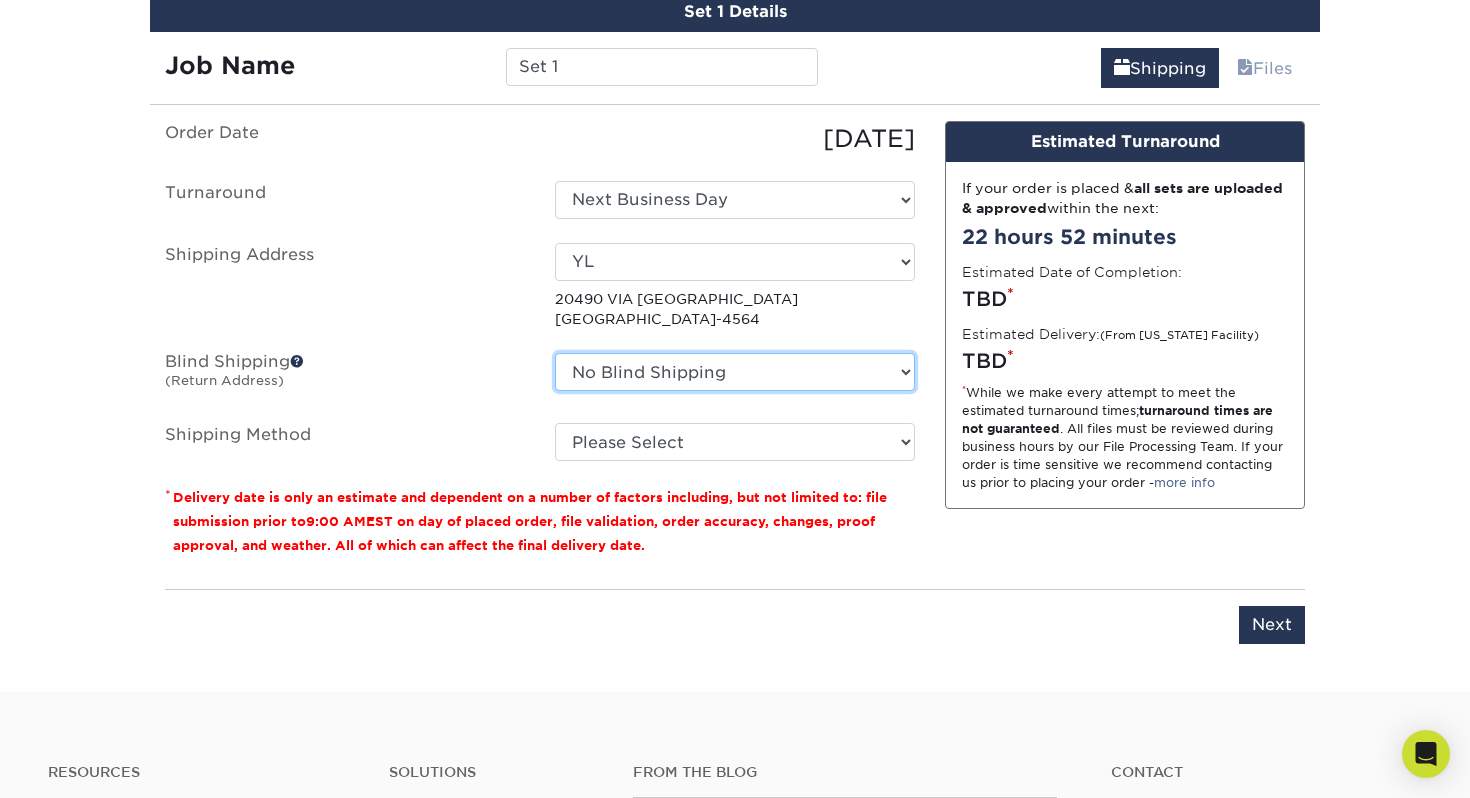 click on "No Blind Shipping
+ Add New Address" at bounding box center (735, 372) 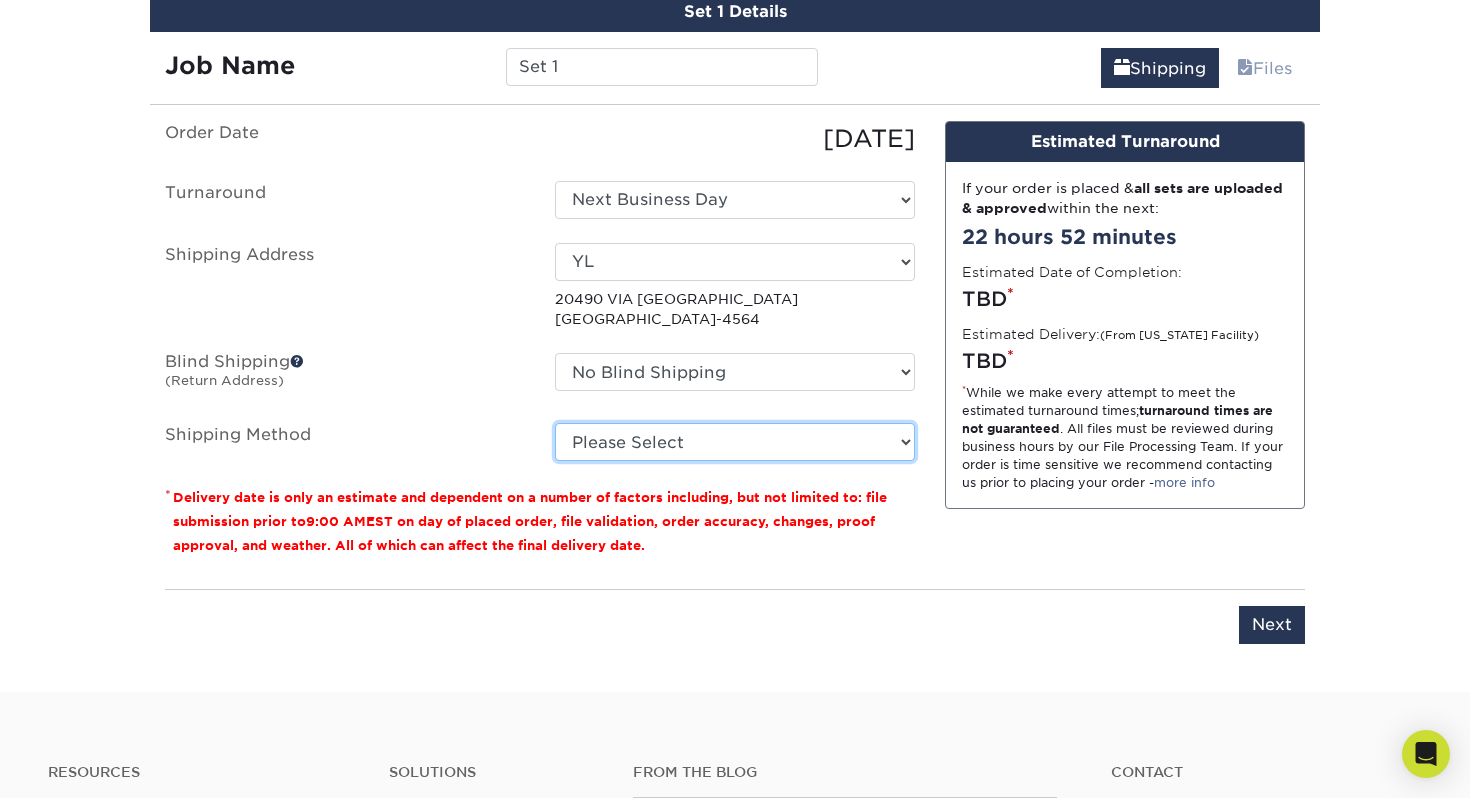 click on "Please Select Ground Shipping (+$7.84) 3 Day Shipping Service (+$19.42) 2 Day Air Shipping (+$19.88) Next Day Shipping by 5pm (+$22.20) Next Day Shipping by 12 noon (+$23.12) Next Day Air Early A.M. (+$104.76)" at bounding box center (735, 442) 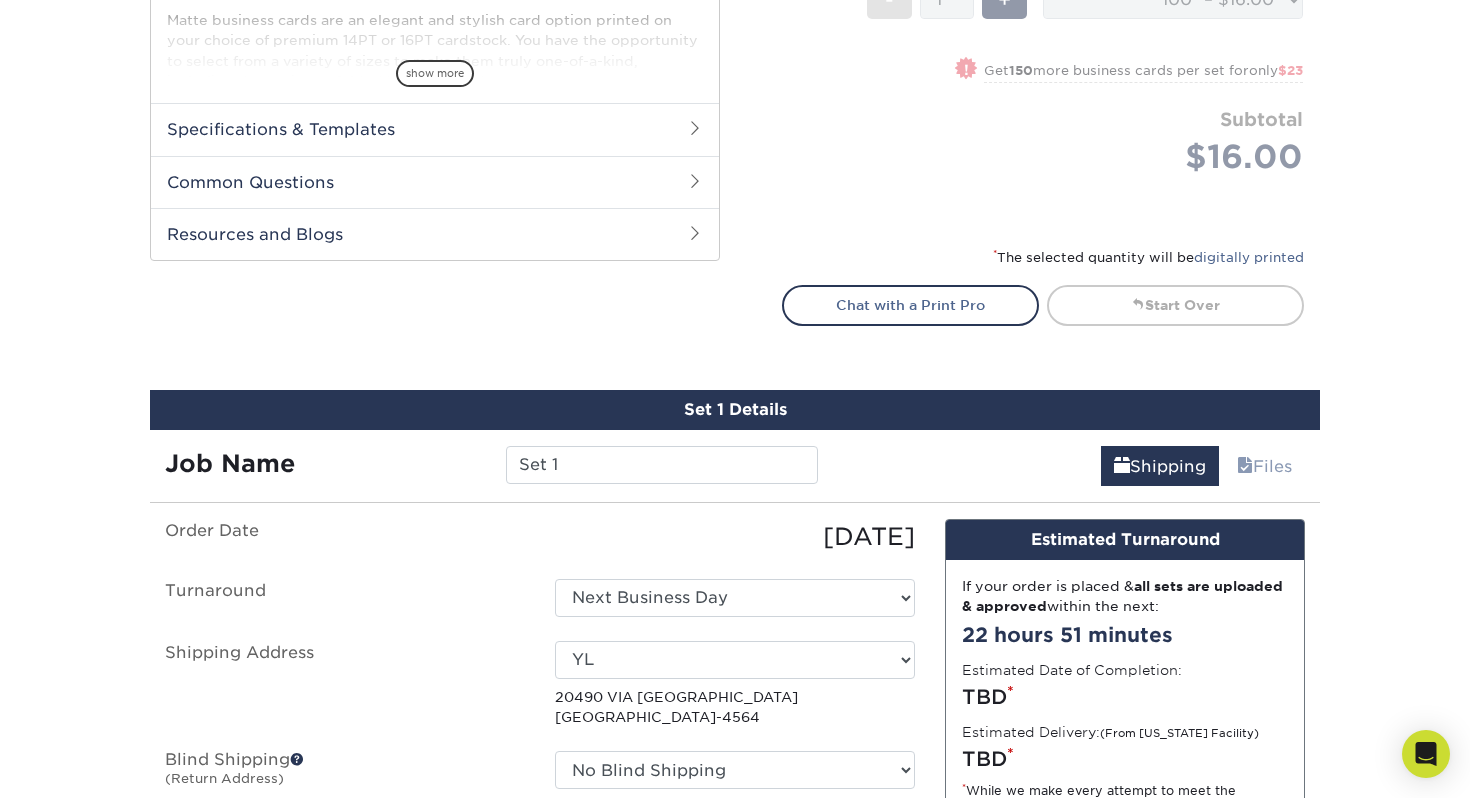scroll, scrollTop: 1215, scrollLeft: 0, axis: vertical 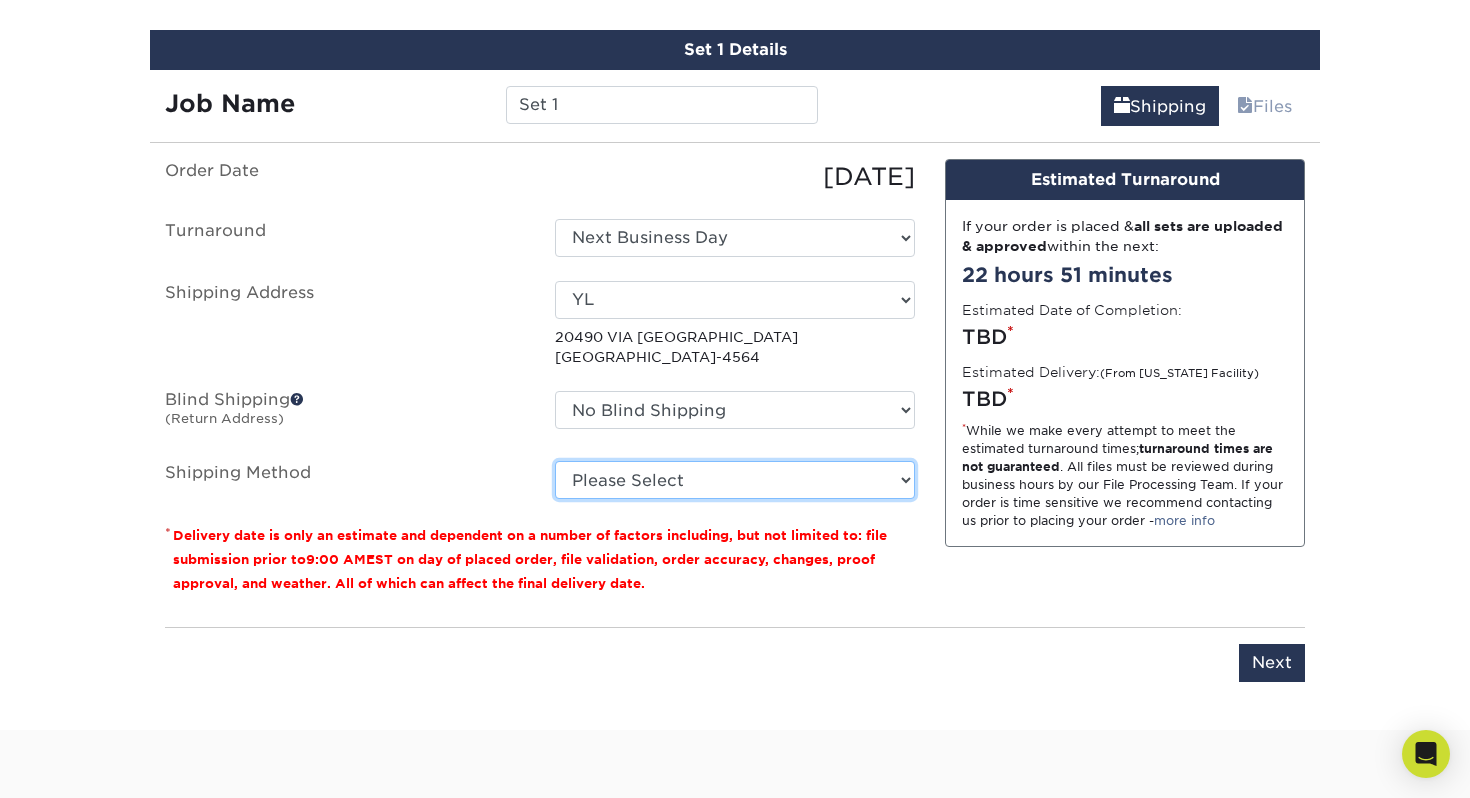 click on "Please Select Ground Shipping (+$7.84) 3 Day Shipping Service (+$19.42) 2 Day Air Shipping (+$19.88) Next Day Shipping by 5pm (+$22.20) Next Day Shipping by 12 noon (+$23.12) Next Day Air Early A.M. (+$104.76)" at bounding box center (735, 480) 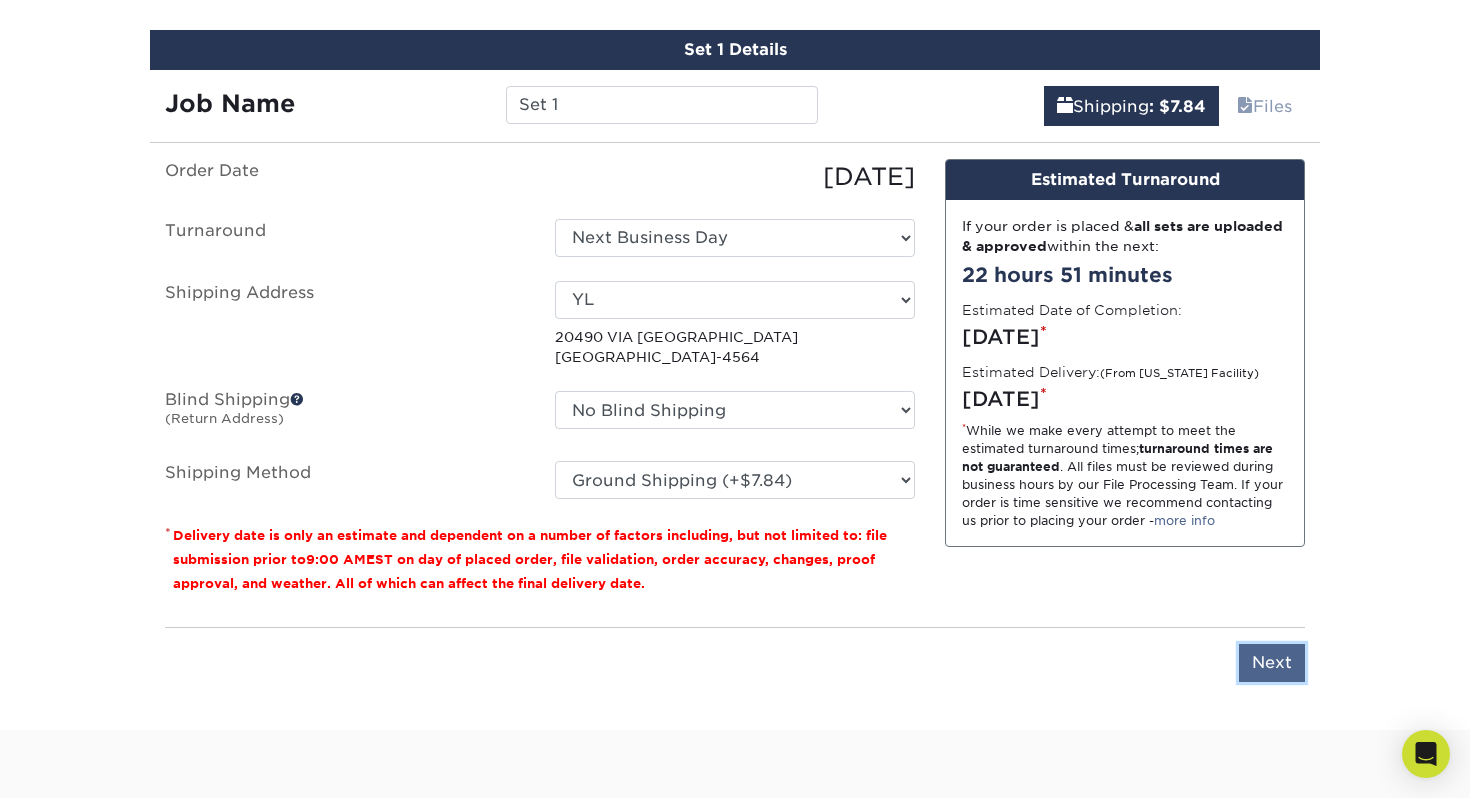 click on "Next" at bounding box center (1272, 663) 